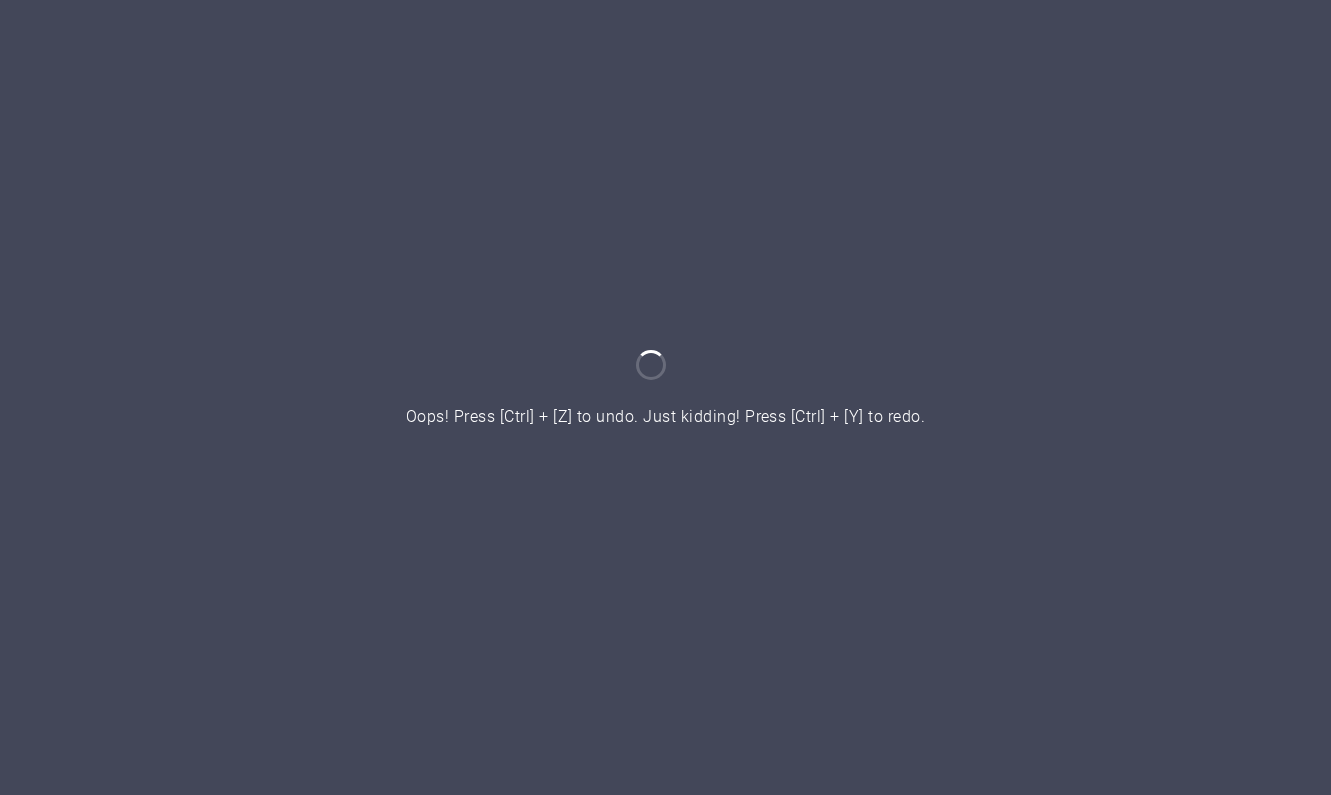 scroll, scrollTop: 0, scrollLeft: 0, axis: both 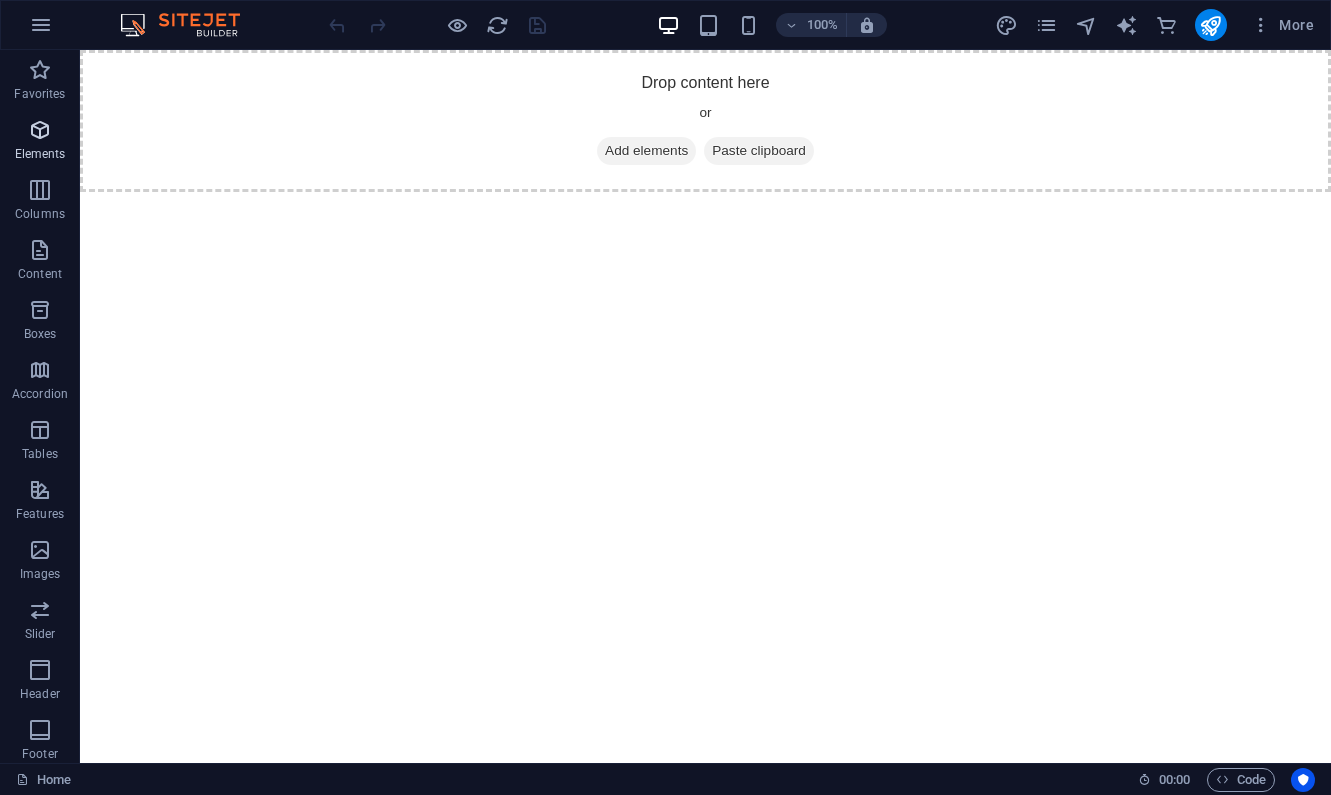 click at bounding box center [40, 130] 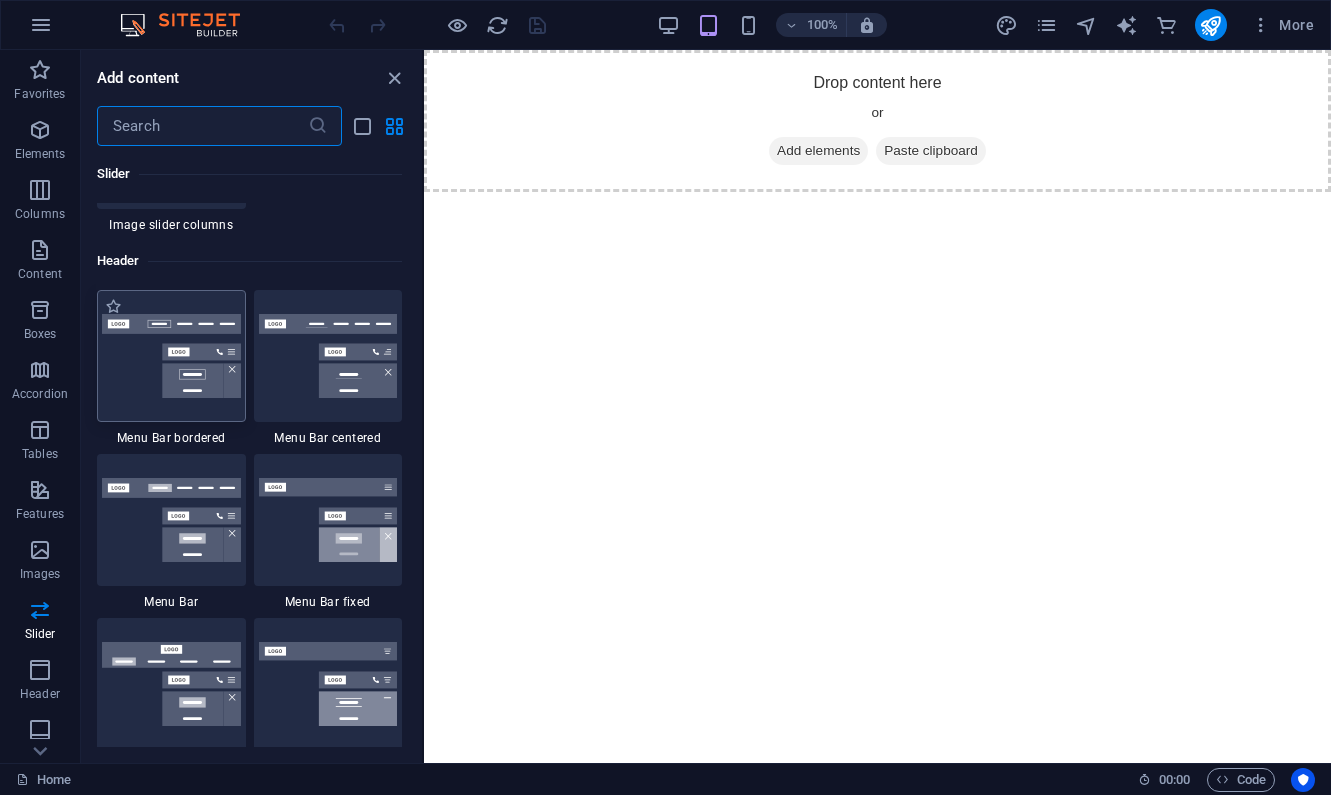 scroll, scrollTop: 11959, scrollLeft: 0, axis: vertical 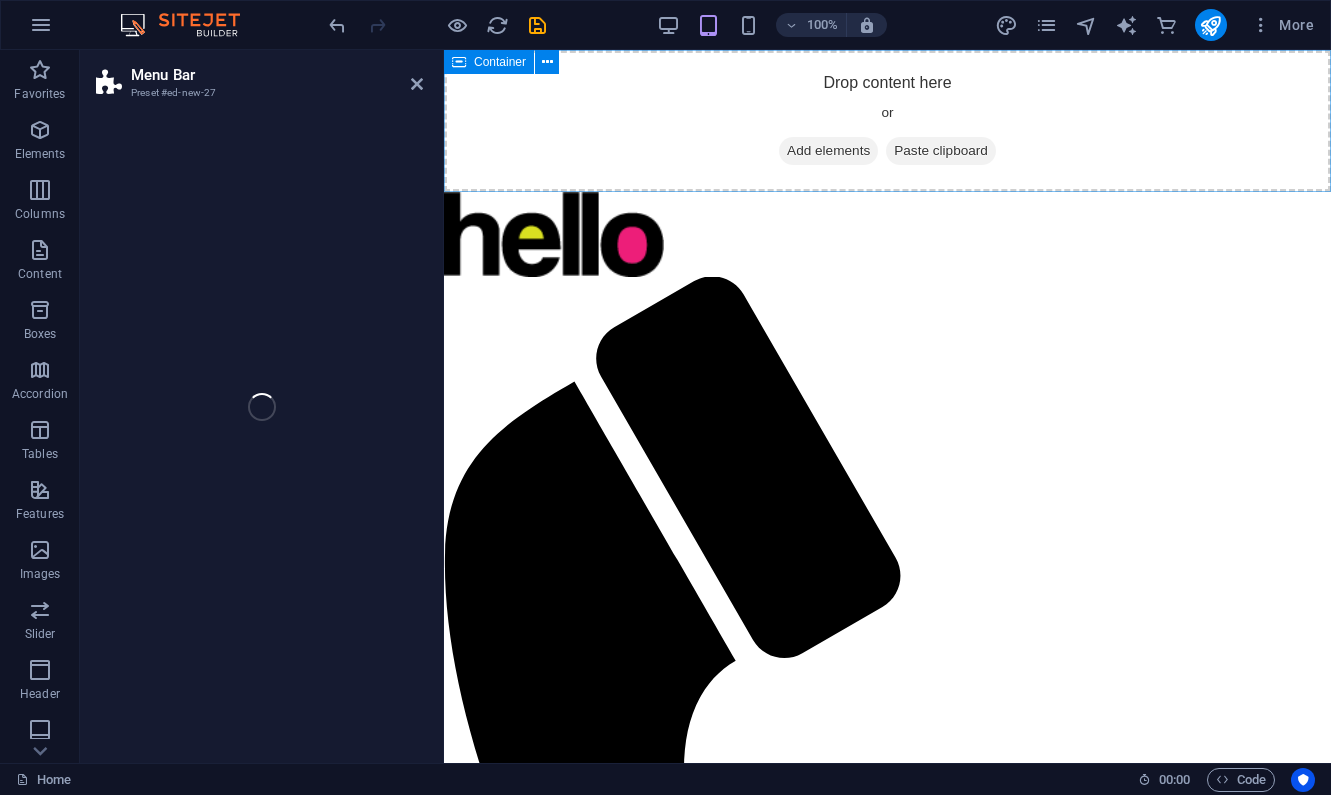 select on "rem" 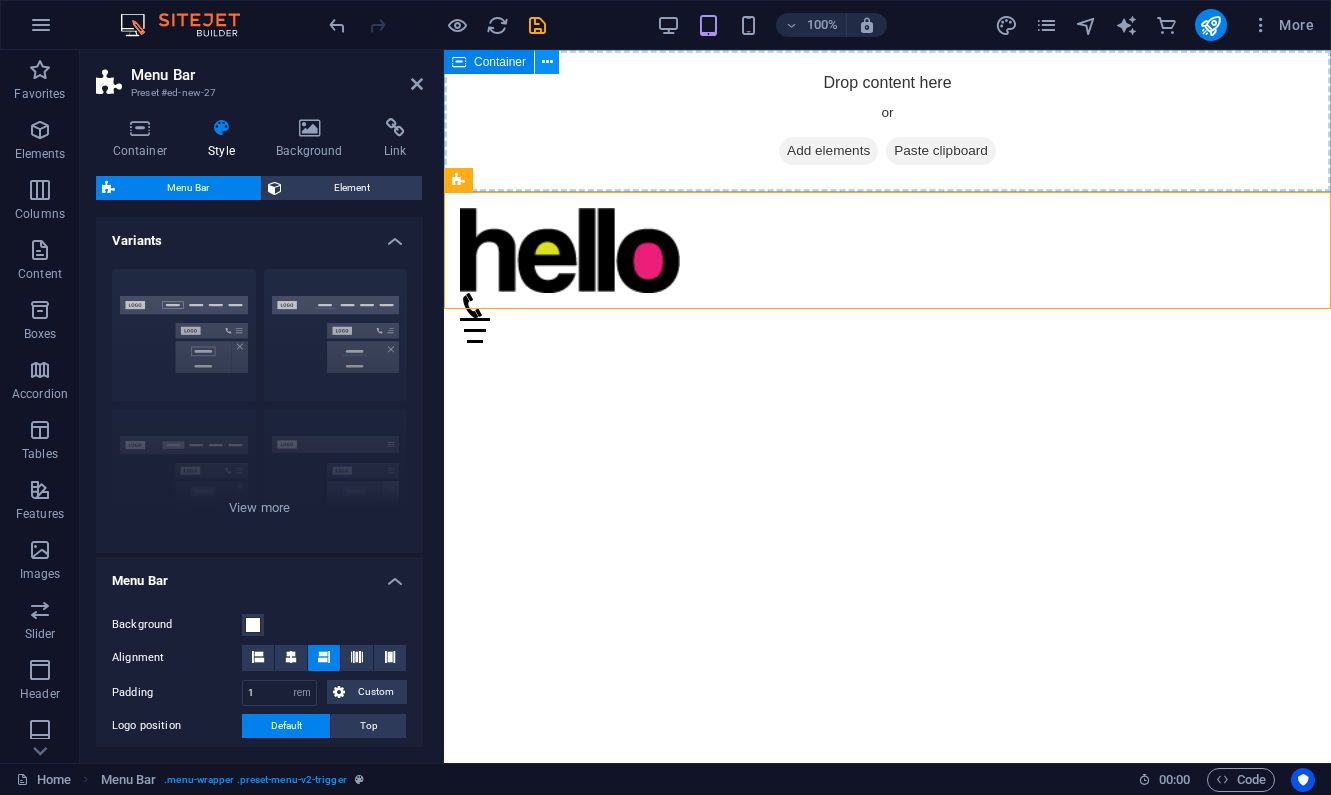 click at bounding box center (547, 62) 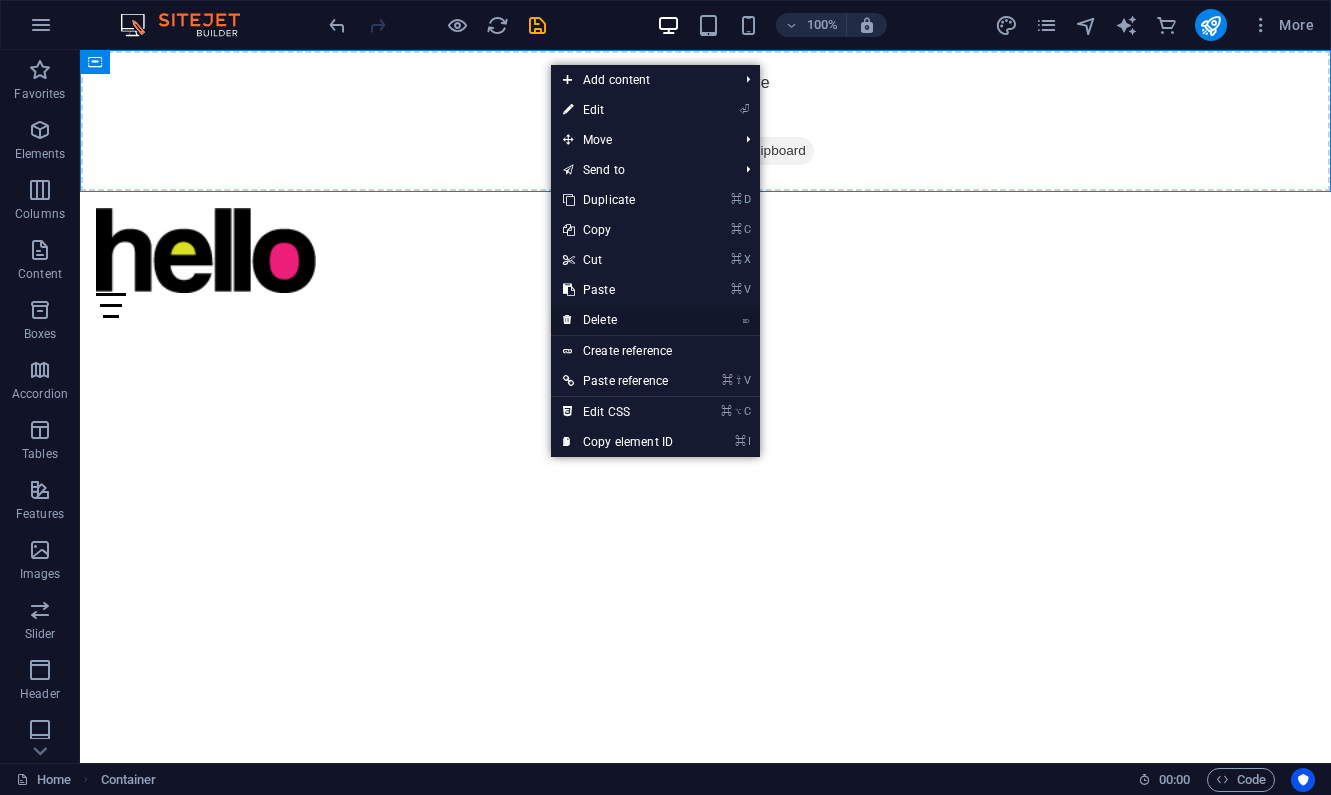 click on "⌦  Delete" at bounding box center (618, 320) 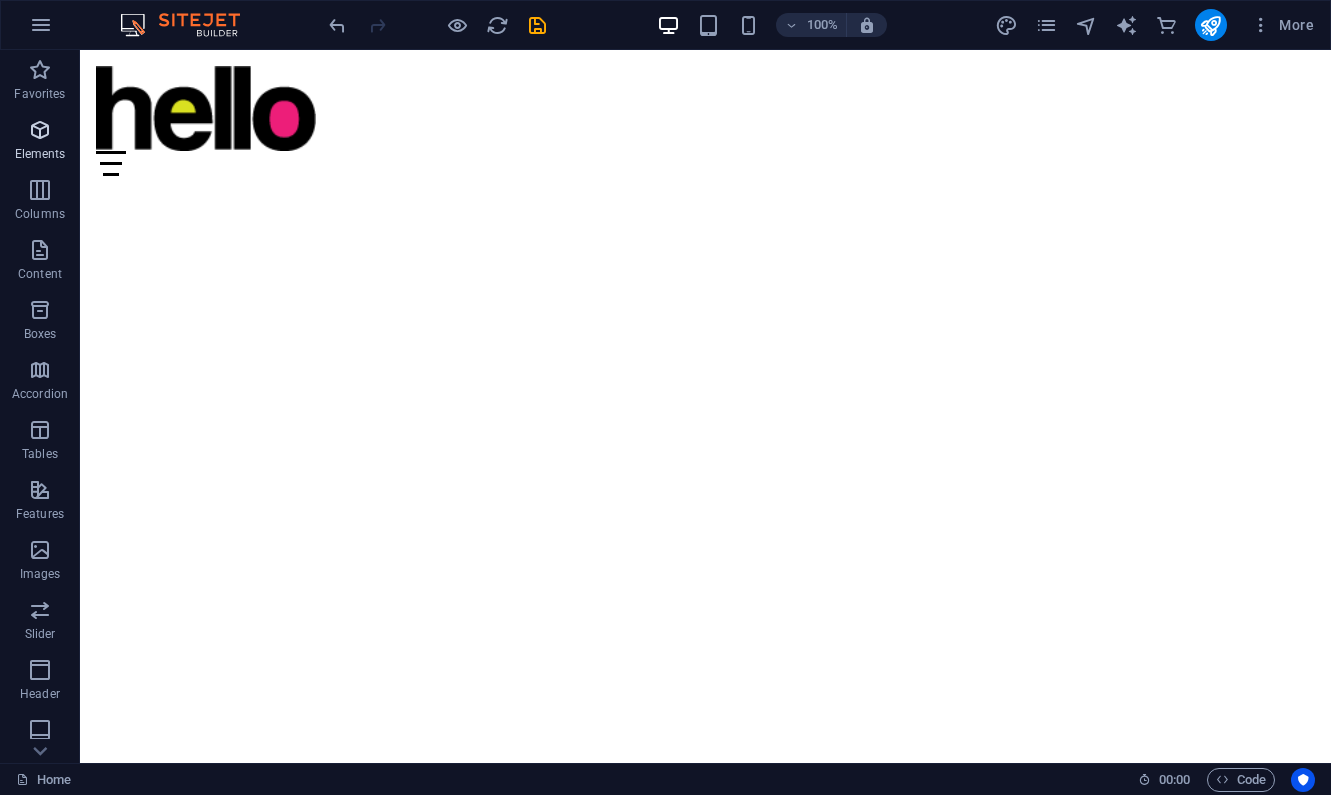 click at bounding box center [40, 130] 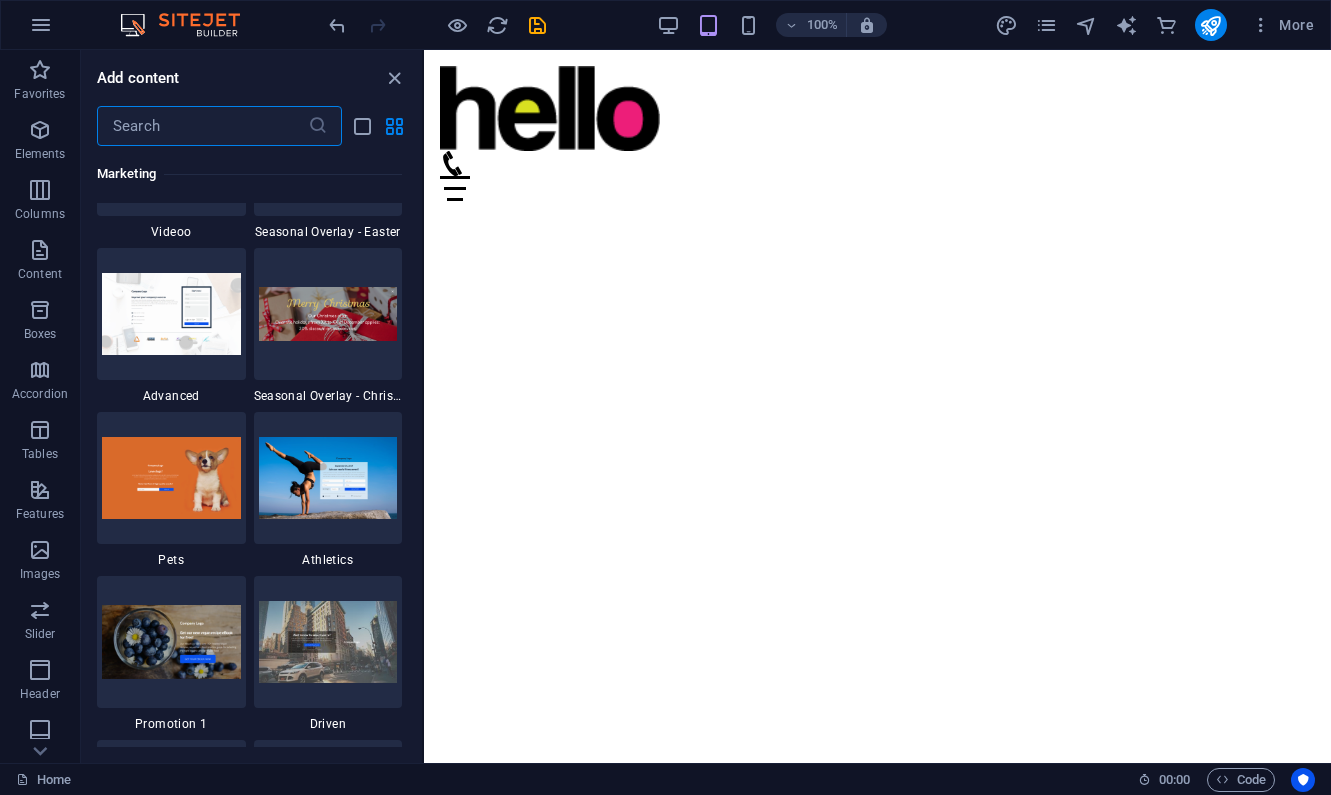scroll, scrollTop: 16903, scrollLeft: 0, axis: vertical 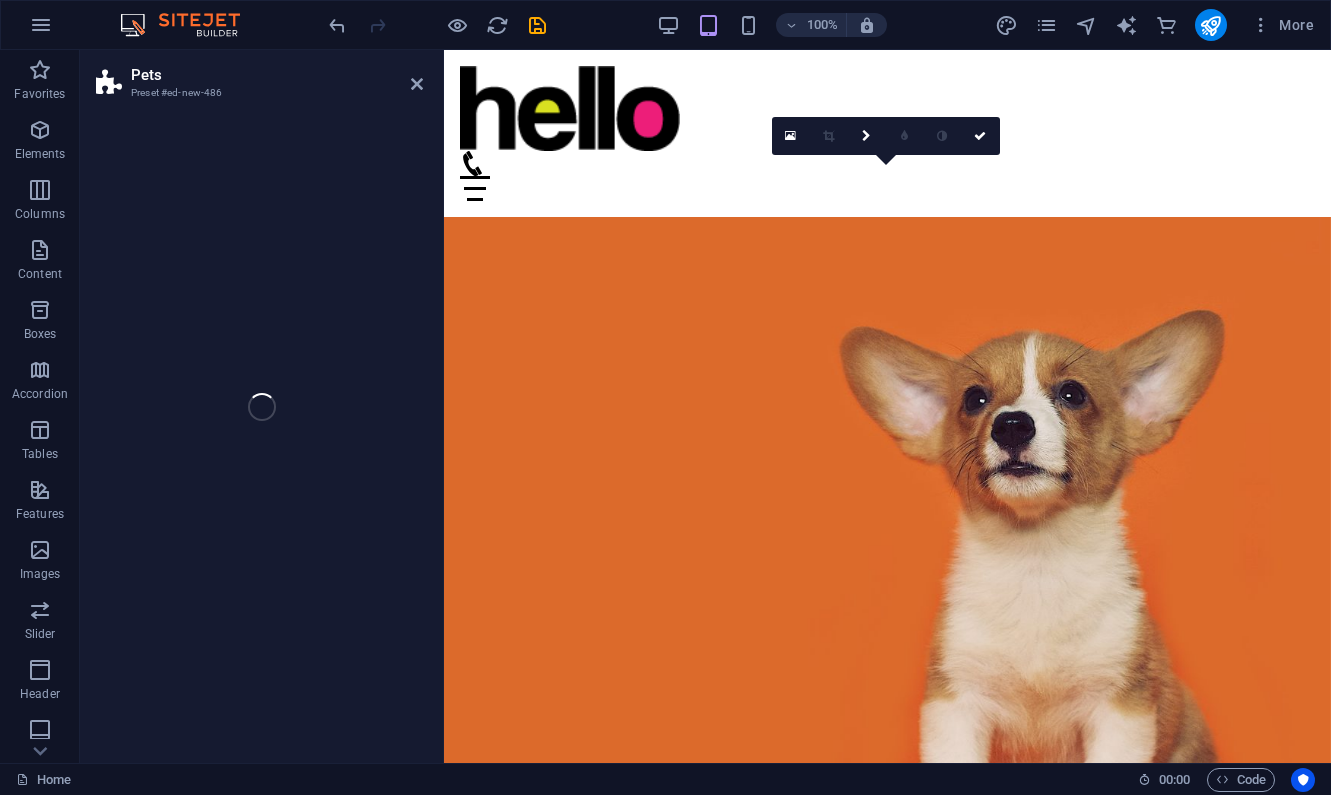 select on "%" 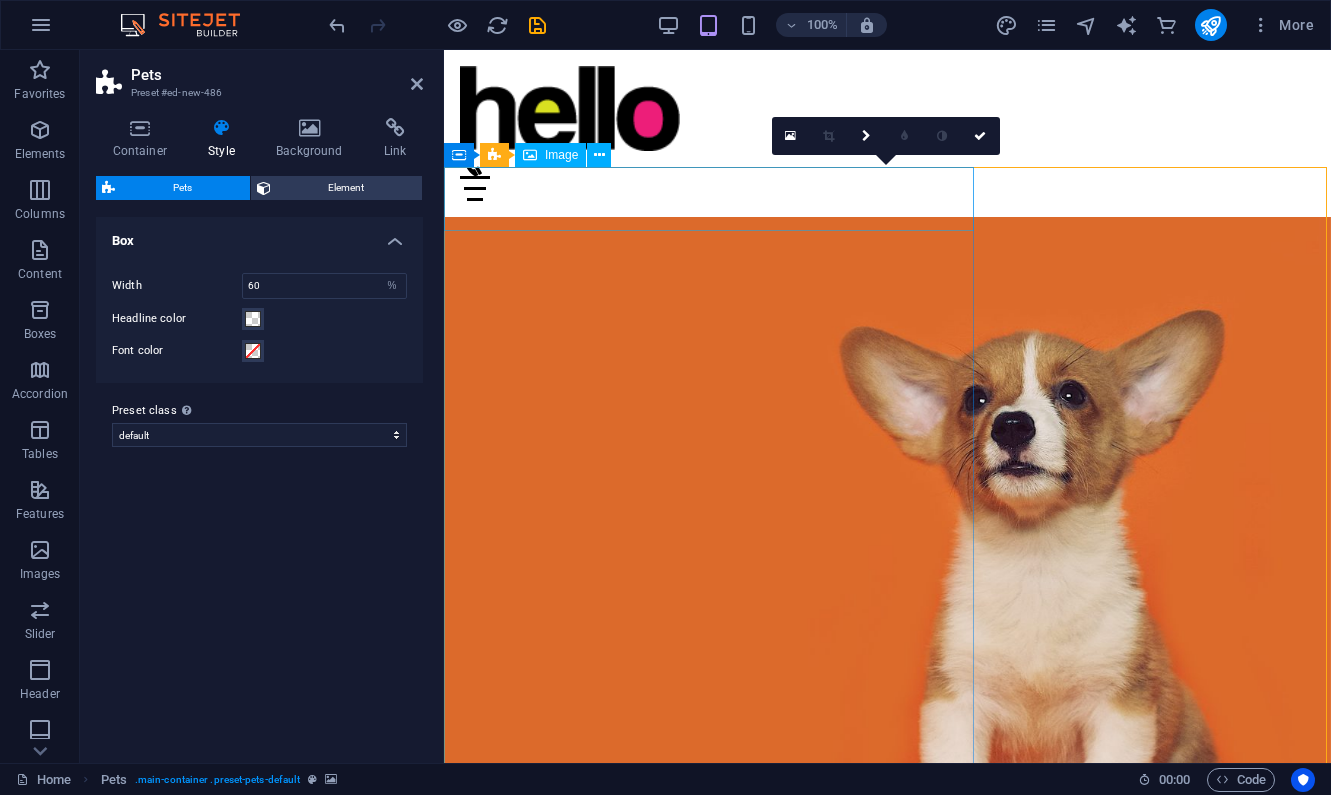 click at bounding box center [887, 962] 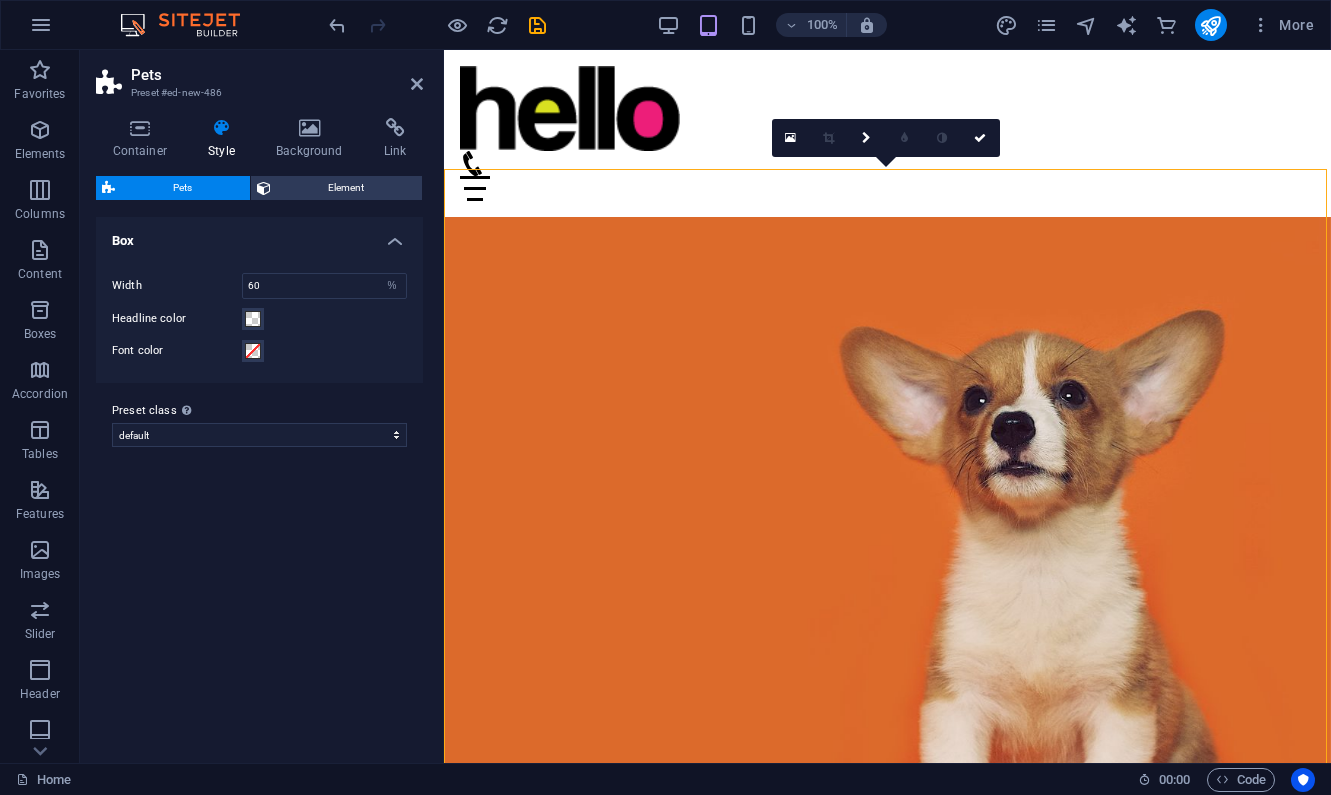 scroll, scrollTop: 0, scrollLeft: 0, axis: both 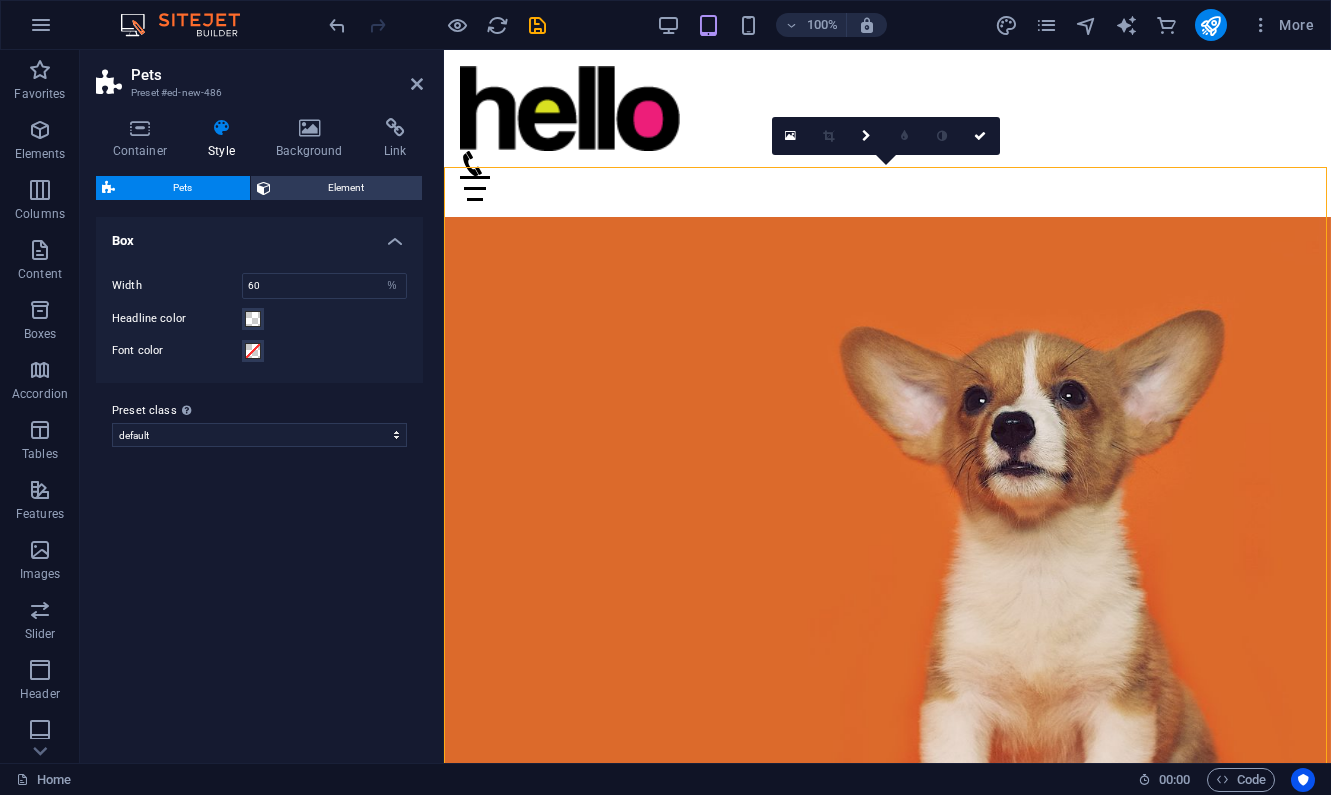 click at bounding box center [887, 573] 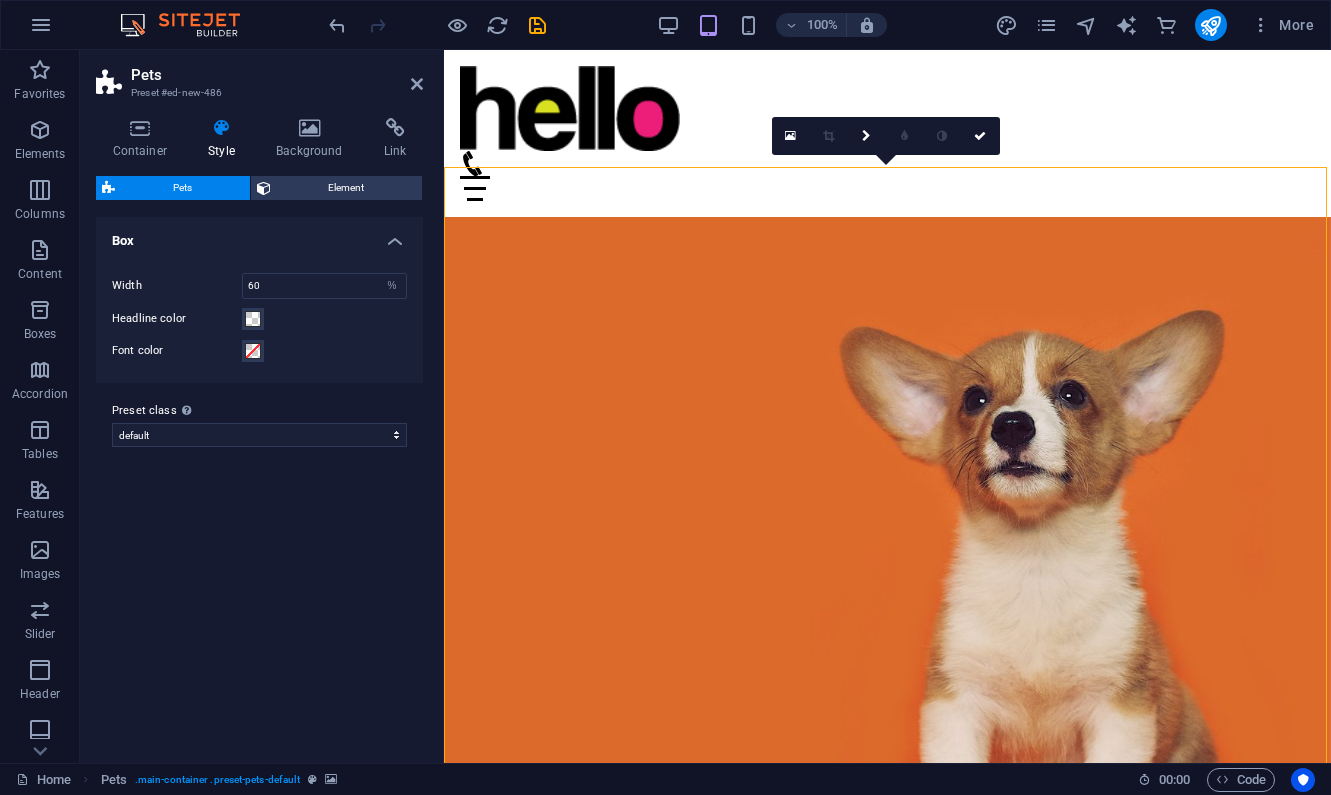 click at bounding box center [887, 573] 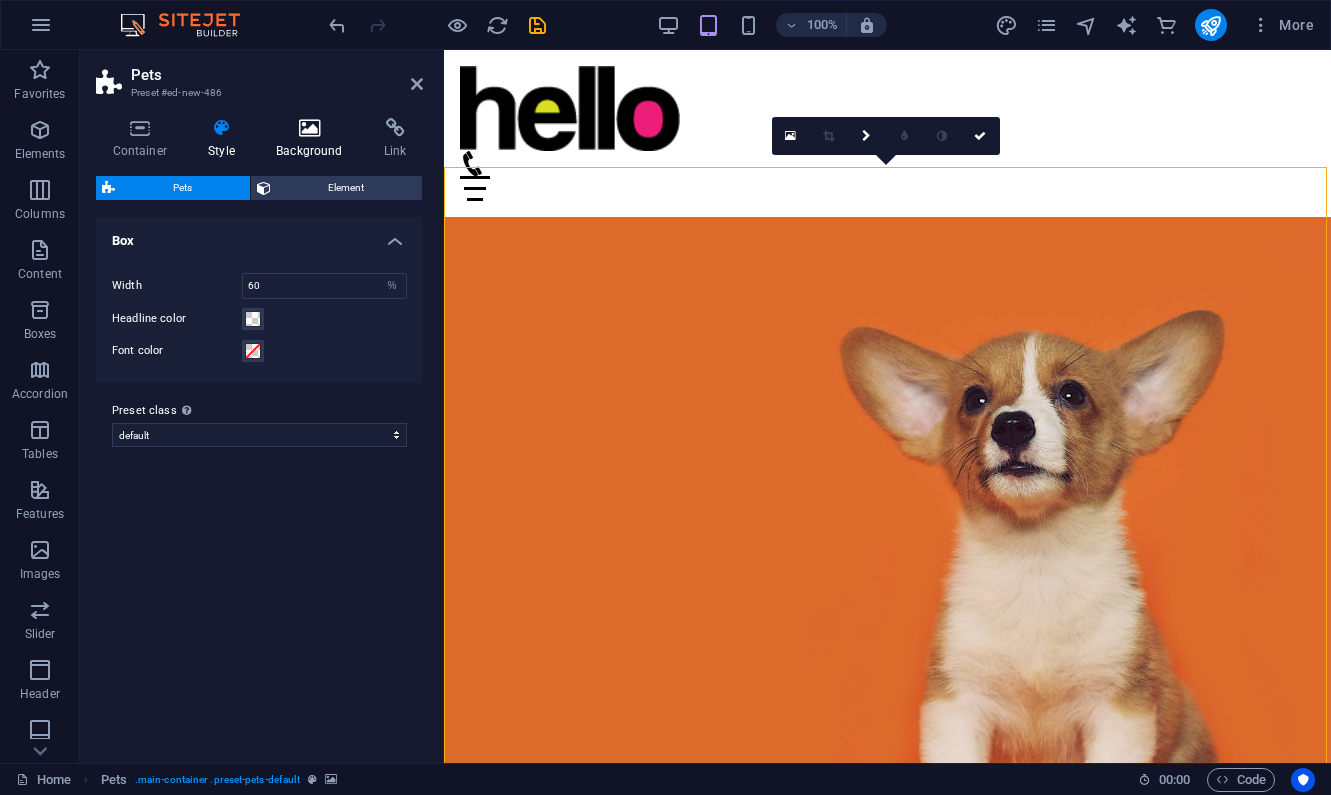 click at bounding box center (310, 128) 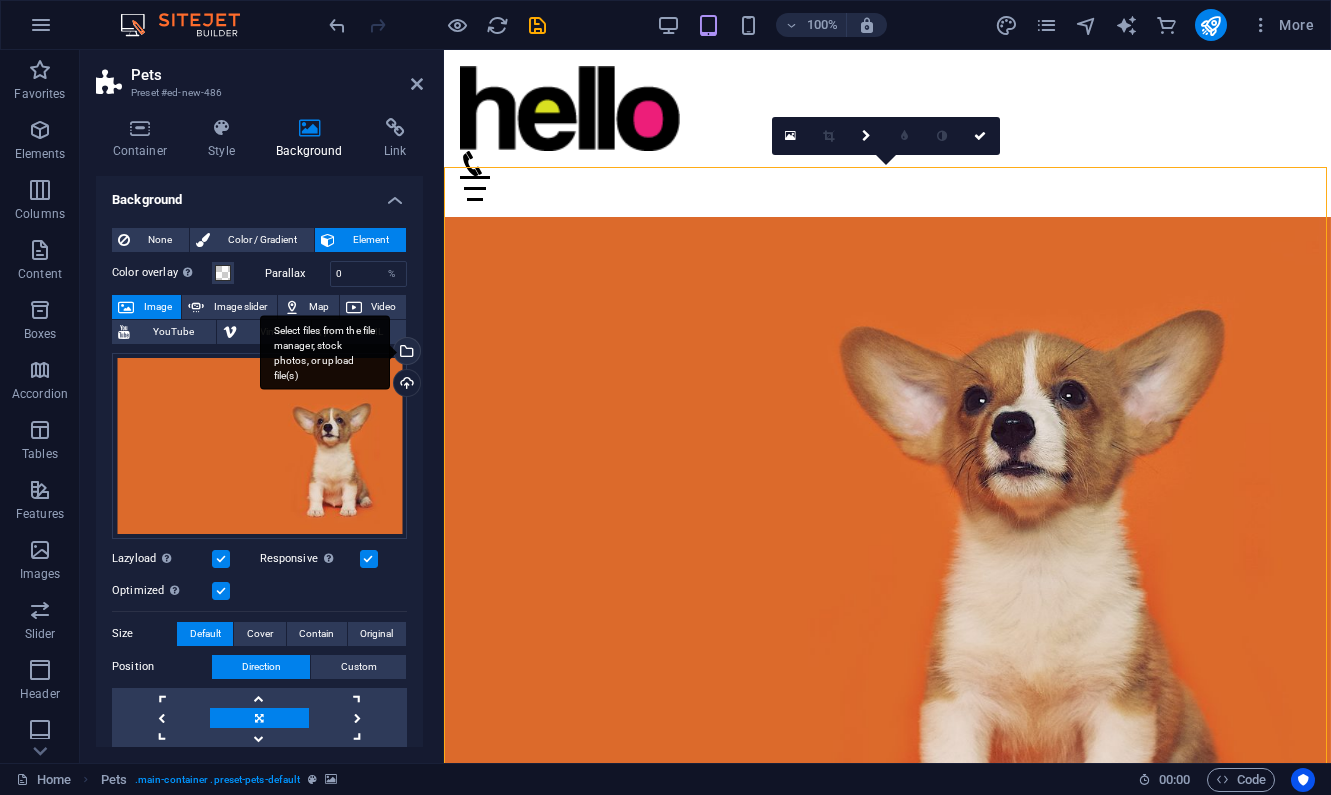 click on "Select files from the file manager, stock photos, or upload file(s)" at bounding box center [405, 353] 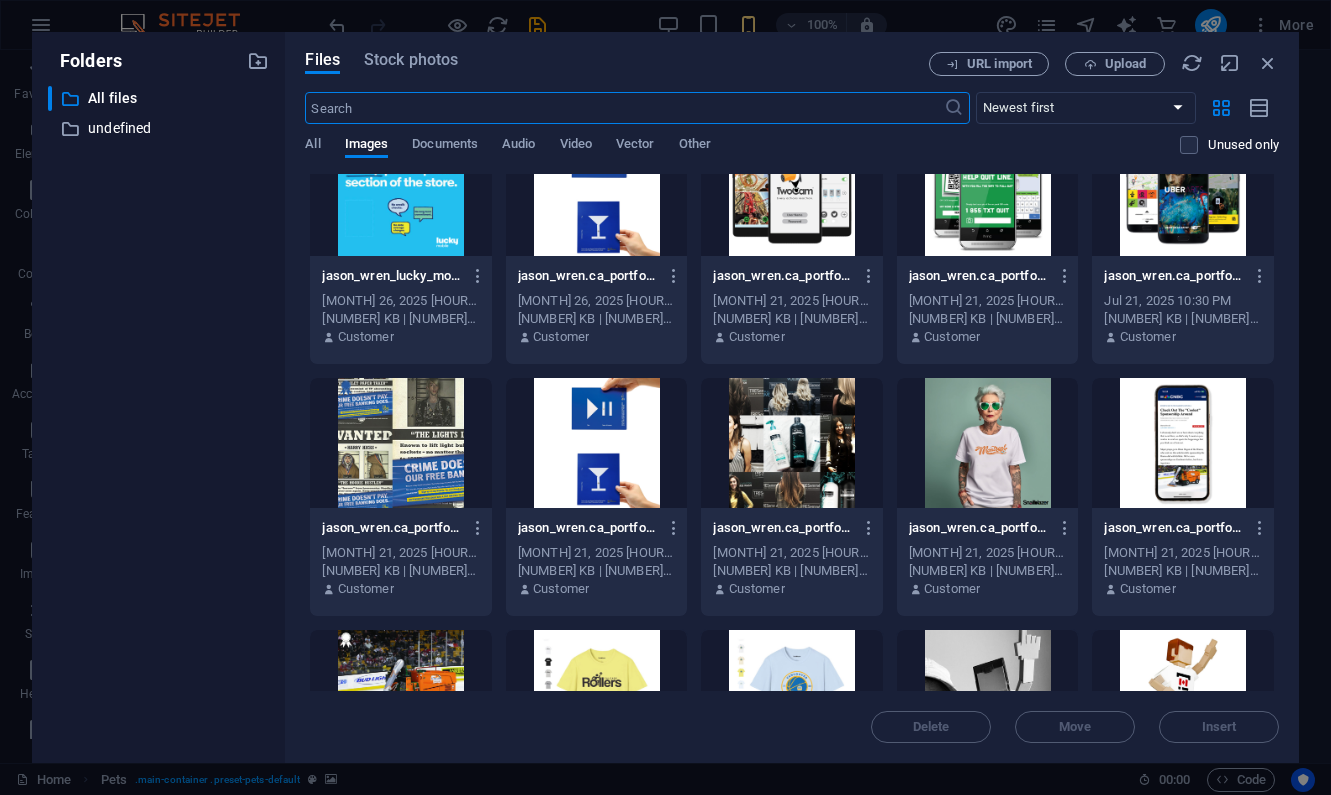 scroll, scrollTop: 72, scrollLeft: 0, axis: vertical 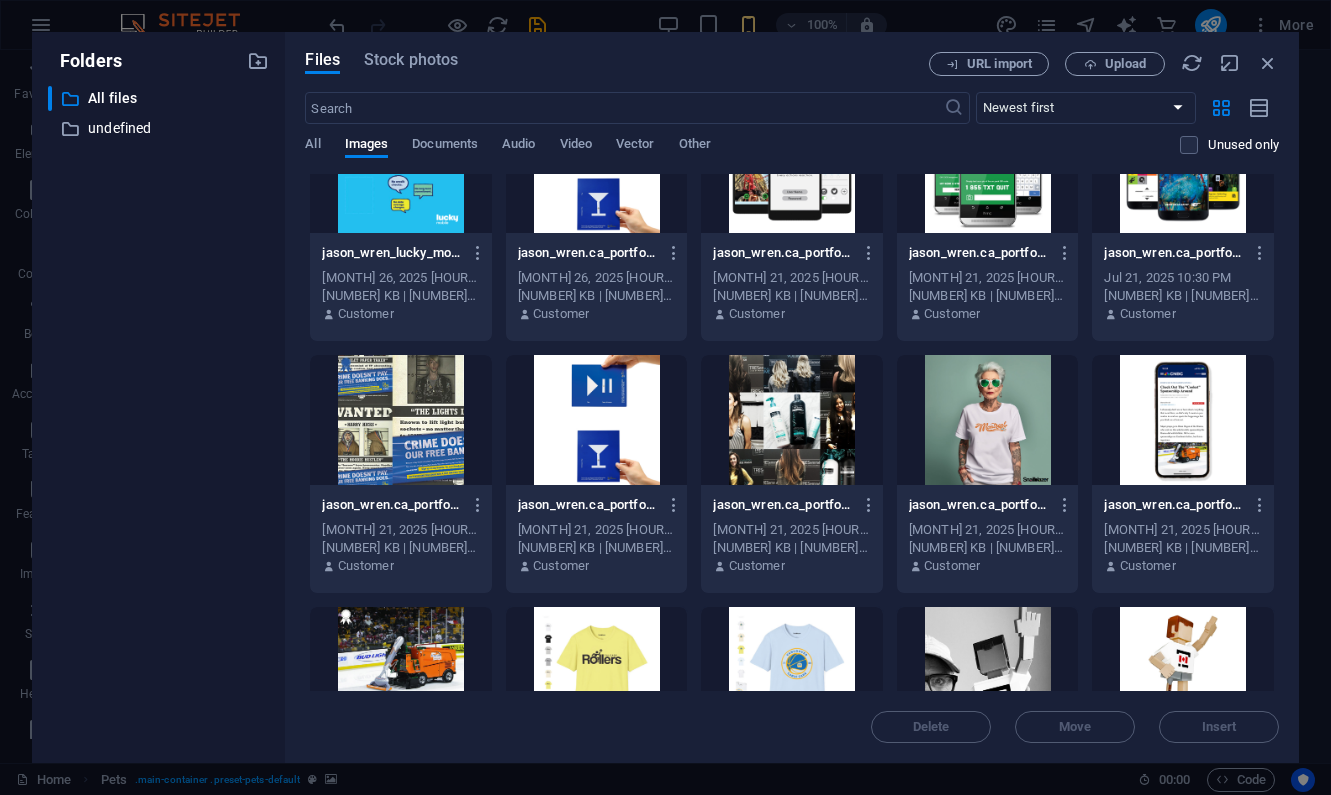 click at bounding box center [988, 420] 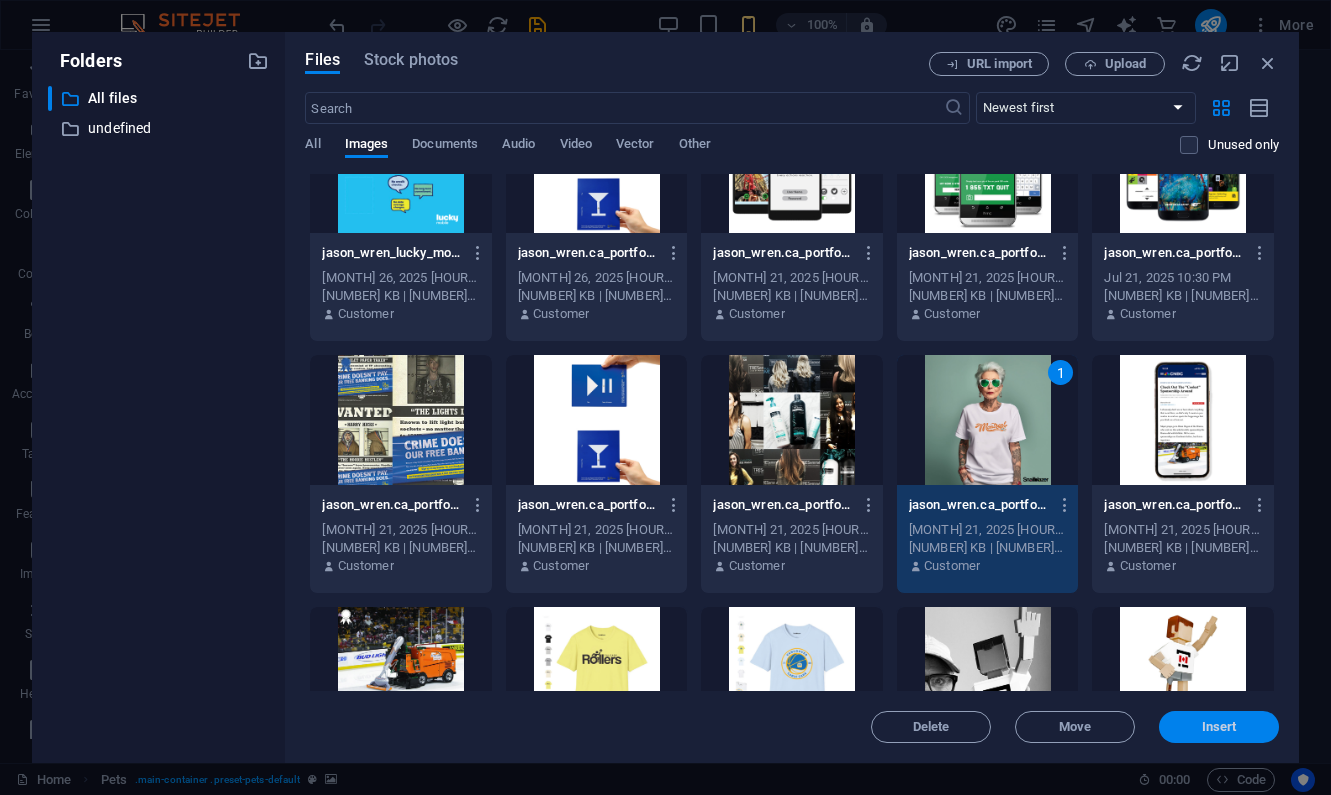 click on "Insert" at bounding box center [1219, 727] 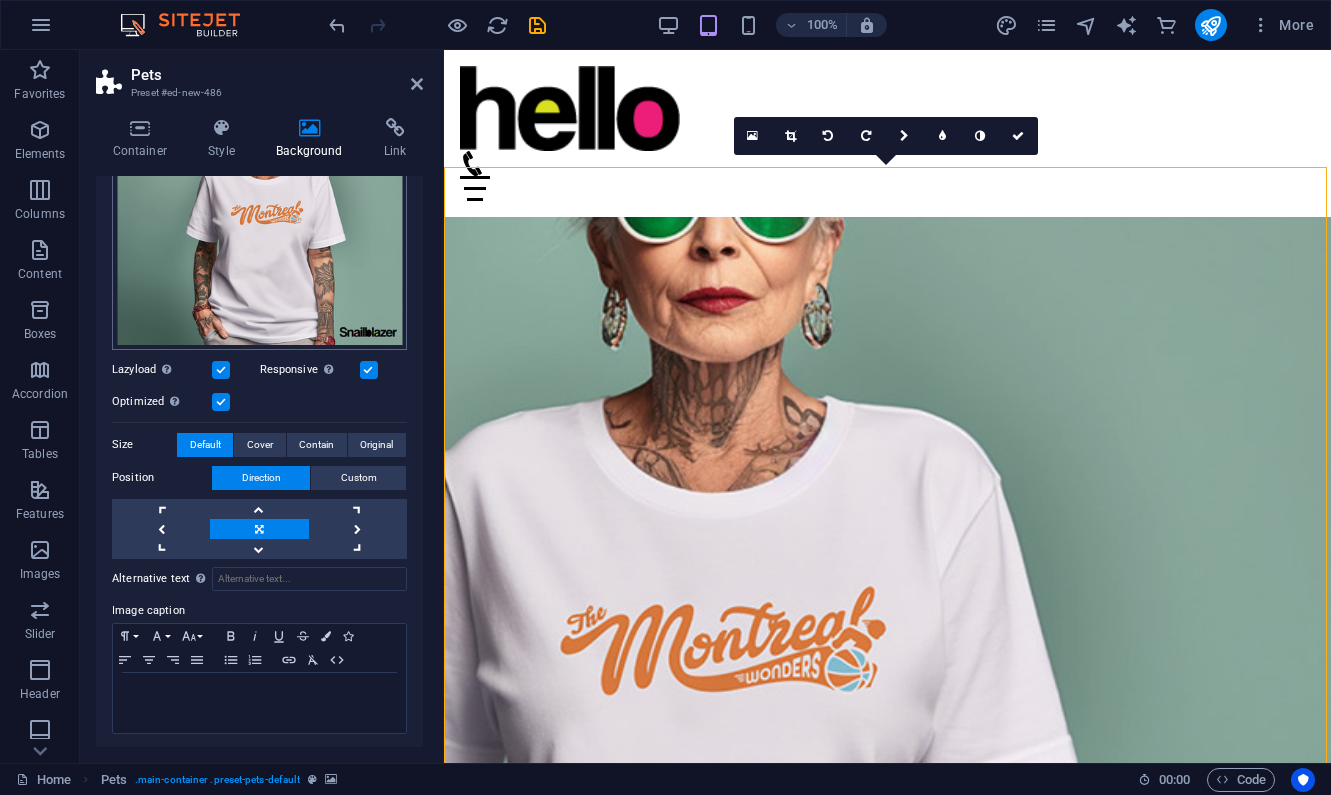 scroll, scrollTop: 306, scrollLeft: 0, axis: vertical 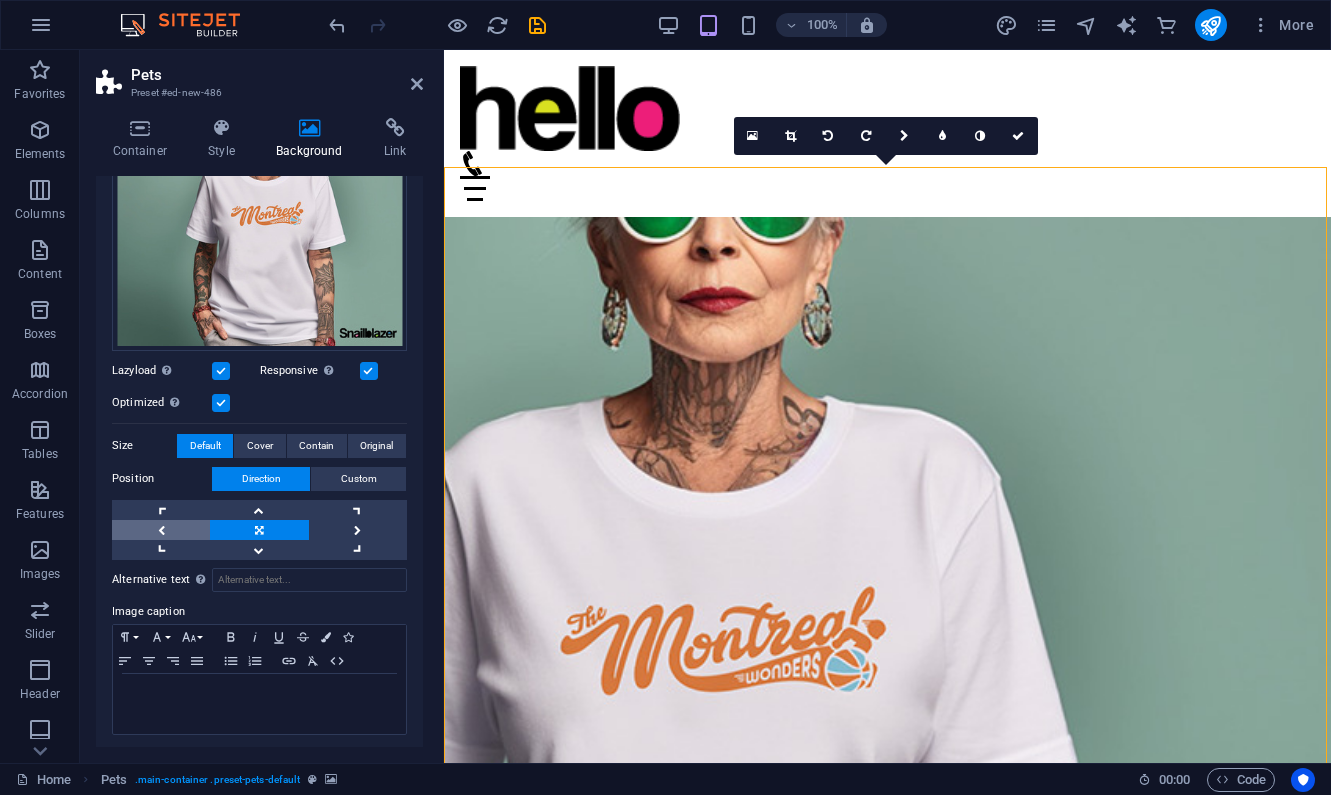 click at bounding box center [161, 530] 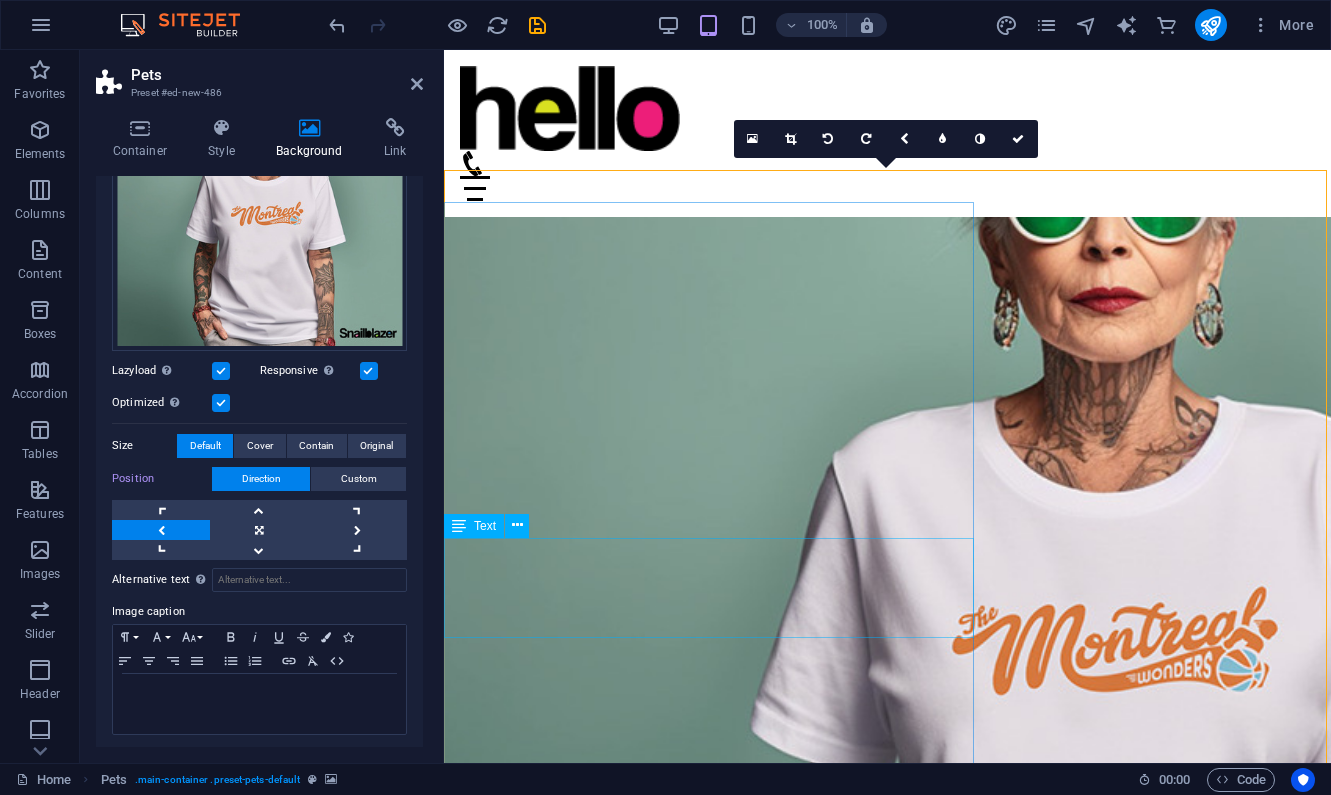 scroll, scrollTop: 0, scrollLeft: 0, axis: both 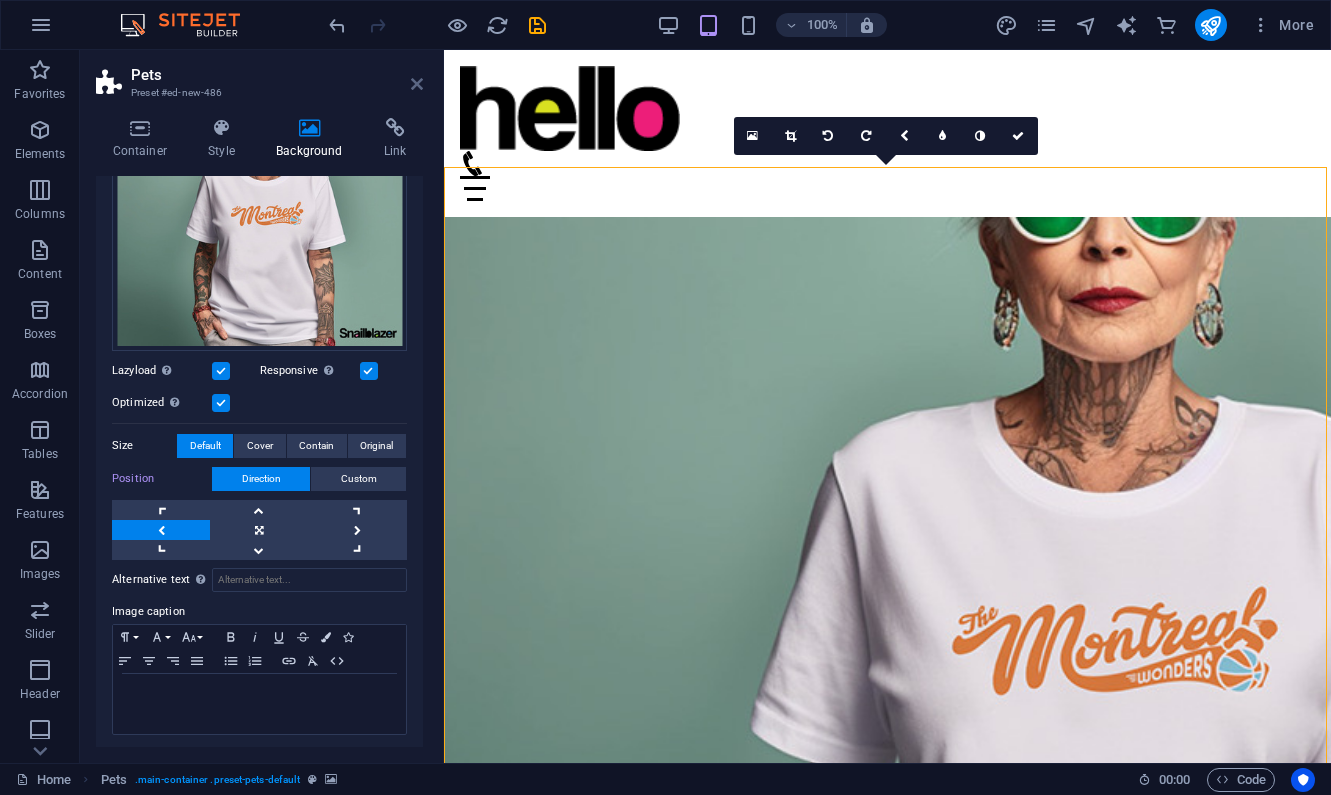click at bounding box center (417, 84) 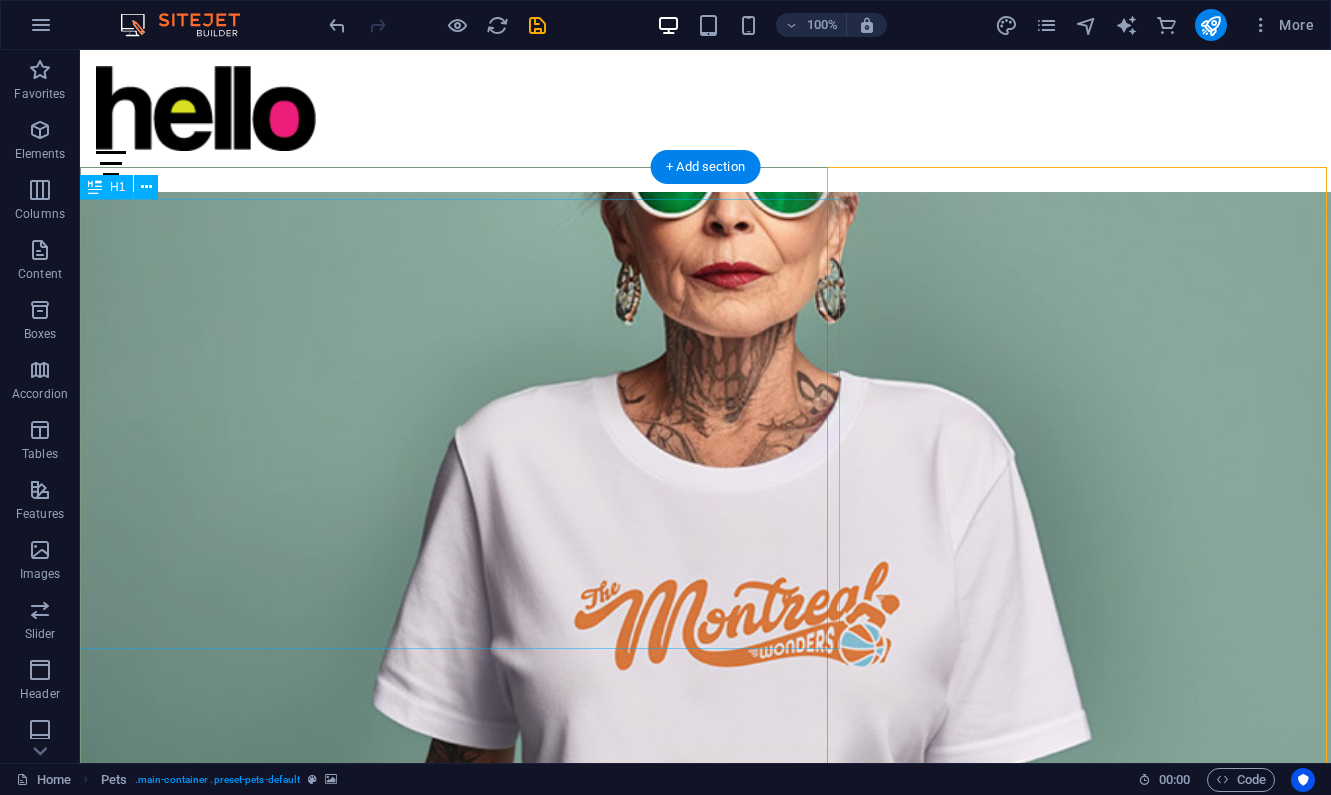 click on "Love dogs?" at bounding box center [705, 1162] 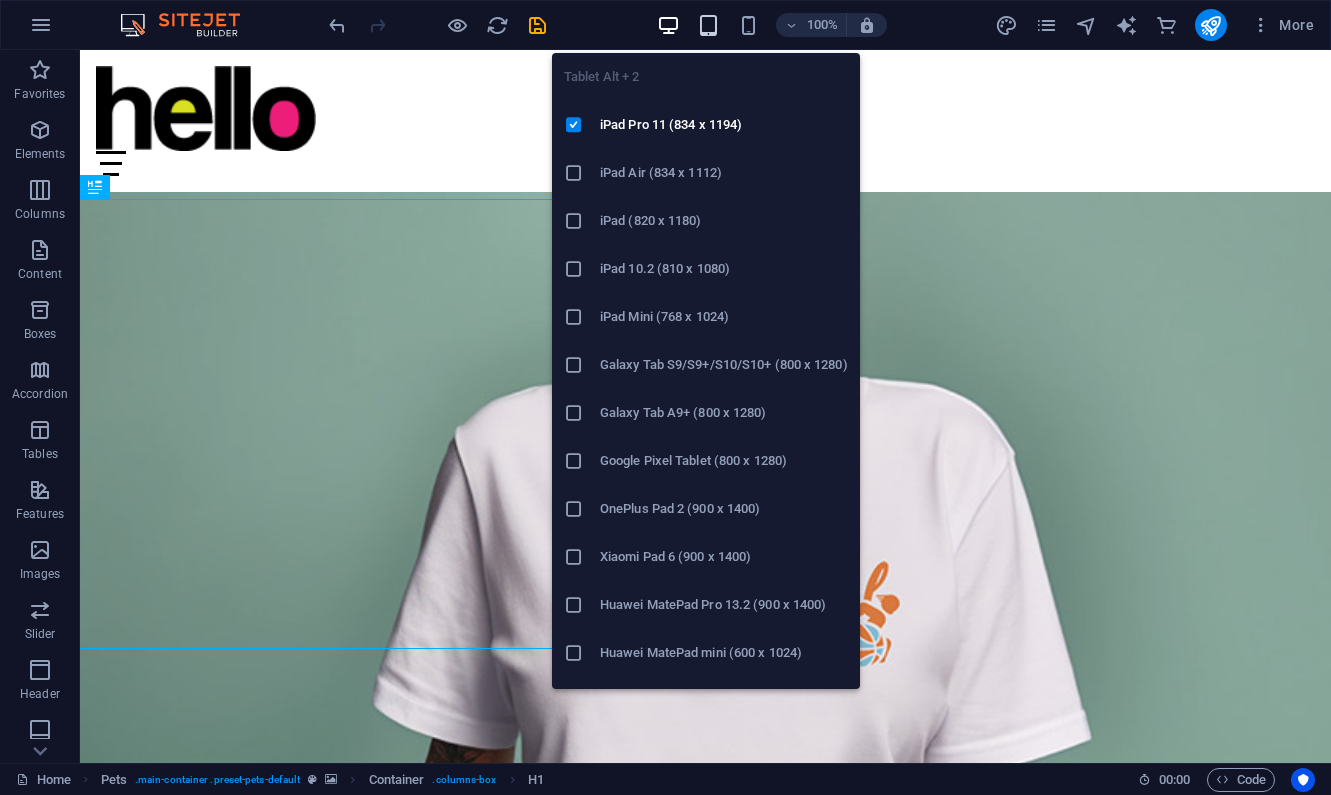 click at bounding box center (708, 25) 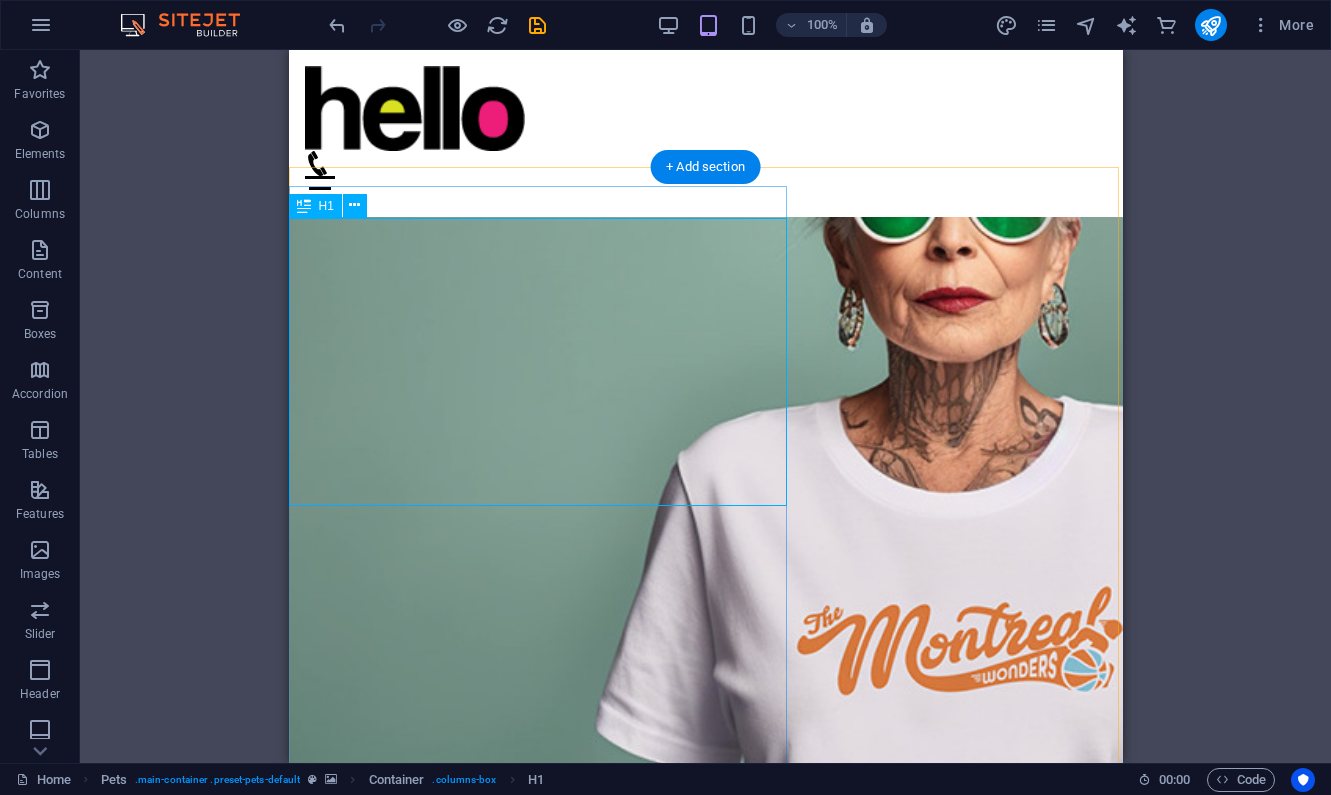 click on "Love dogs?" at bounding box center [705, 1113] 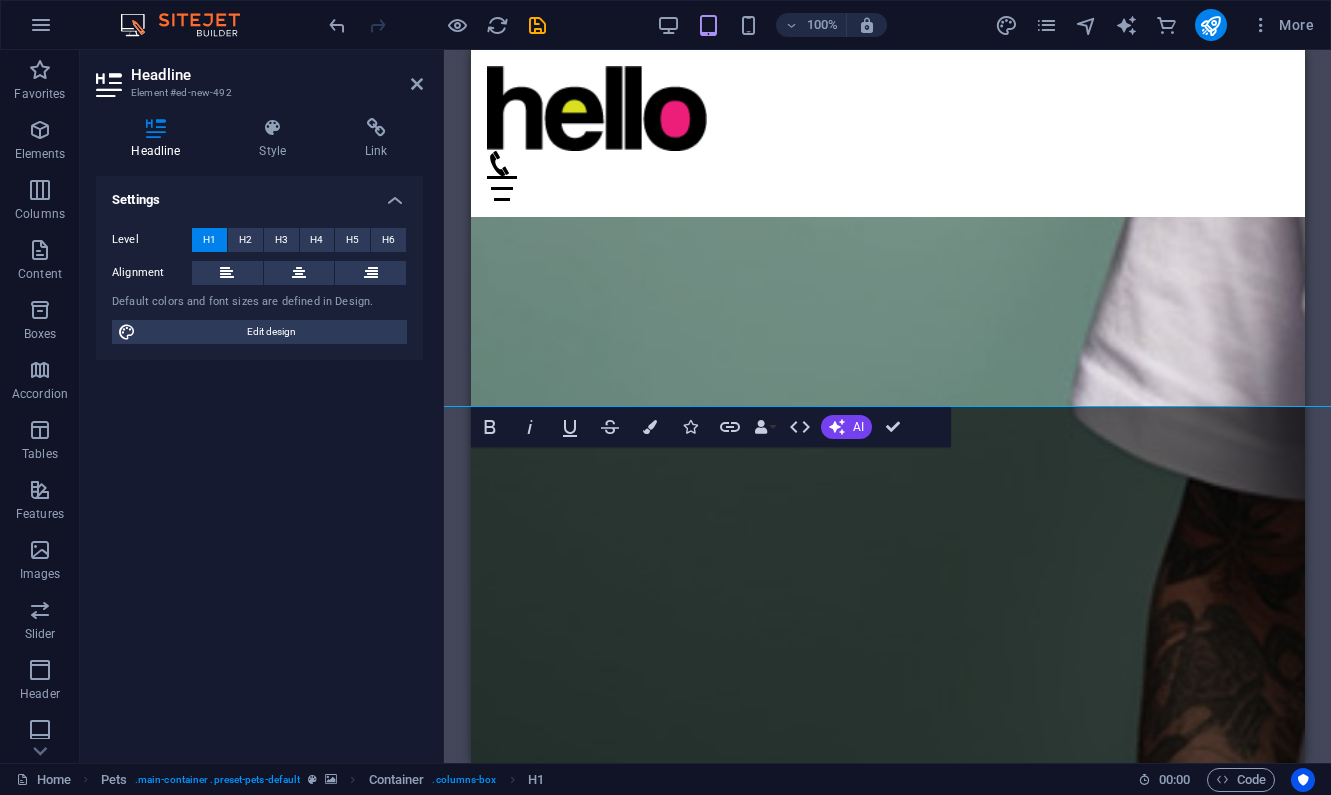 drag, startPoint x: 667, startPoint y: 287, endPoint x: 982, endPoint y: 794, distance: 596.8869 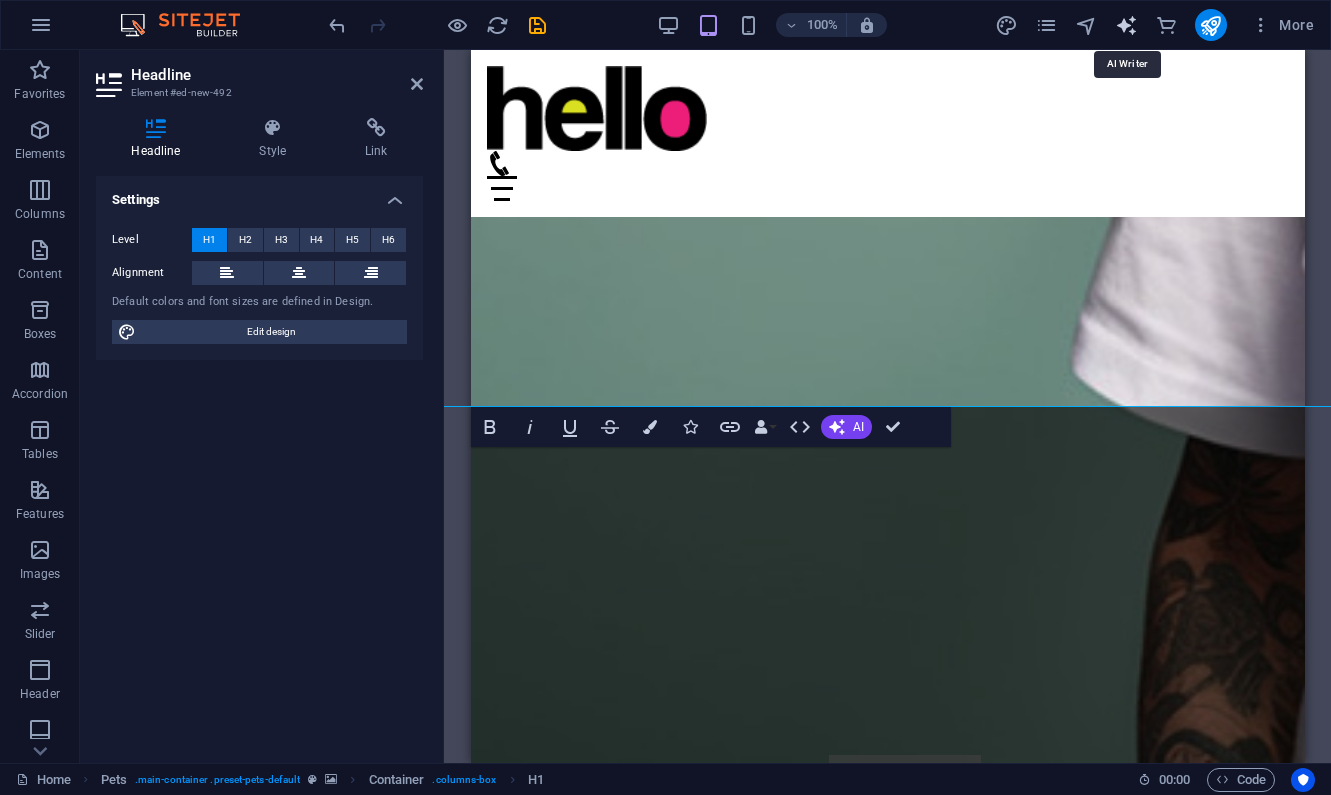click at bounding box center (1126, 25) 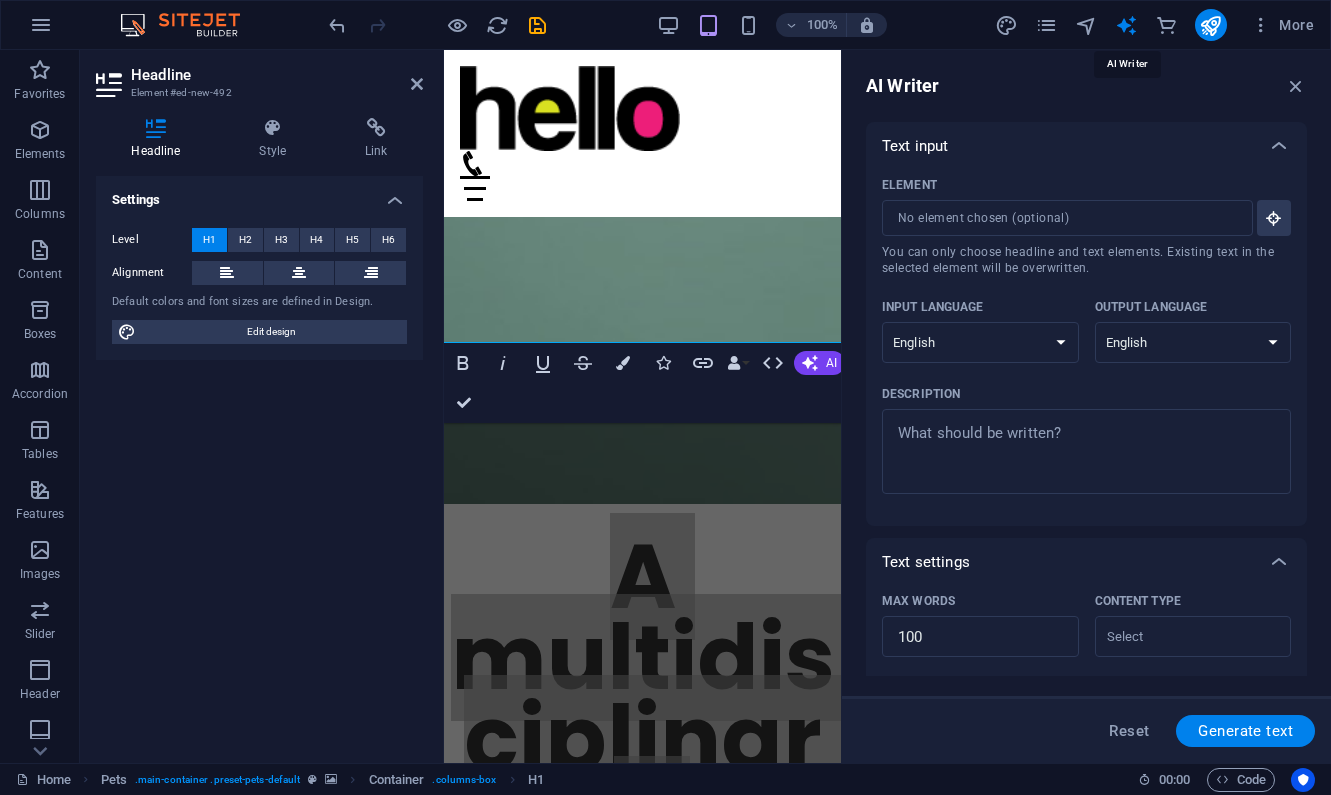 scroll, scrollTop: 423, scrollLeft: 0, axis: vertical 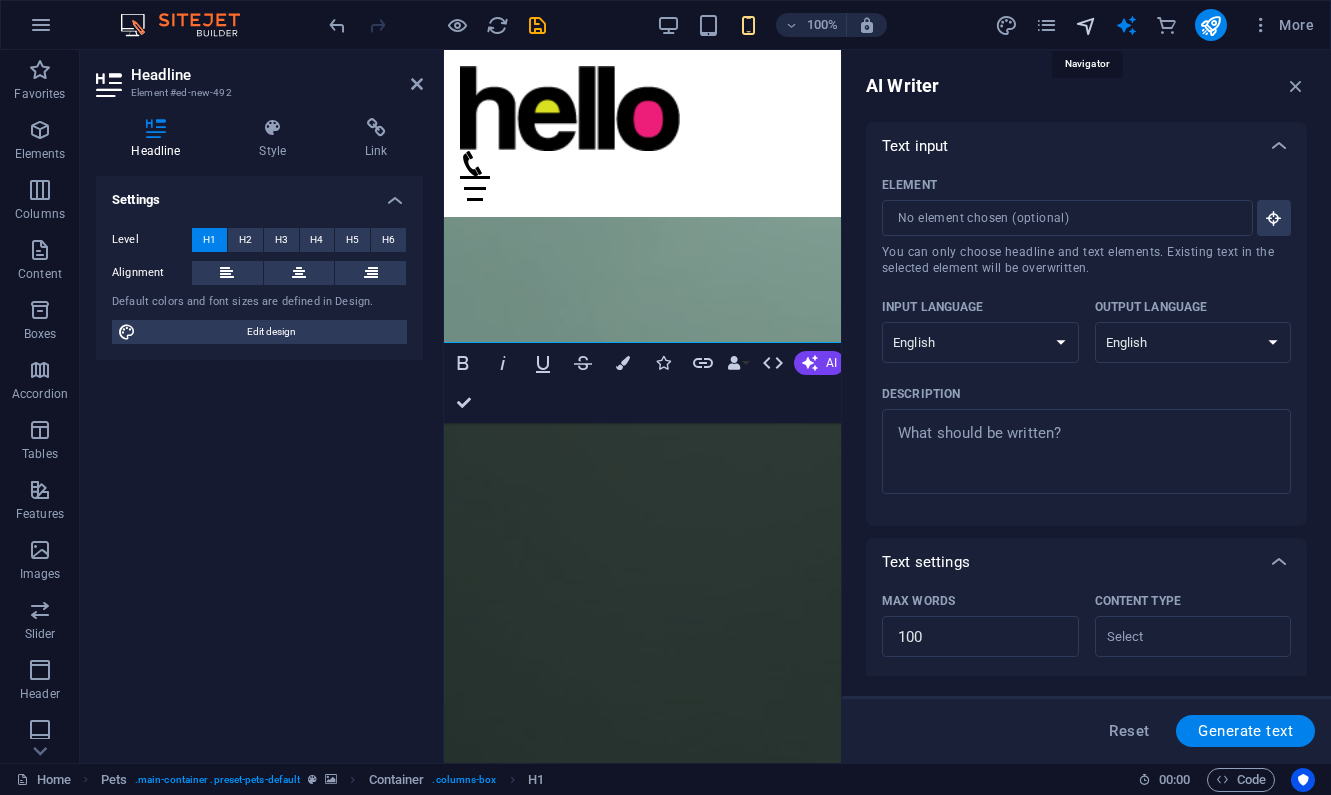 click at bounding box center (1086, 25) 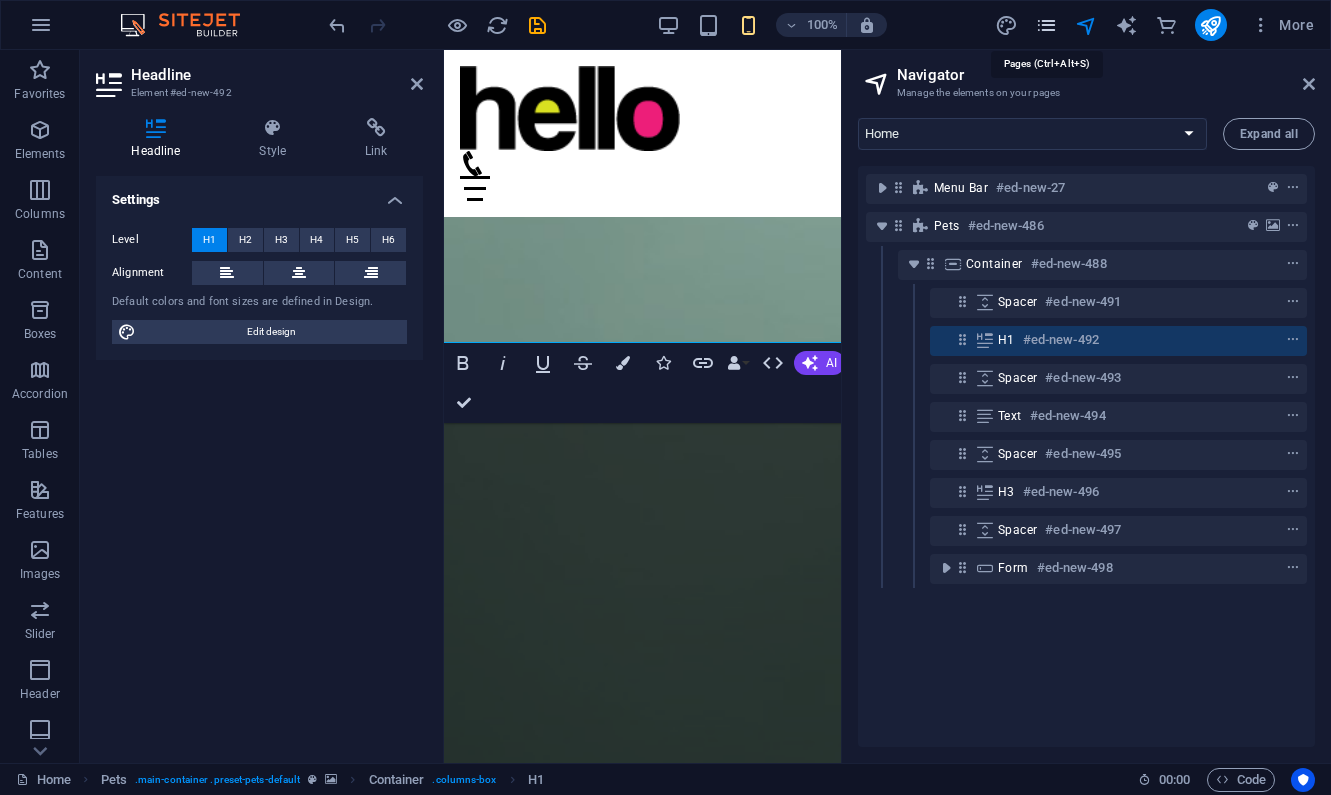 click at bounding box center [1046, 25] 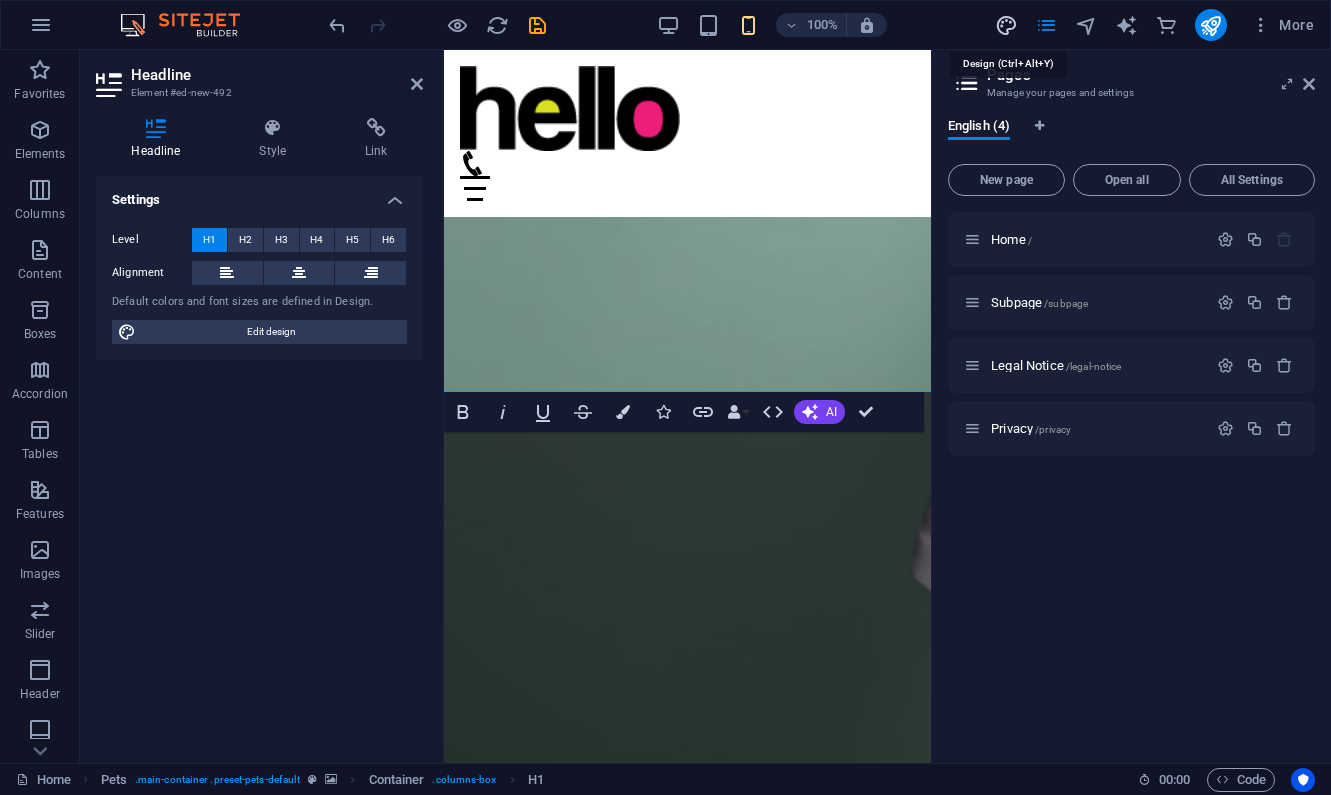 click at bounding box center [1006, 25] 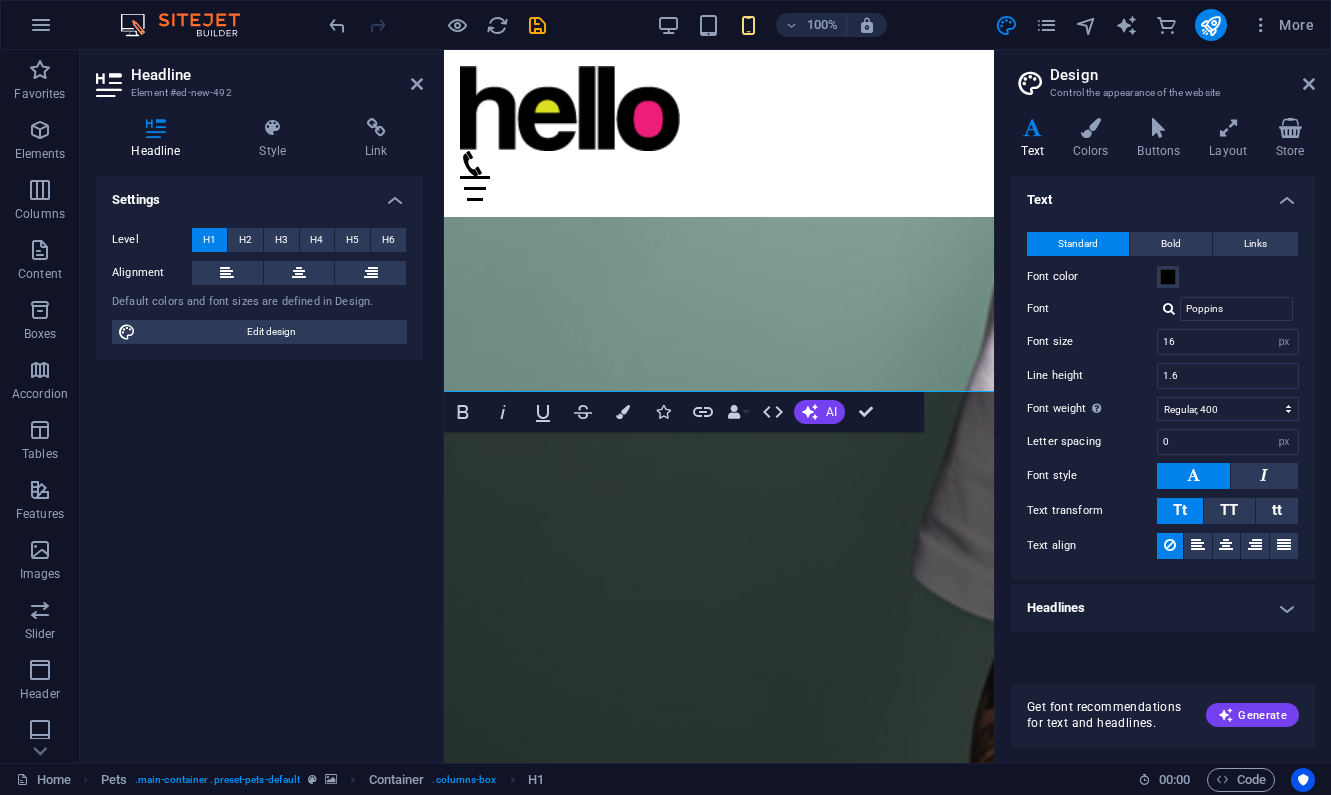 click on "Headlines" at bounding box center (1163, 608) 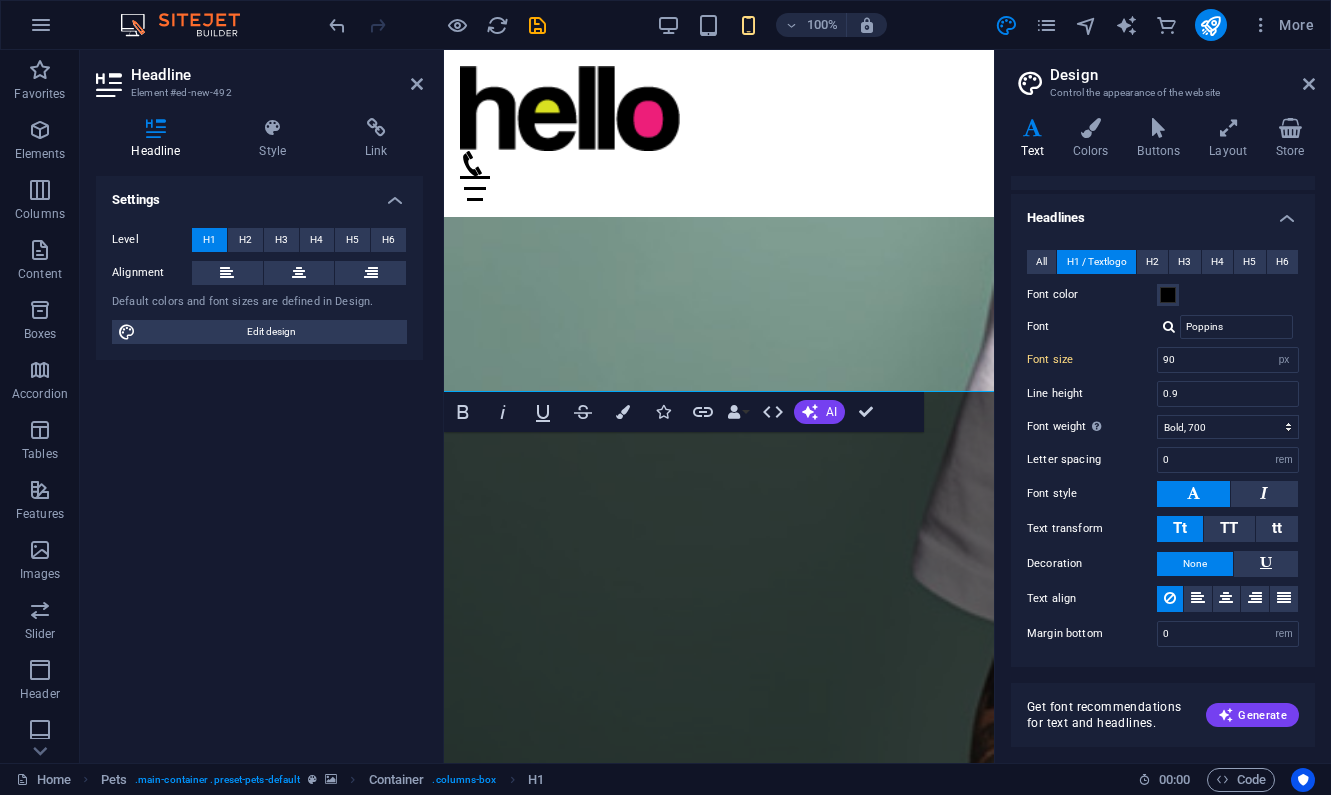 scroll, scrollTop: 389, scrollLeft: 0, axis: vertical 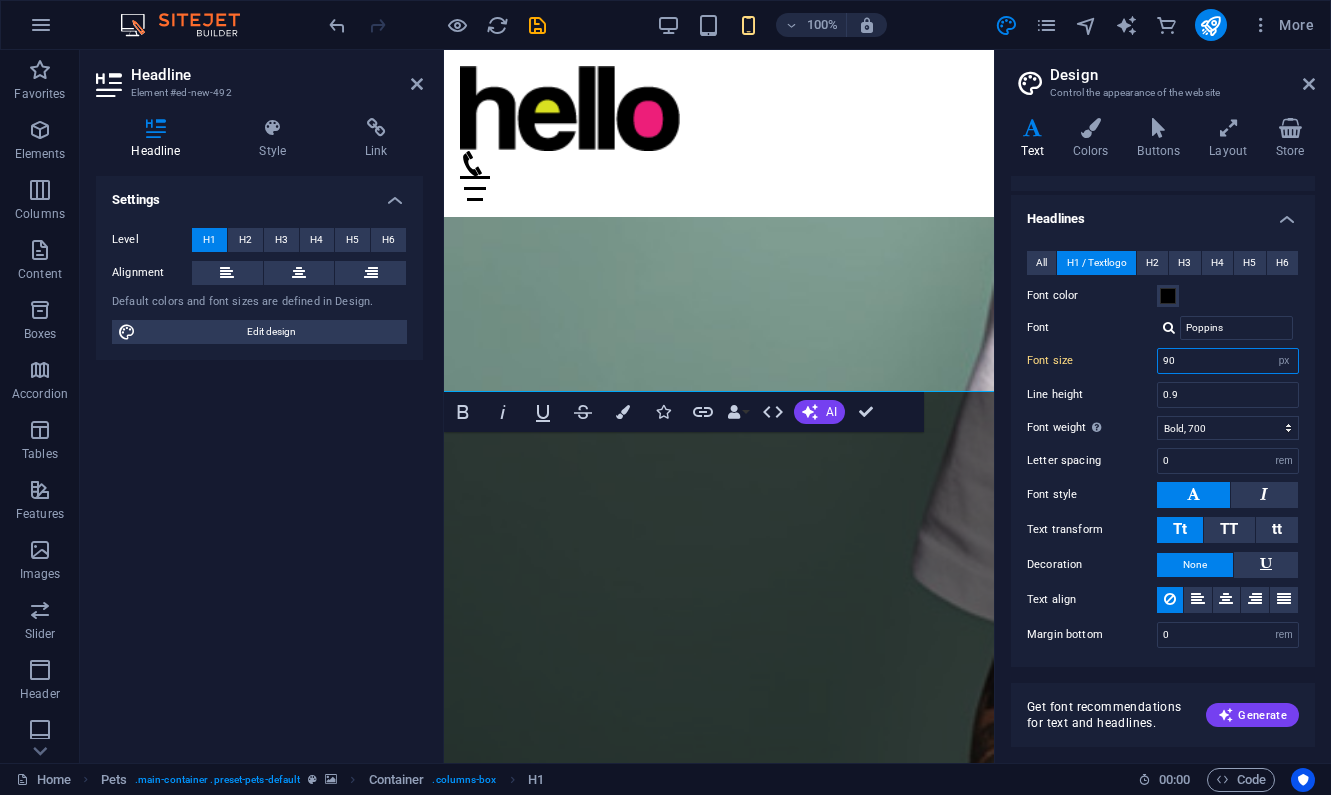 click on "90" at bounding box center (1228, 361) 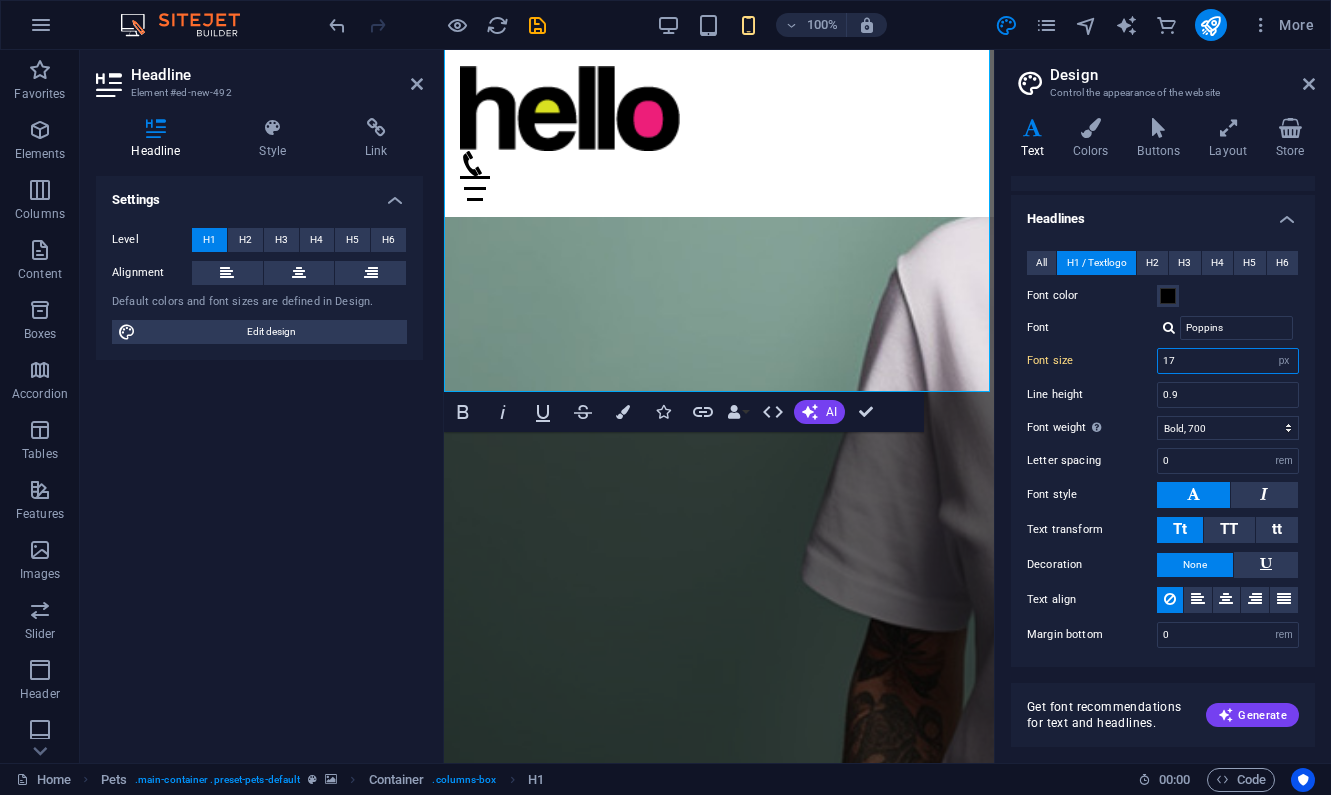 scroll, scrollTop: 117, scrollLeft: 0, axis: vertical 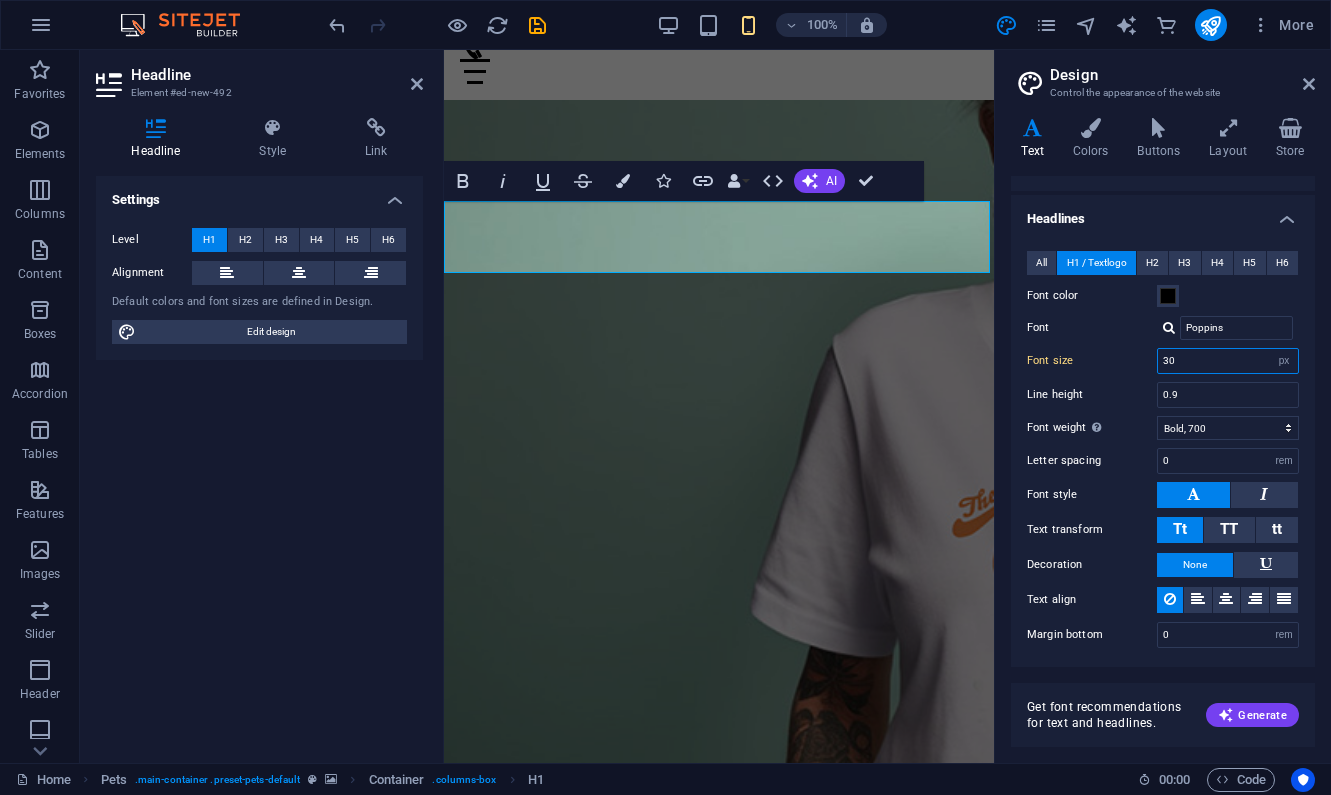 type on "31" 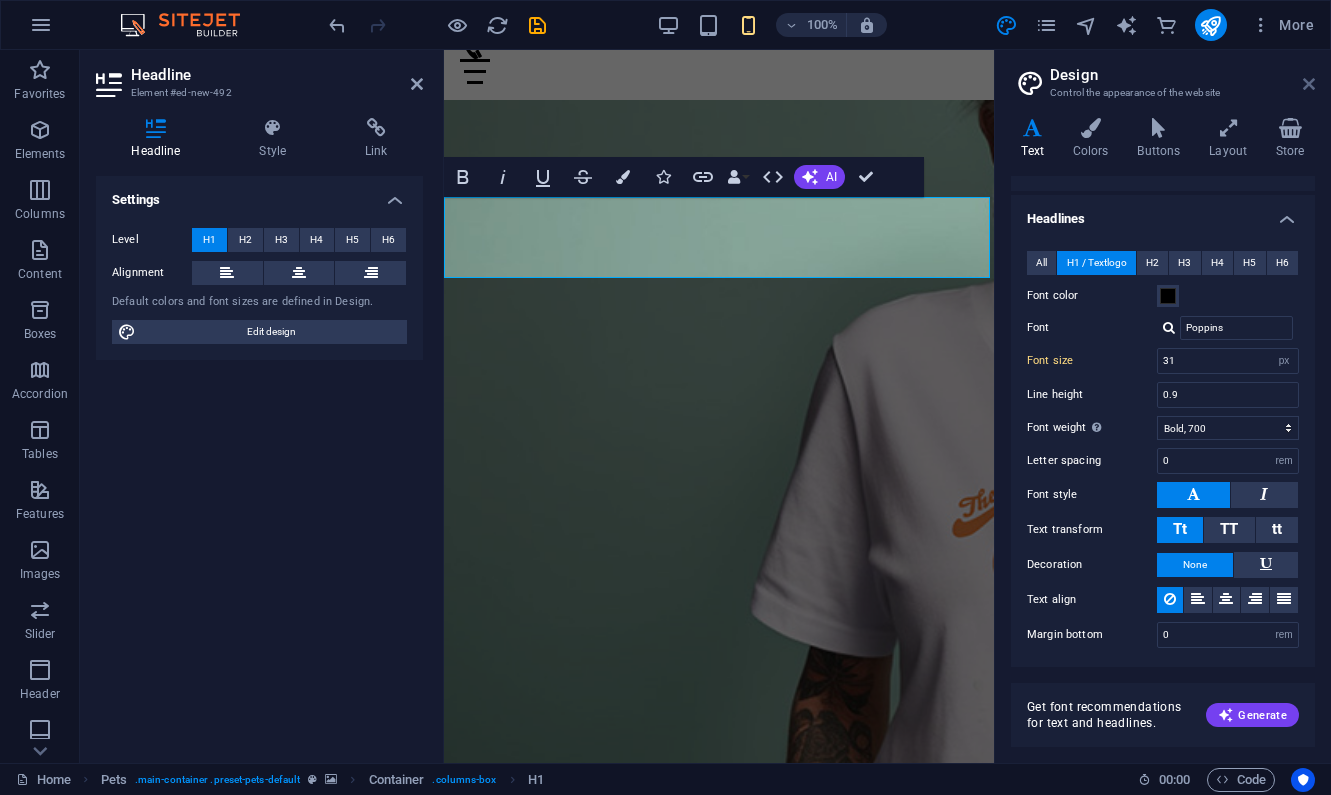 click at bounding box center [1309, 84] 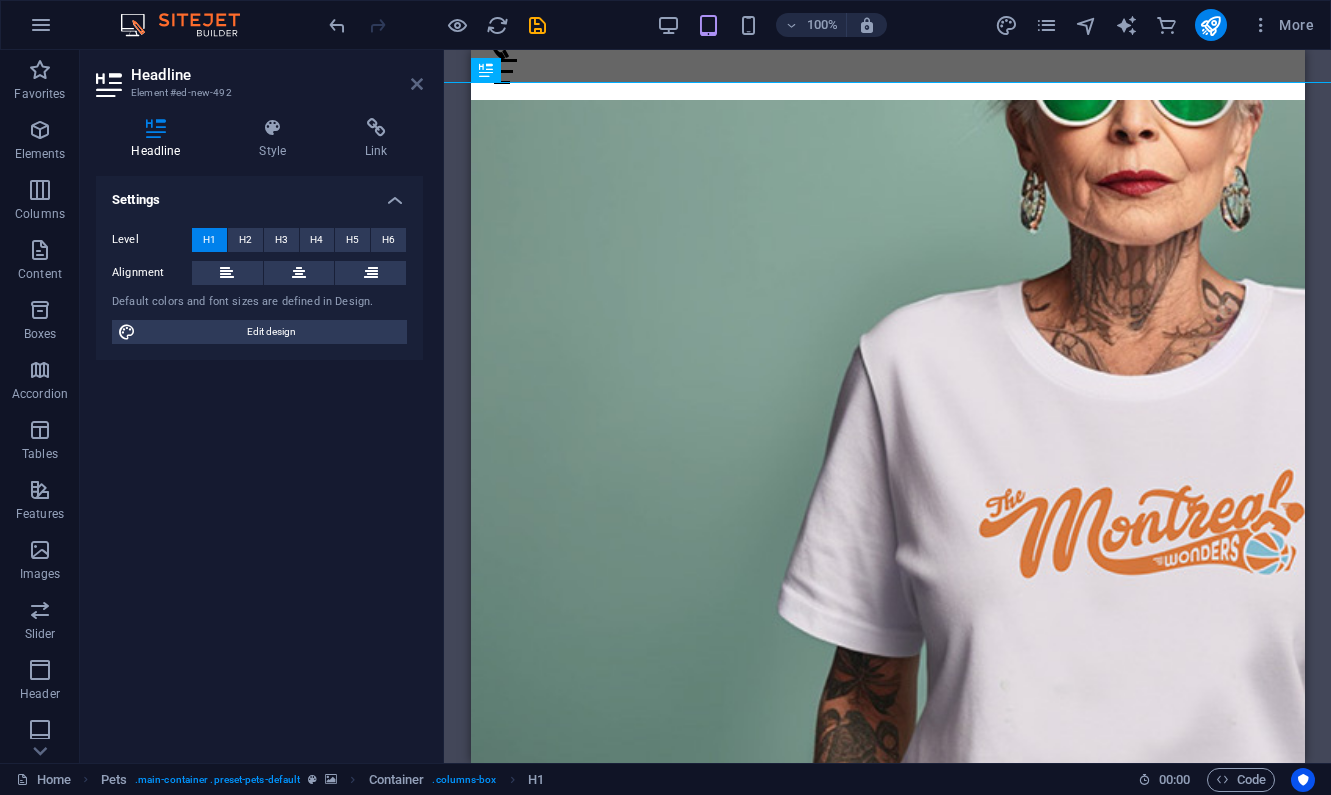 click at bounding box center (417, 84) 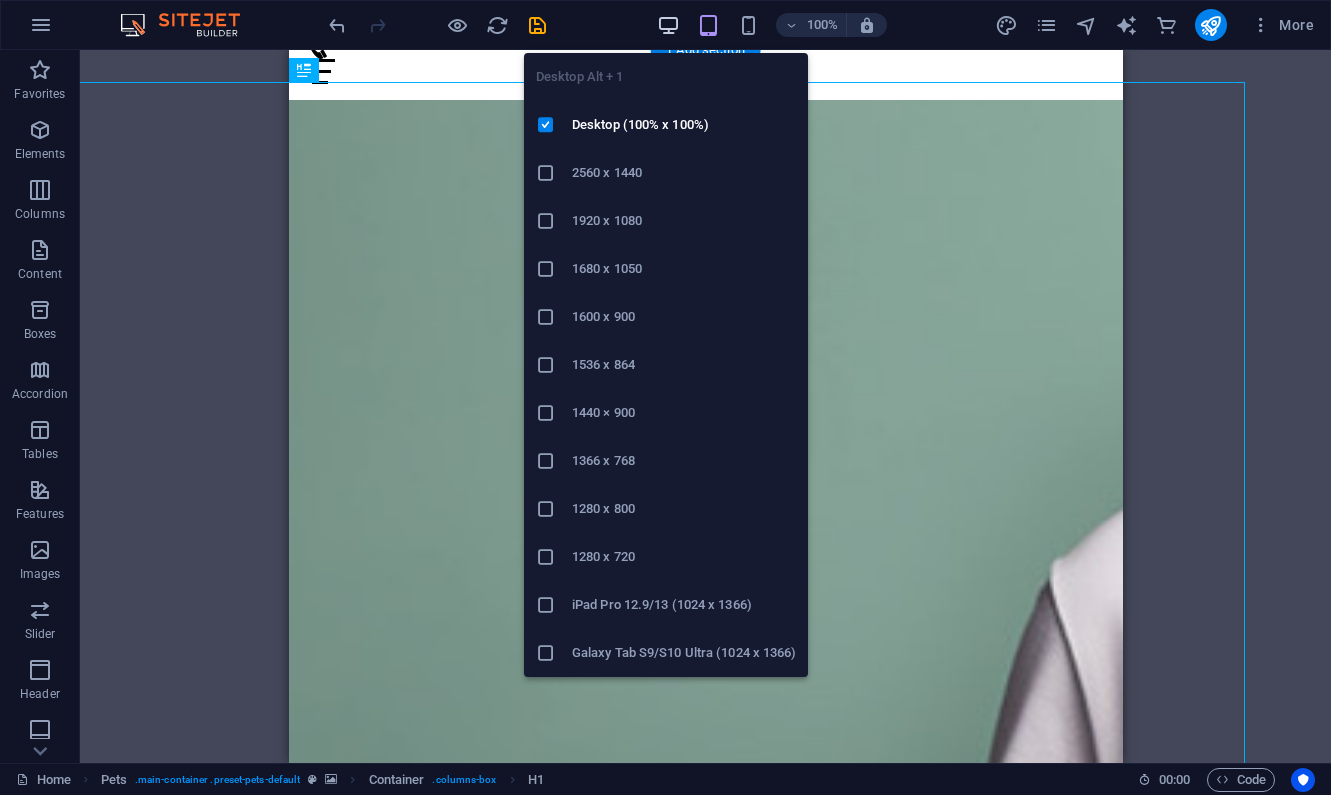 click at bounding box center (668, 25) 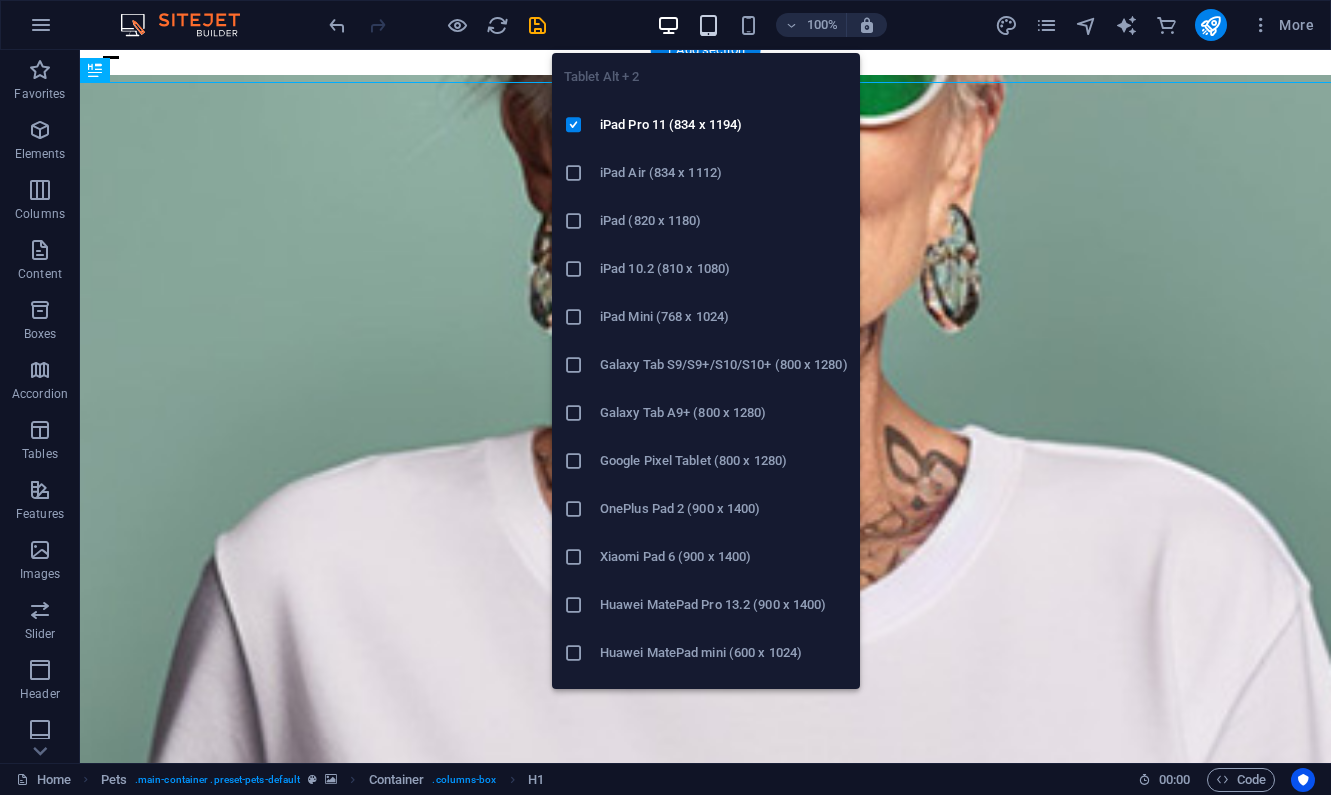 click at bounding box center (708, 25) 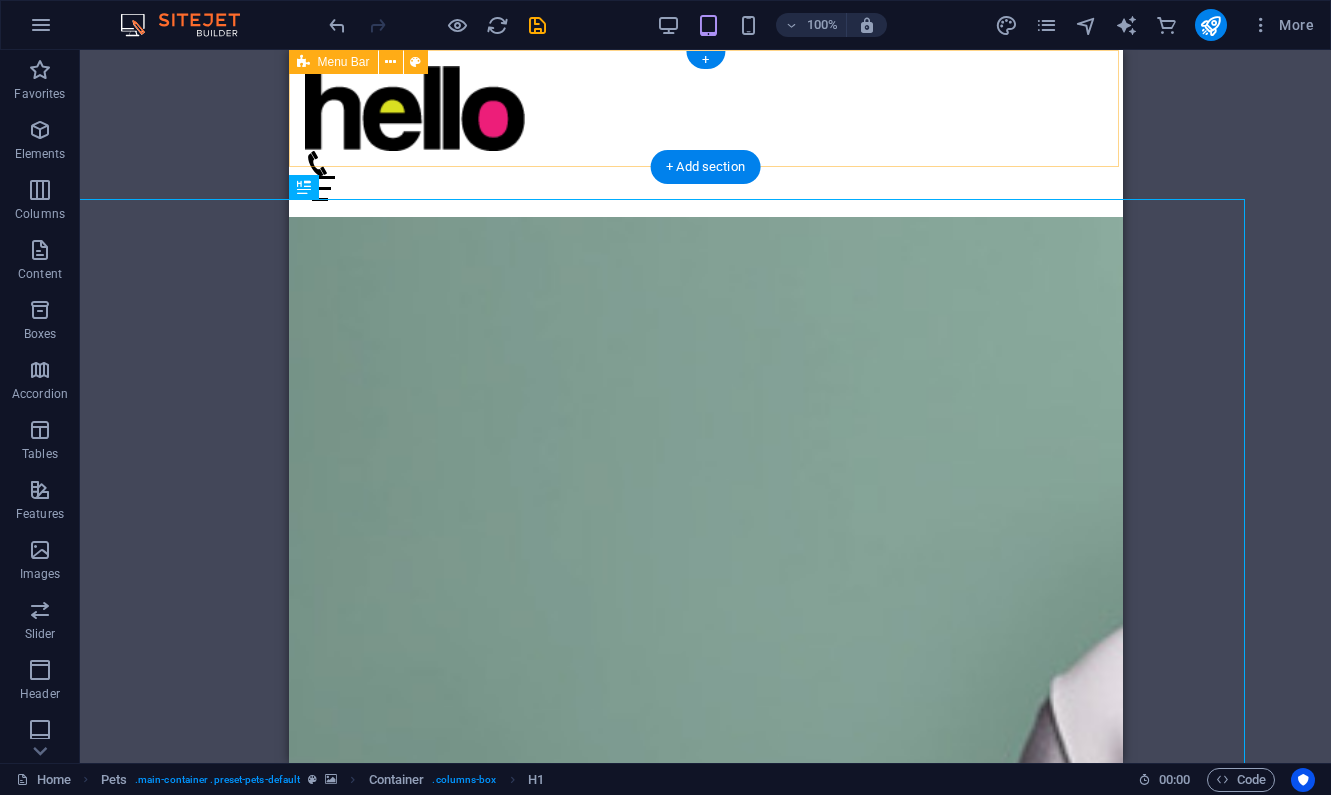scroll, scrollTop: 0, scrollLeft: 0, axis: both 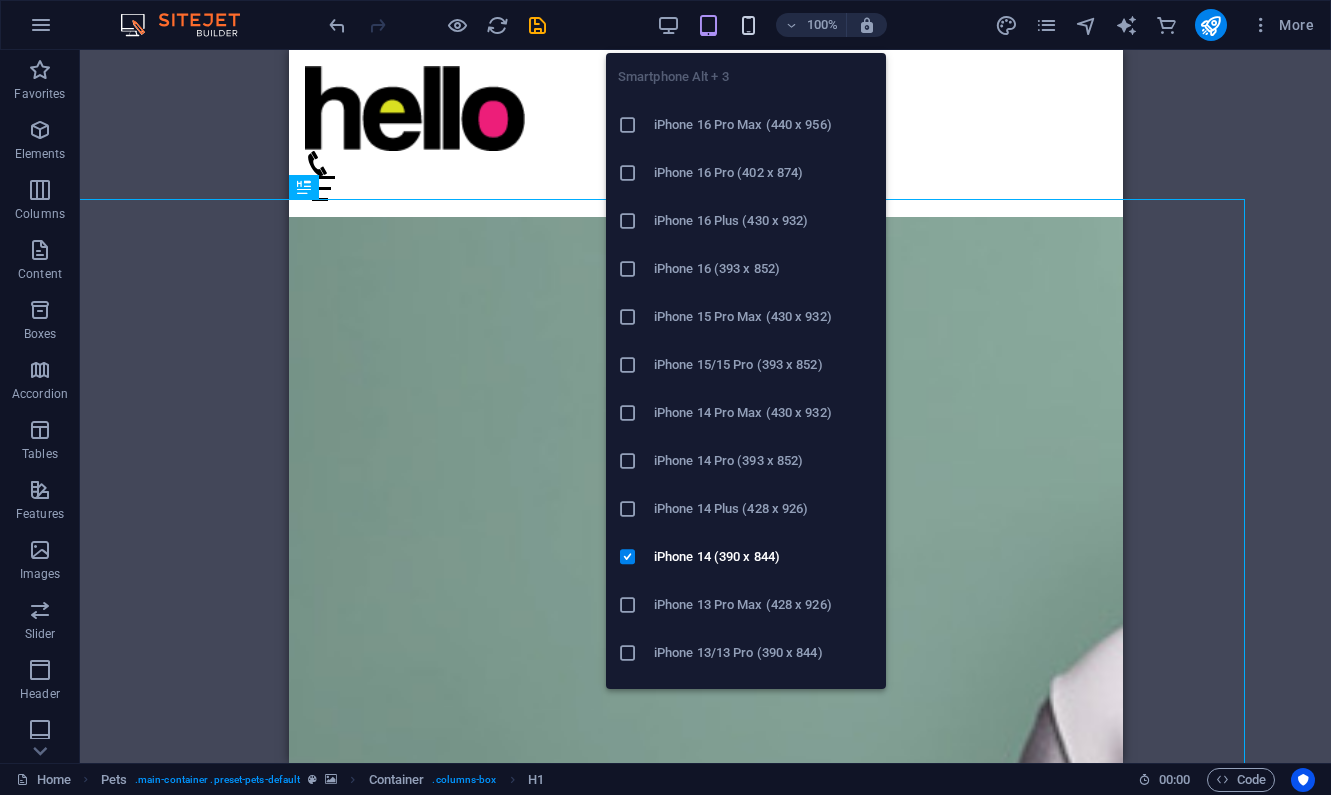 click at bounding box center (748, 25) 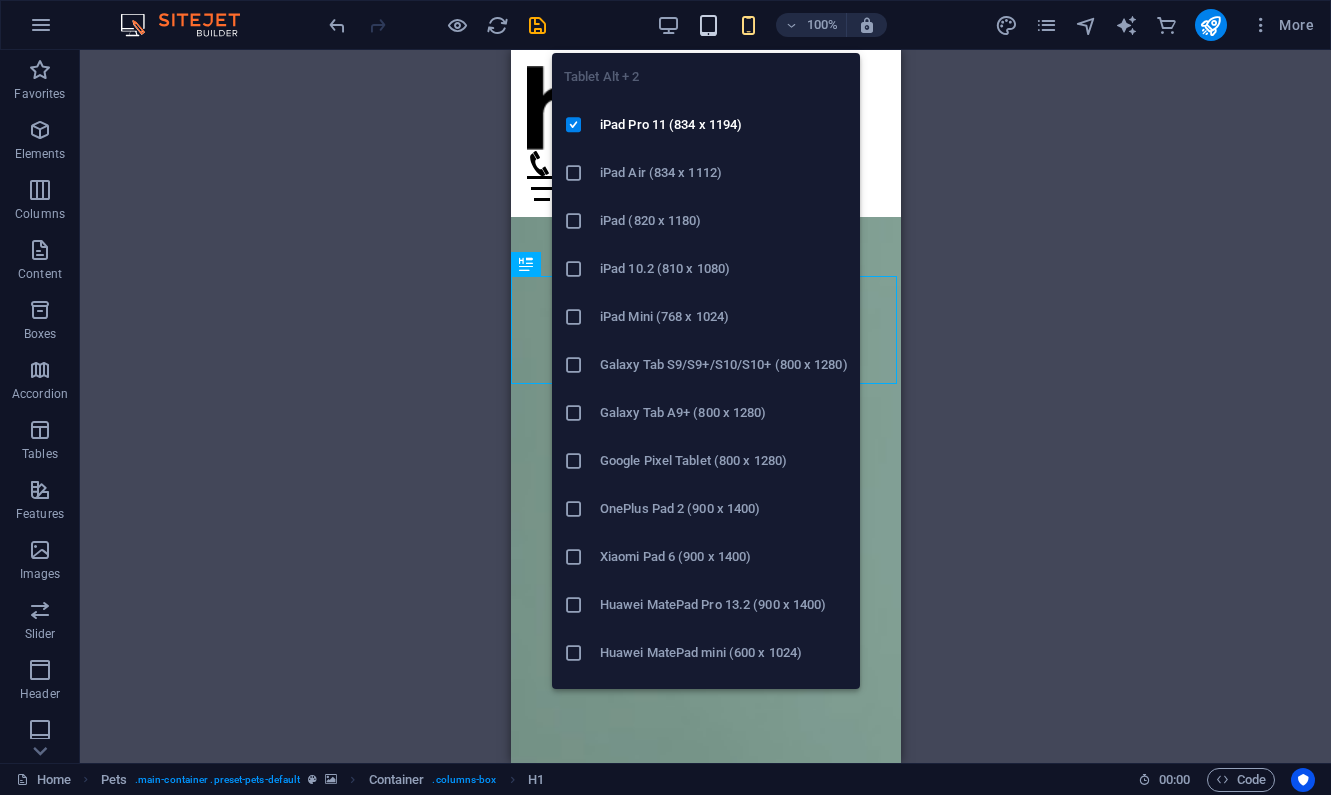click at bounding box center (708, 25) 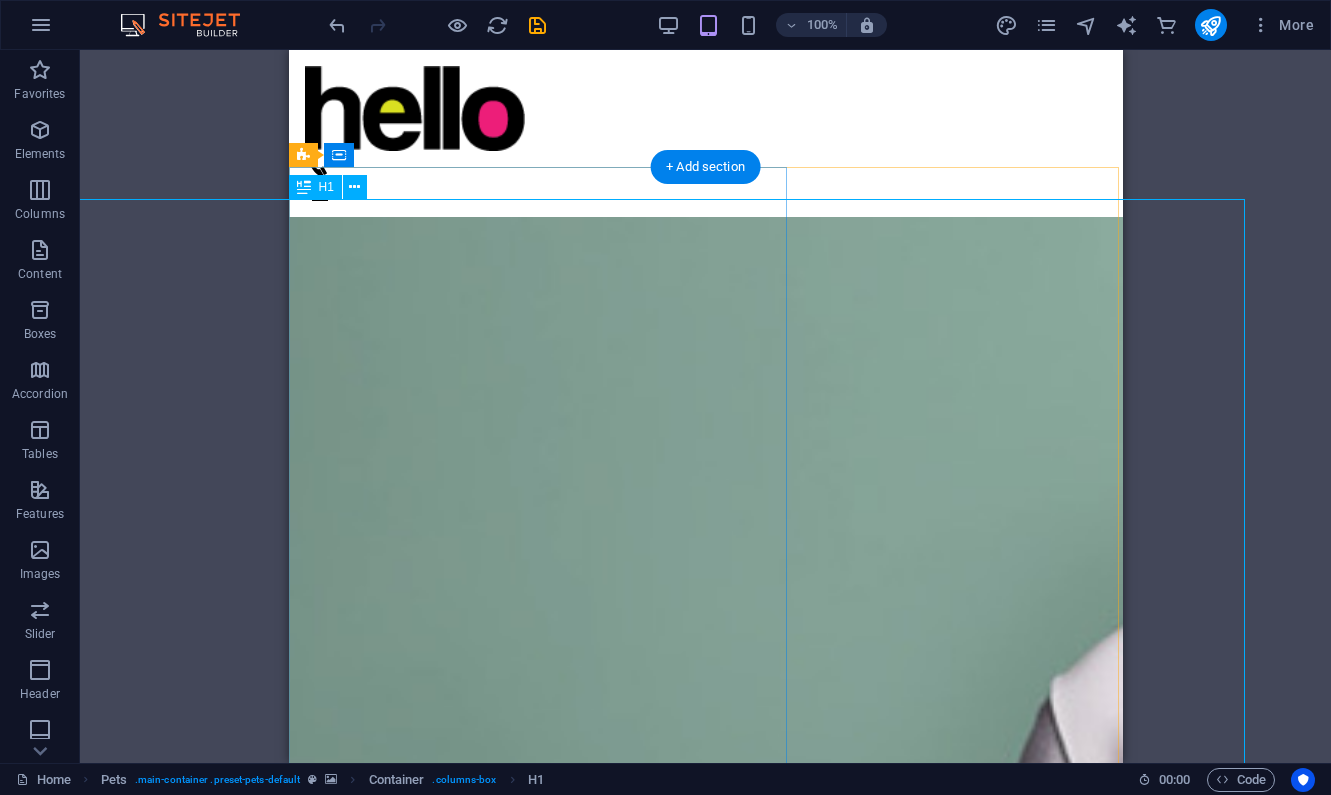 click on "A multidisciplinary creative specializing in strategy, design, and development." at bounding box center (705, 2293) 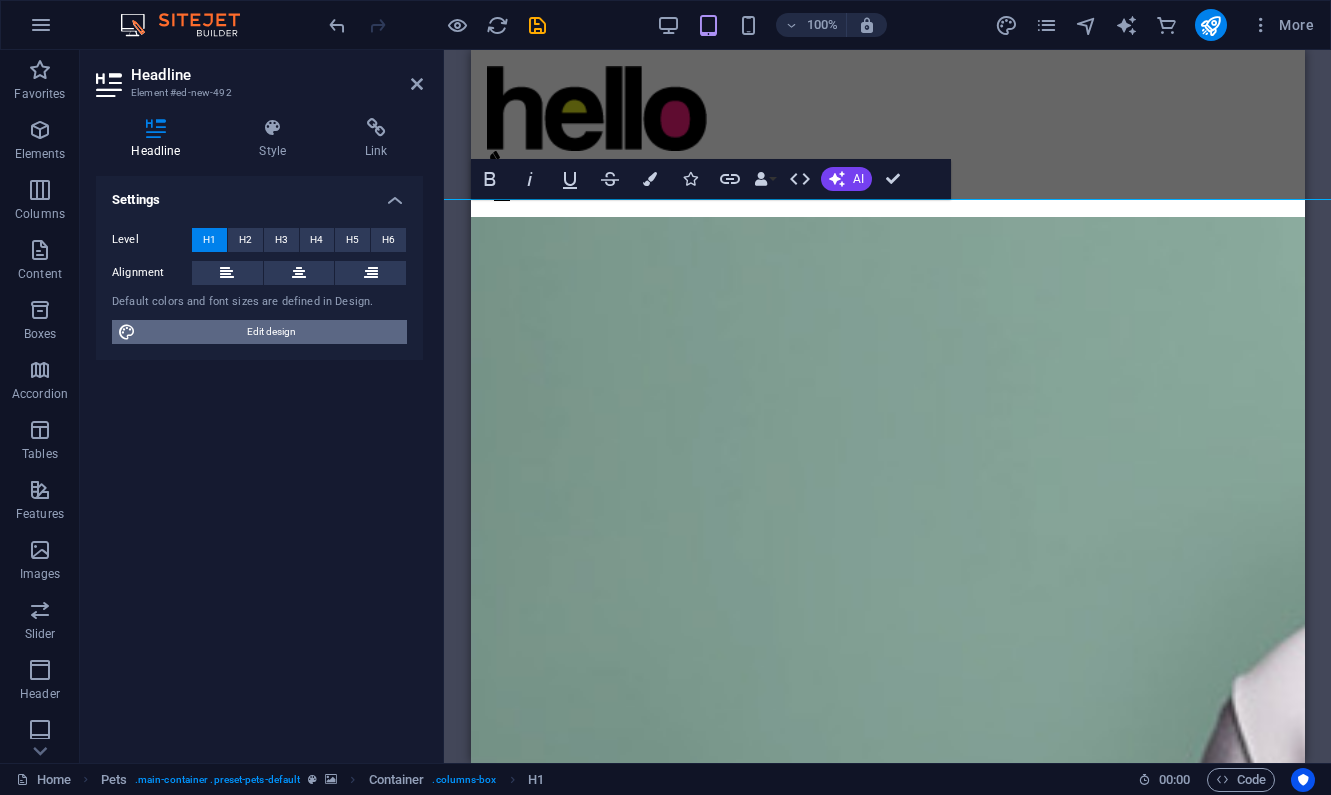 click on "Edit design" at bounding box center (271, 332) 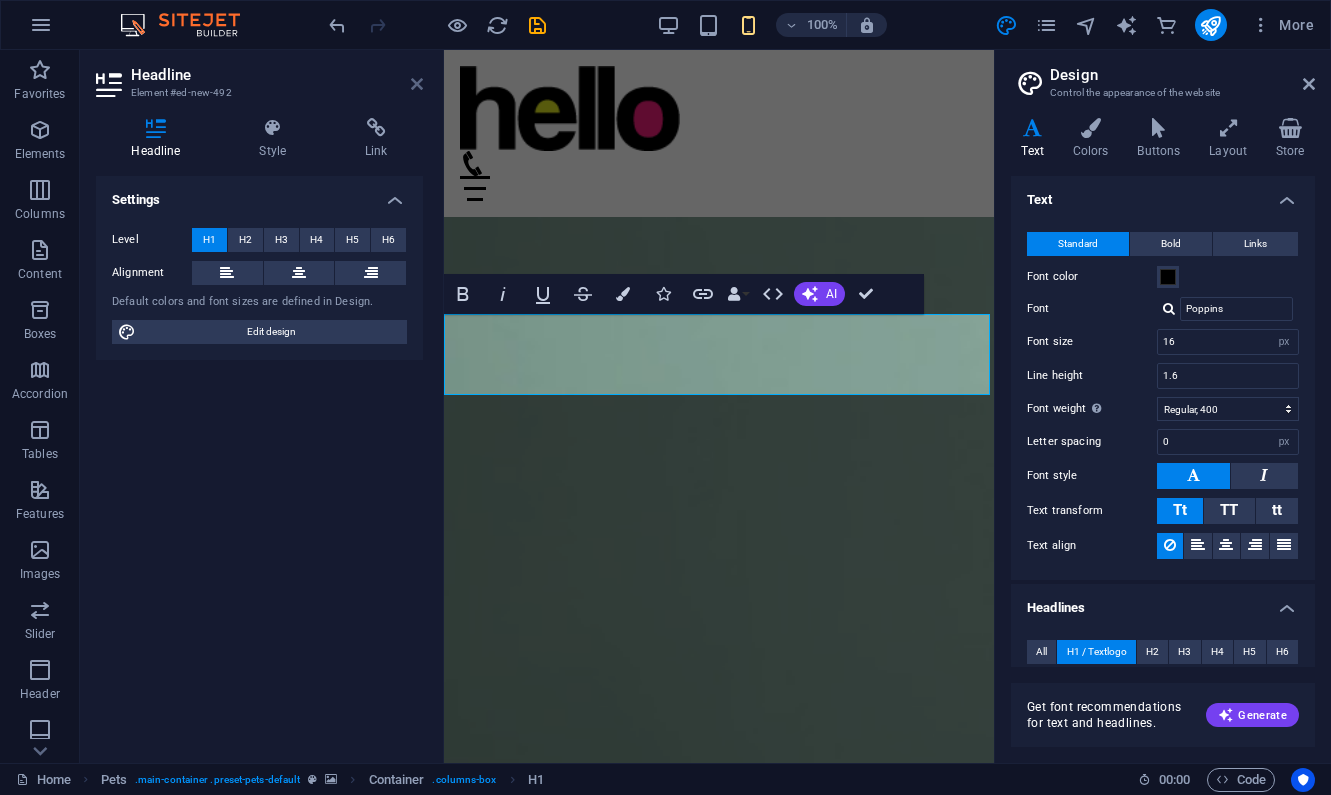 click at bounding box center [417, 84] 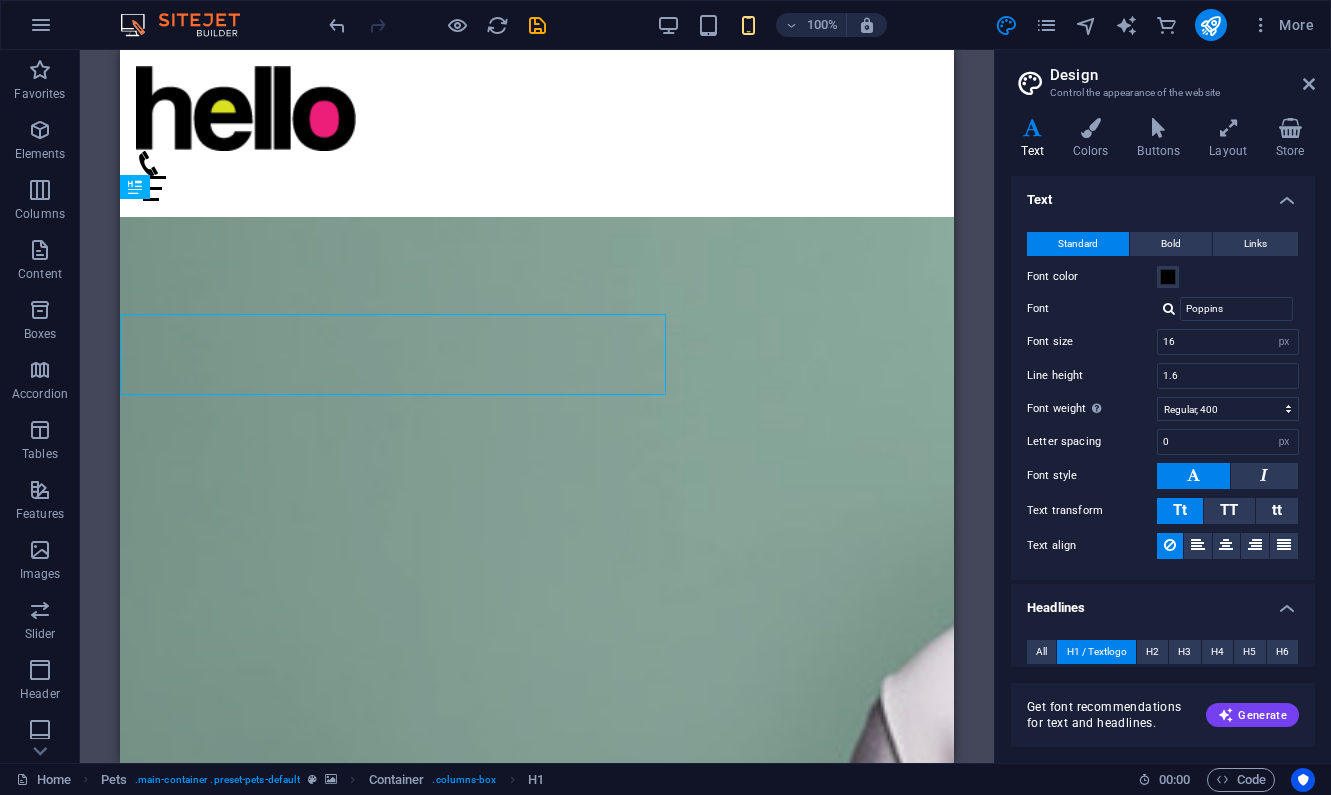 type on "160" 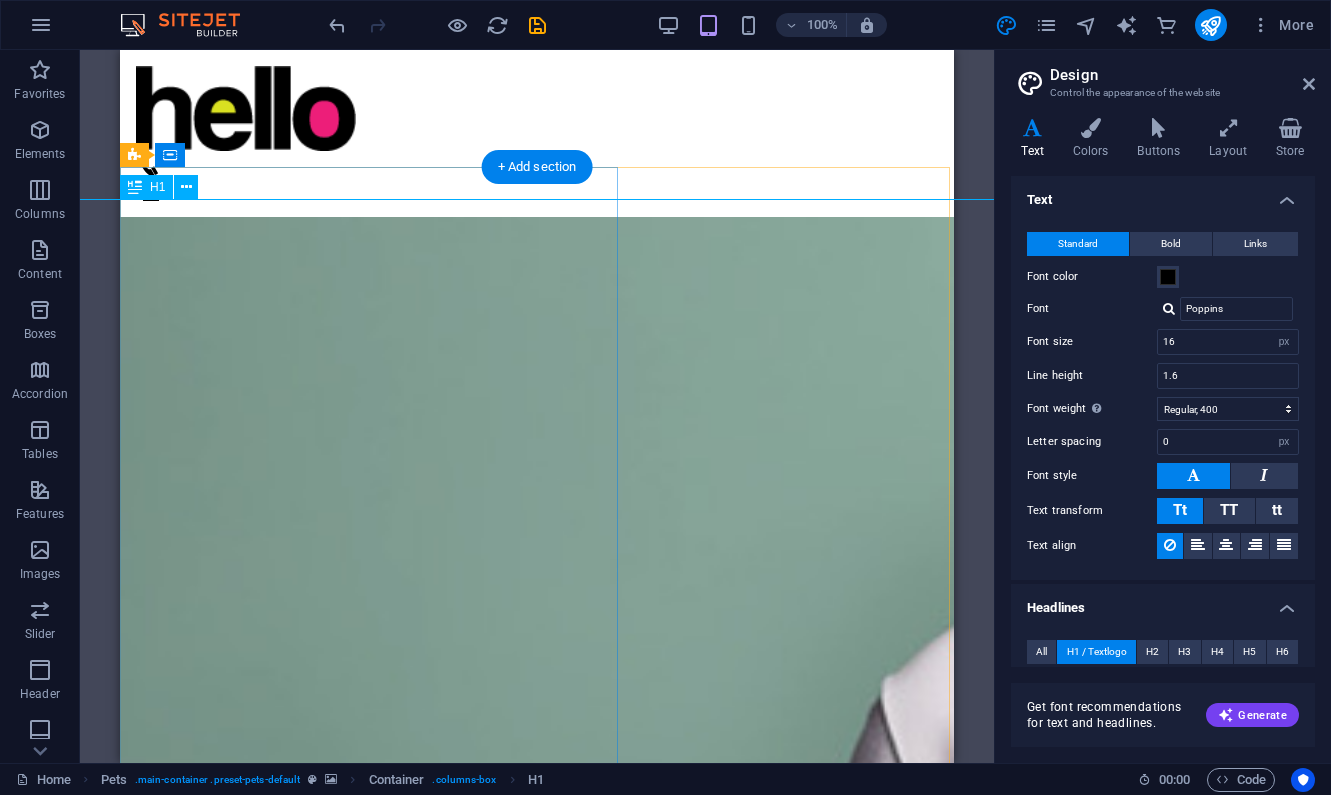 click on "A multidisciplinary creative specializing in strategy, design, and development." at bounding box center (537, 2293) 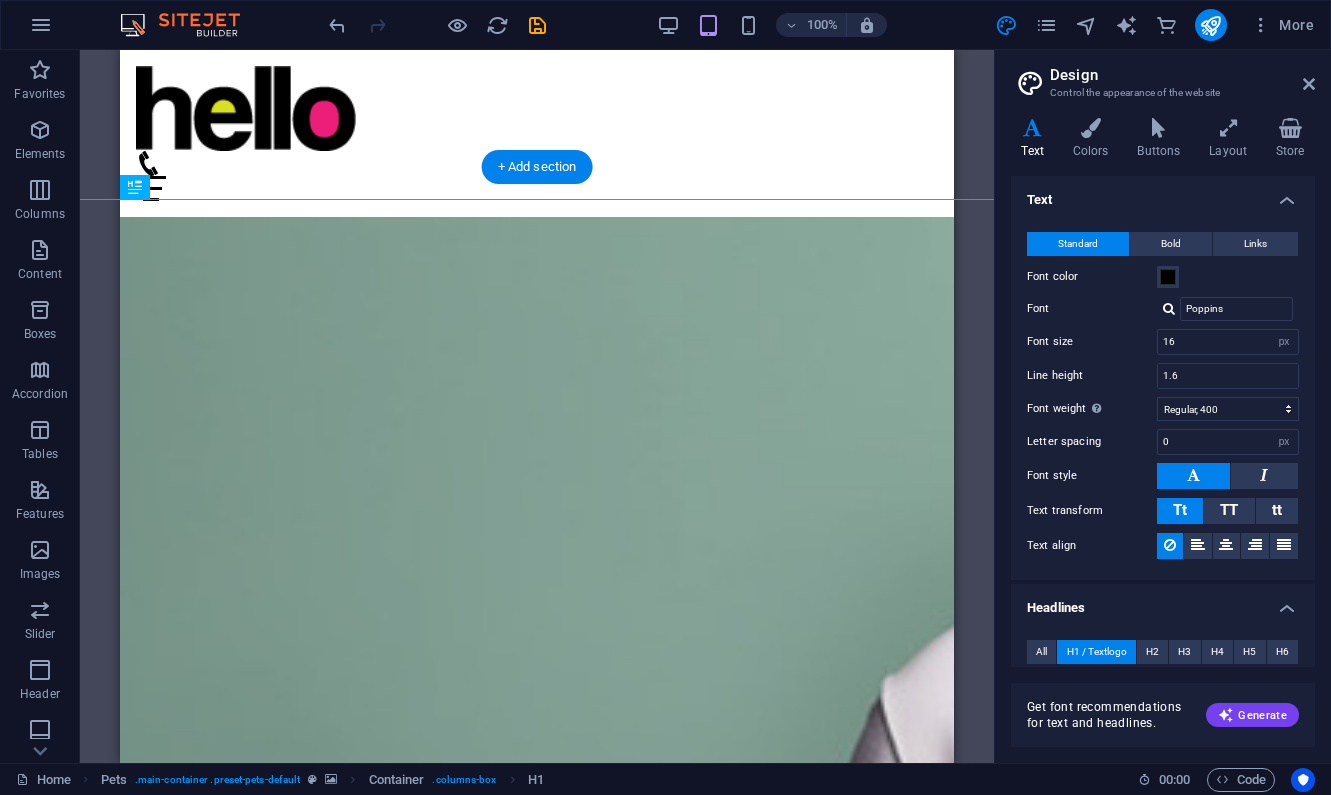 click at bounding box center [537, 915] 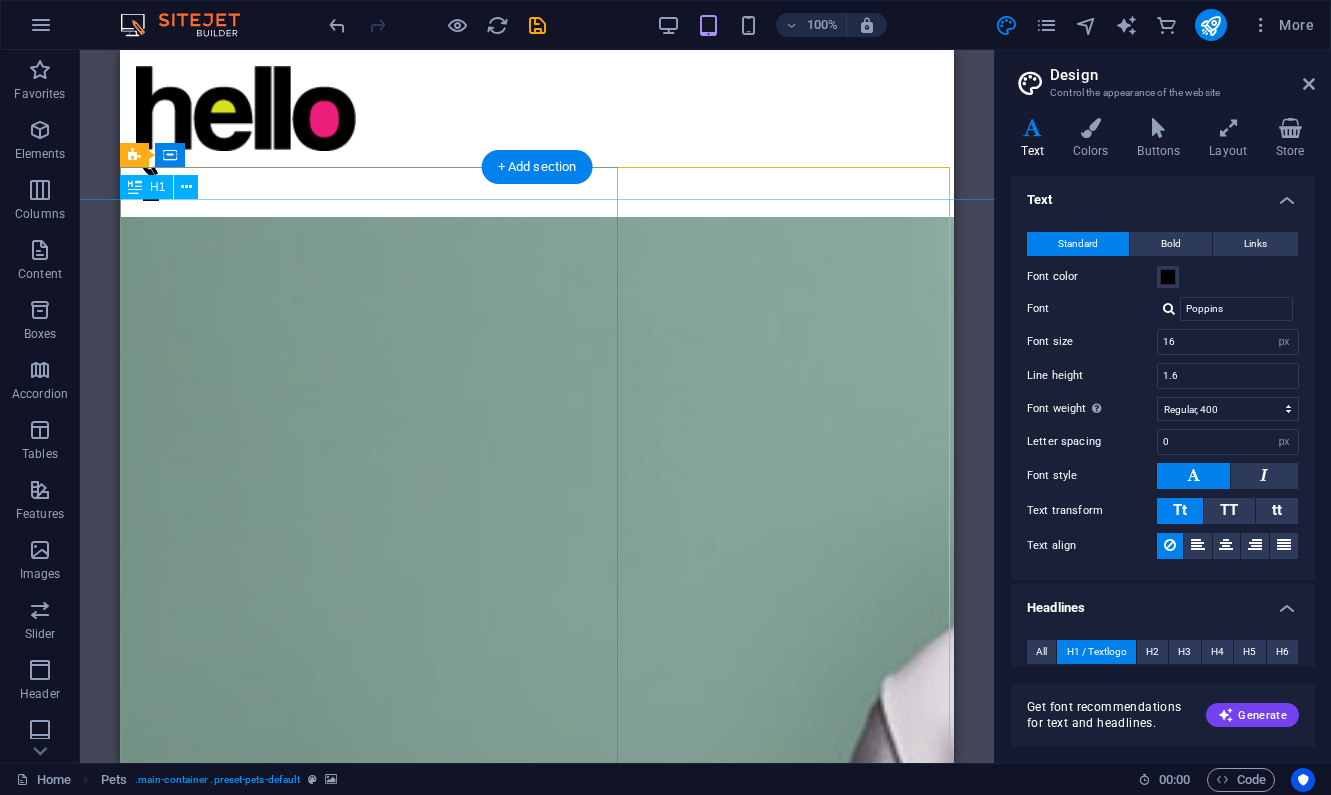 click on "A multidisciplinary creative specializing in strategy, design, and development." at bounding box center [537, 2293] 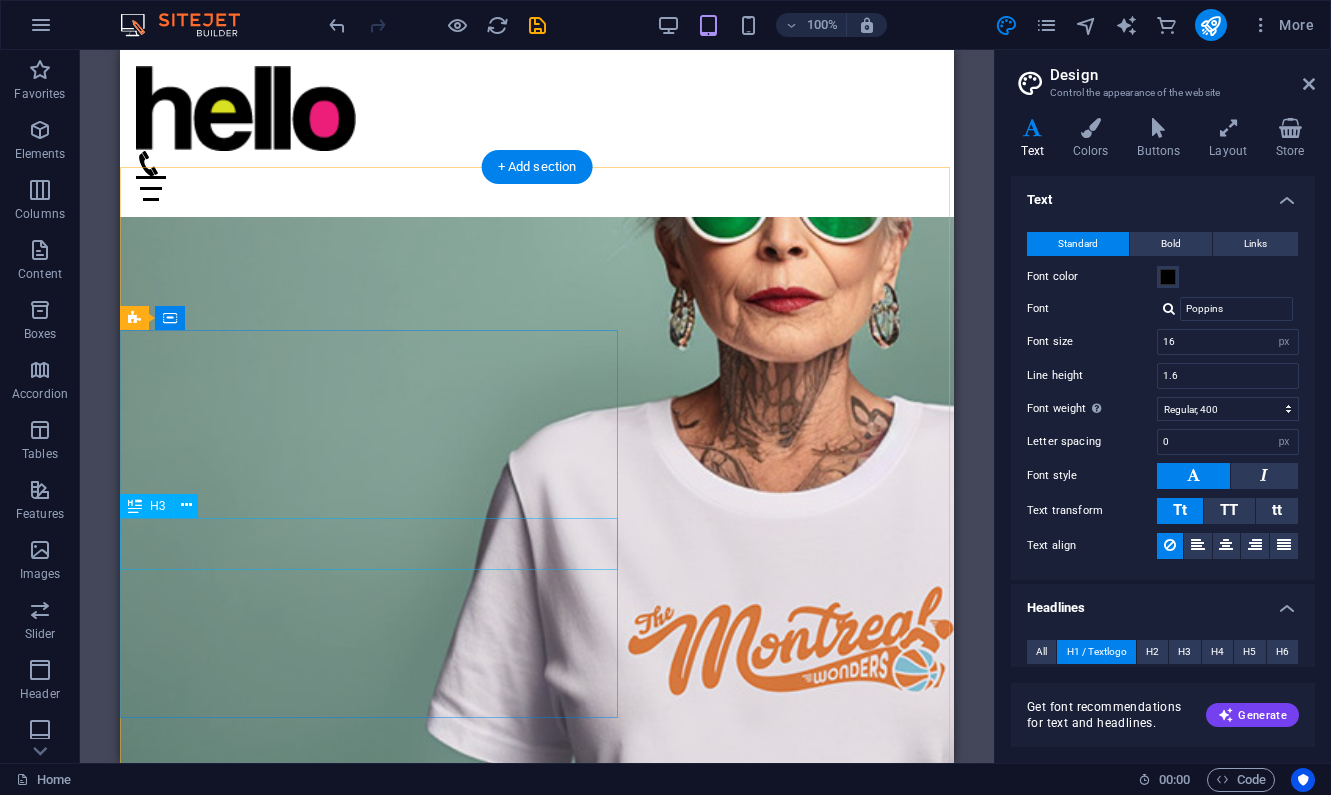 click on "Get a free Pack of high-quality snacks!" at bounding box center (537, 1259) 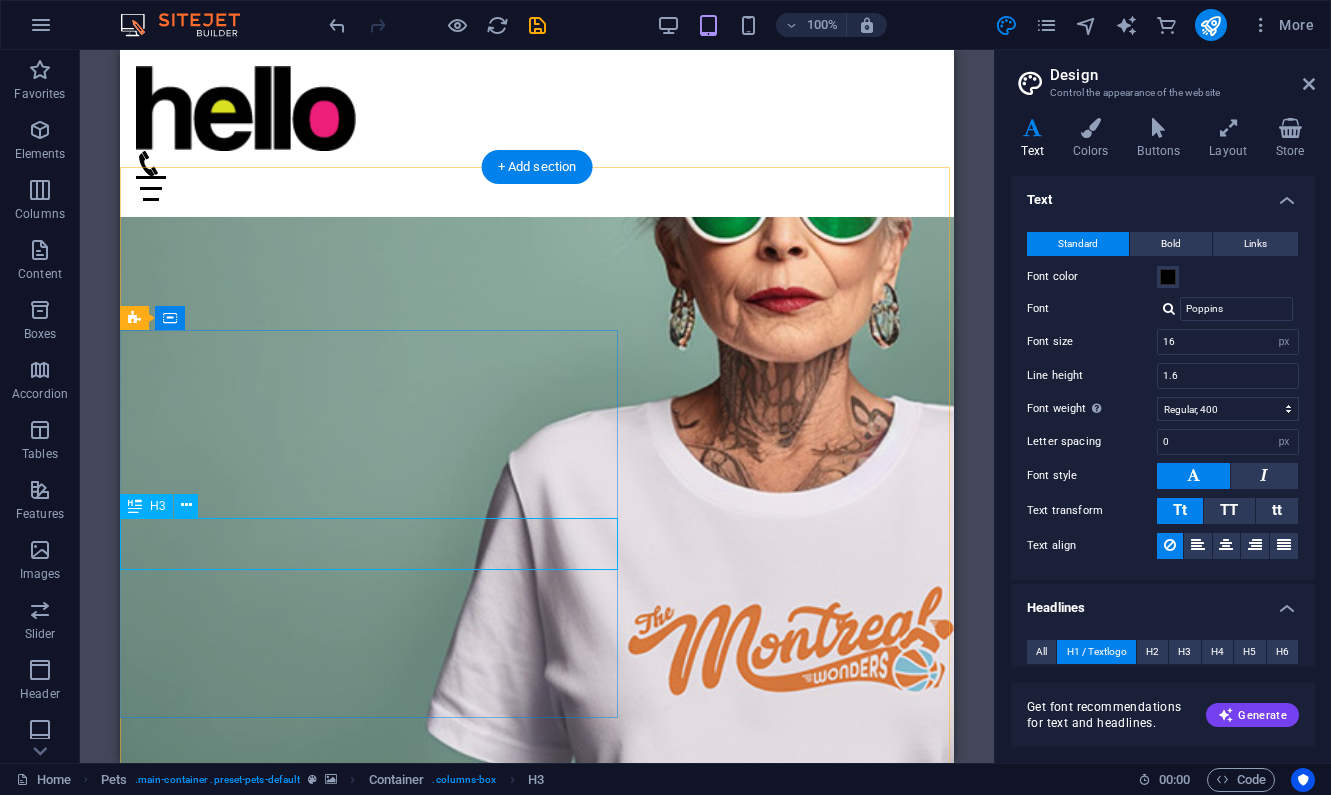 click on "Get a free Pack of high-quality snacks!" at bounding box center (537, 1259) 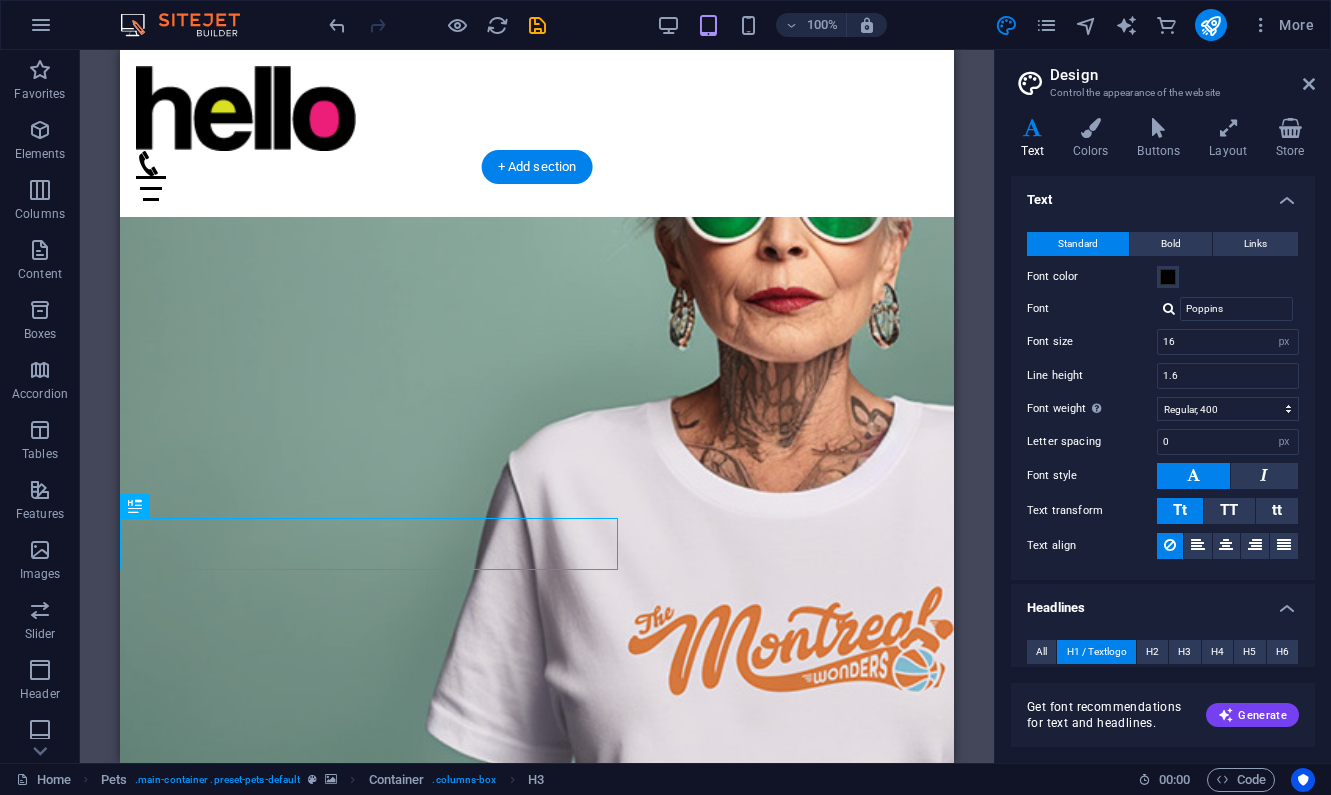 click at bounding box center [537, 573] 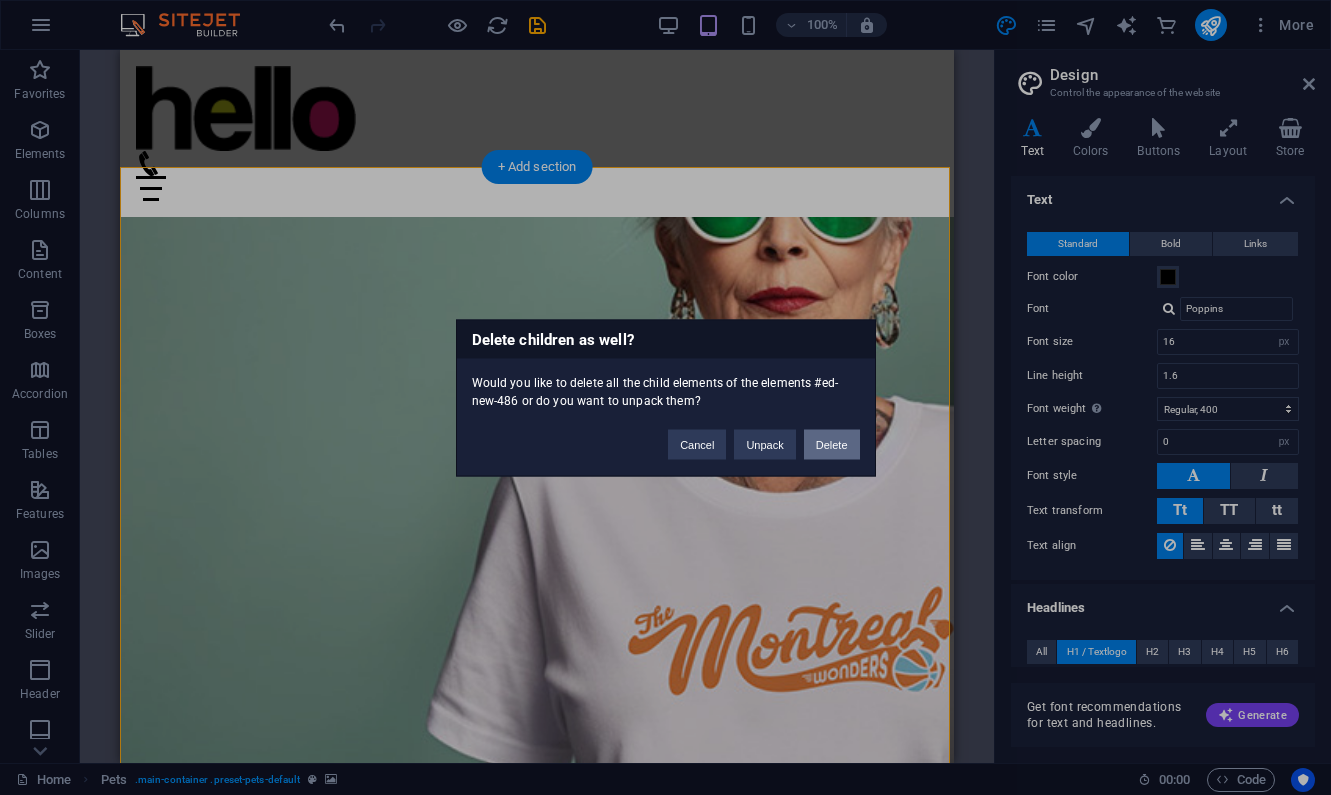 type 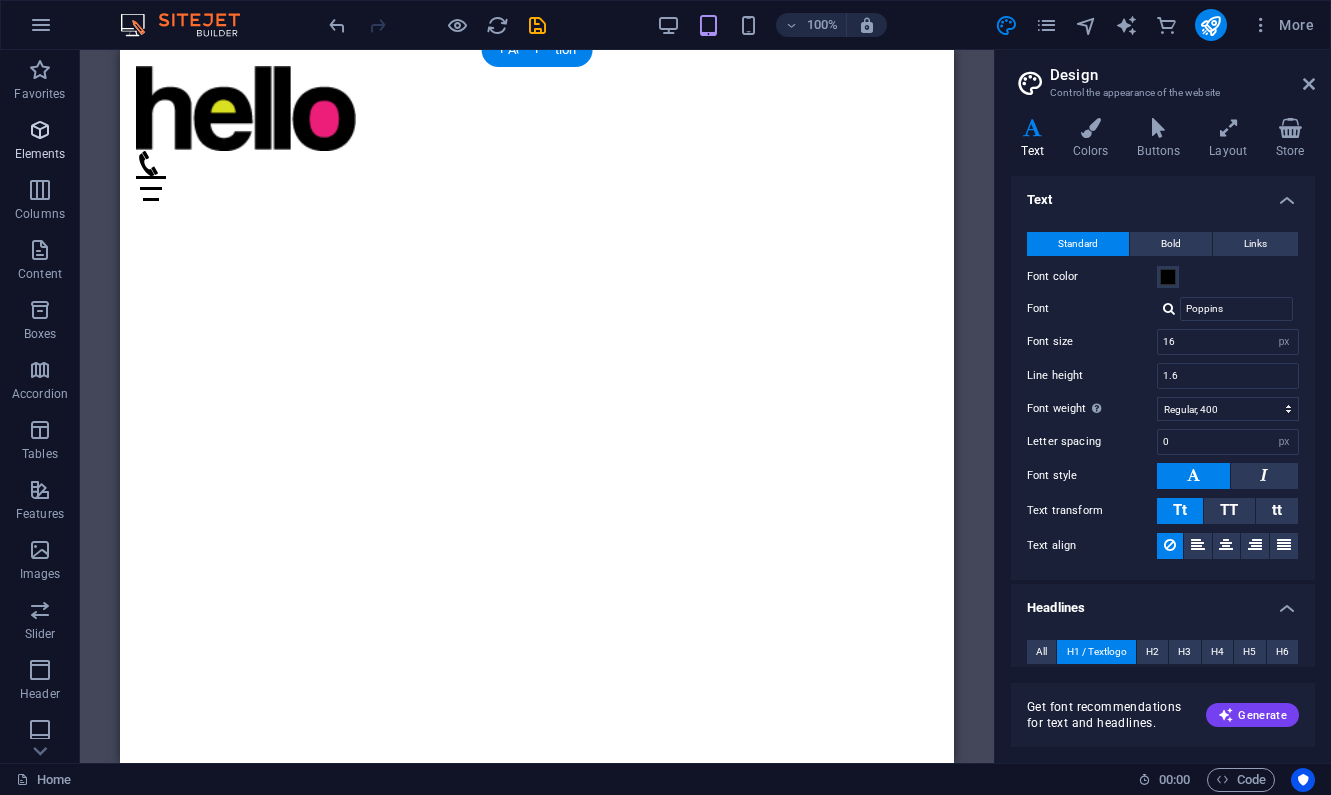 click at bounding box center (40, 130) 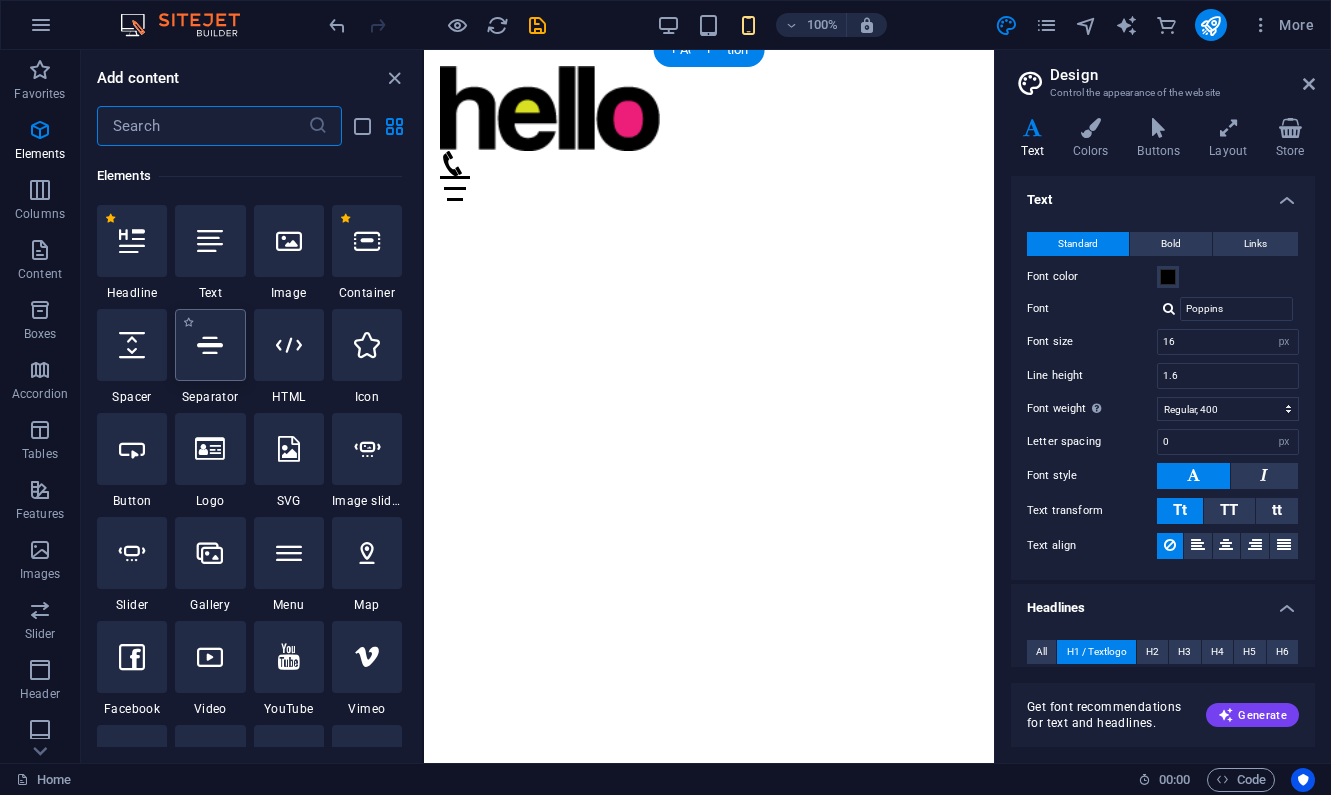 scroll, scrollTop: 213, scrollLeft: 0, axis: vertical 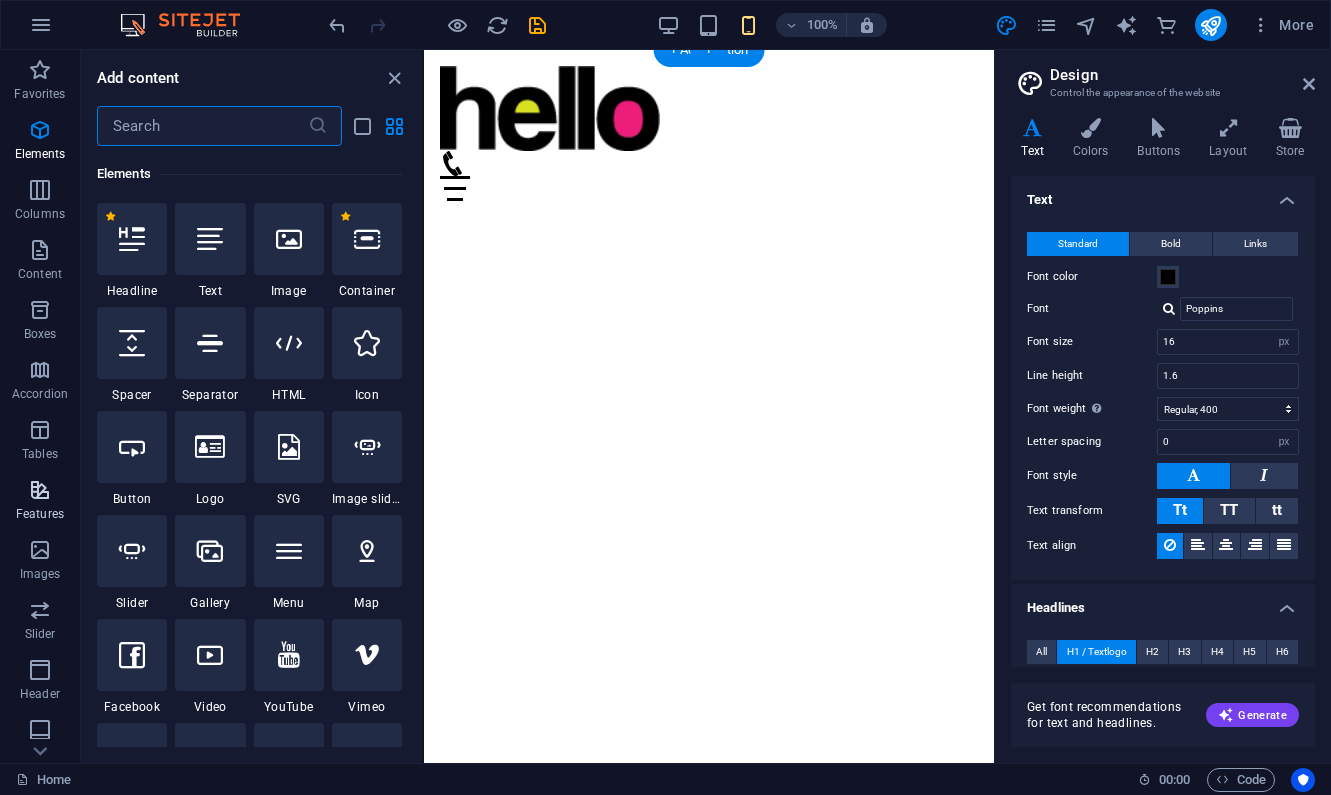 click at bounding box center (40, 490) 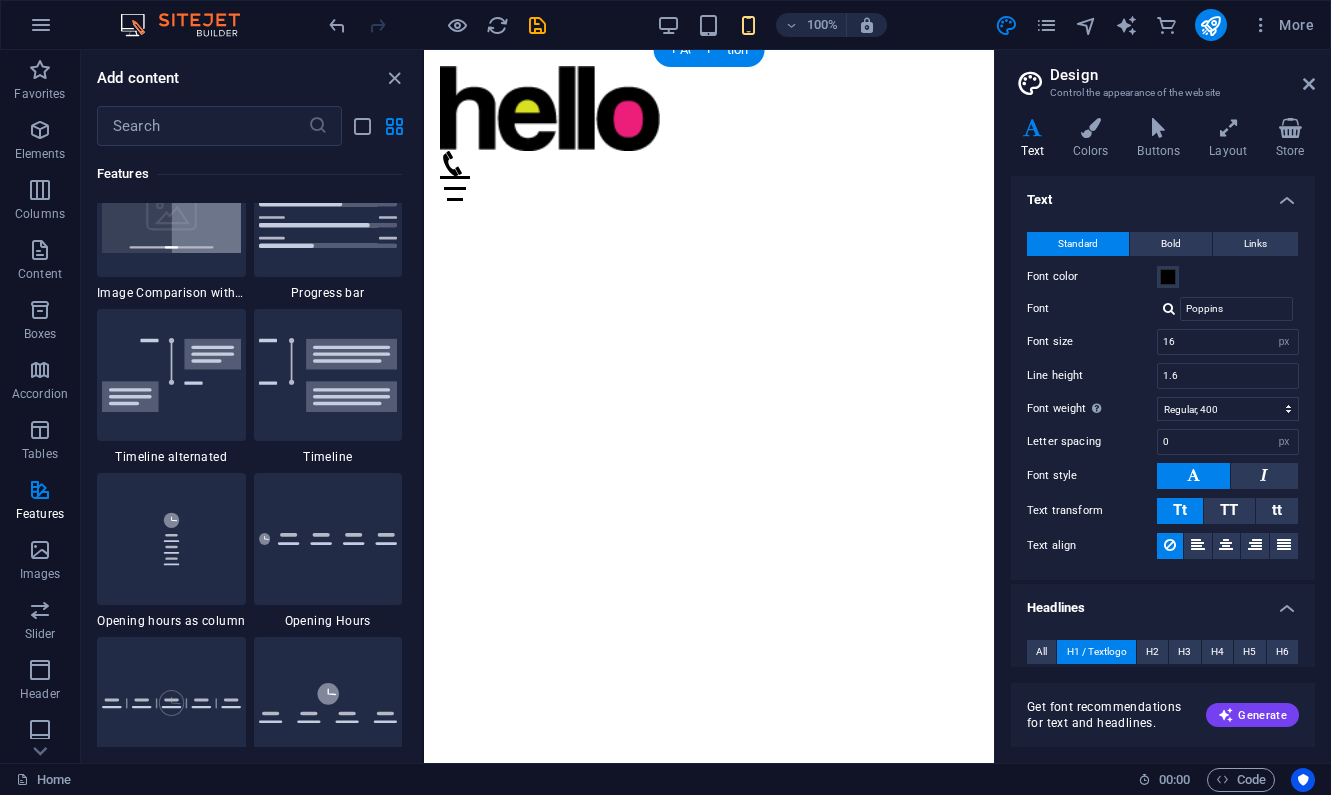scroll, scrollTop: 8391, scrollLeft: 0, axis: vertical 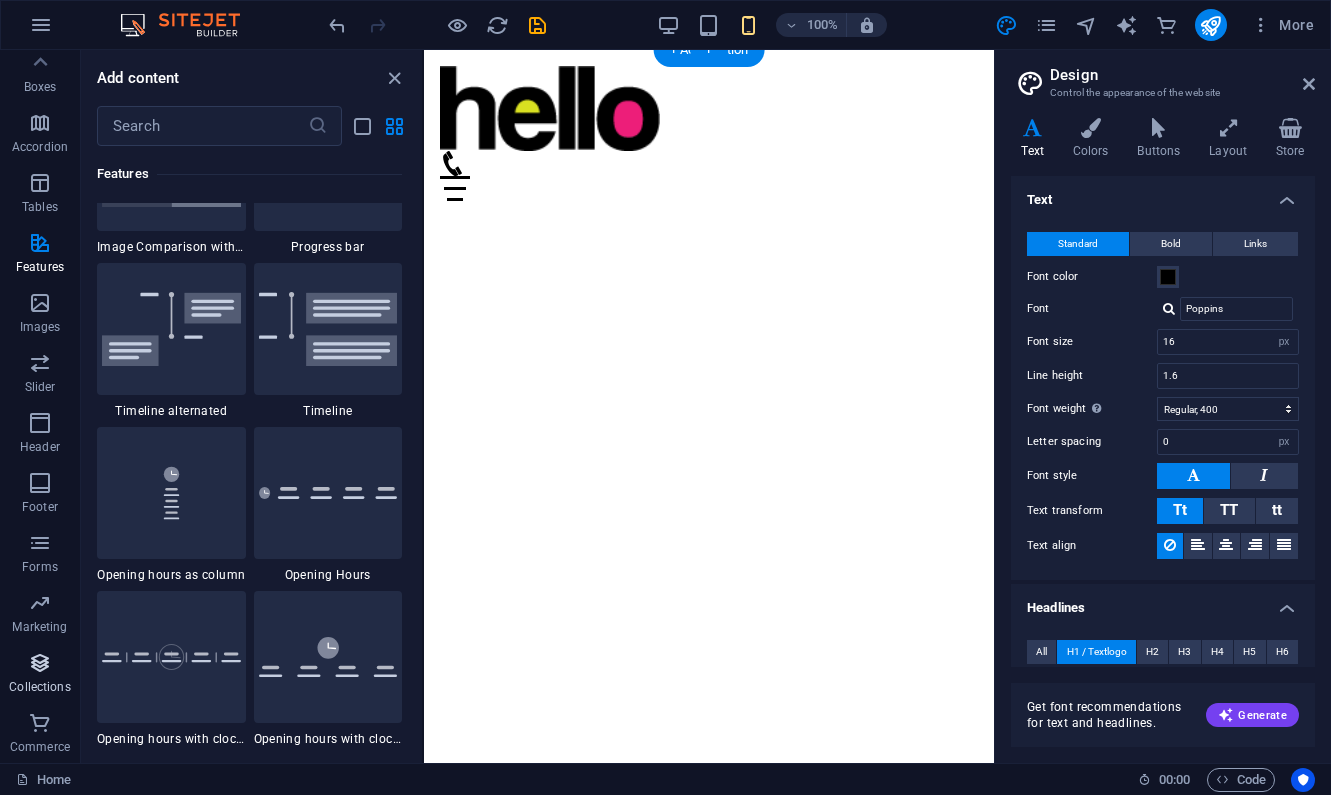 click at bounding box center [40, 663] 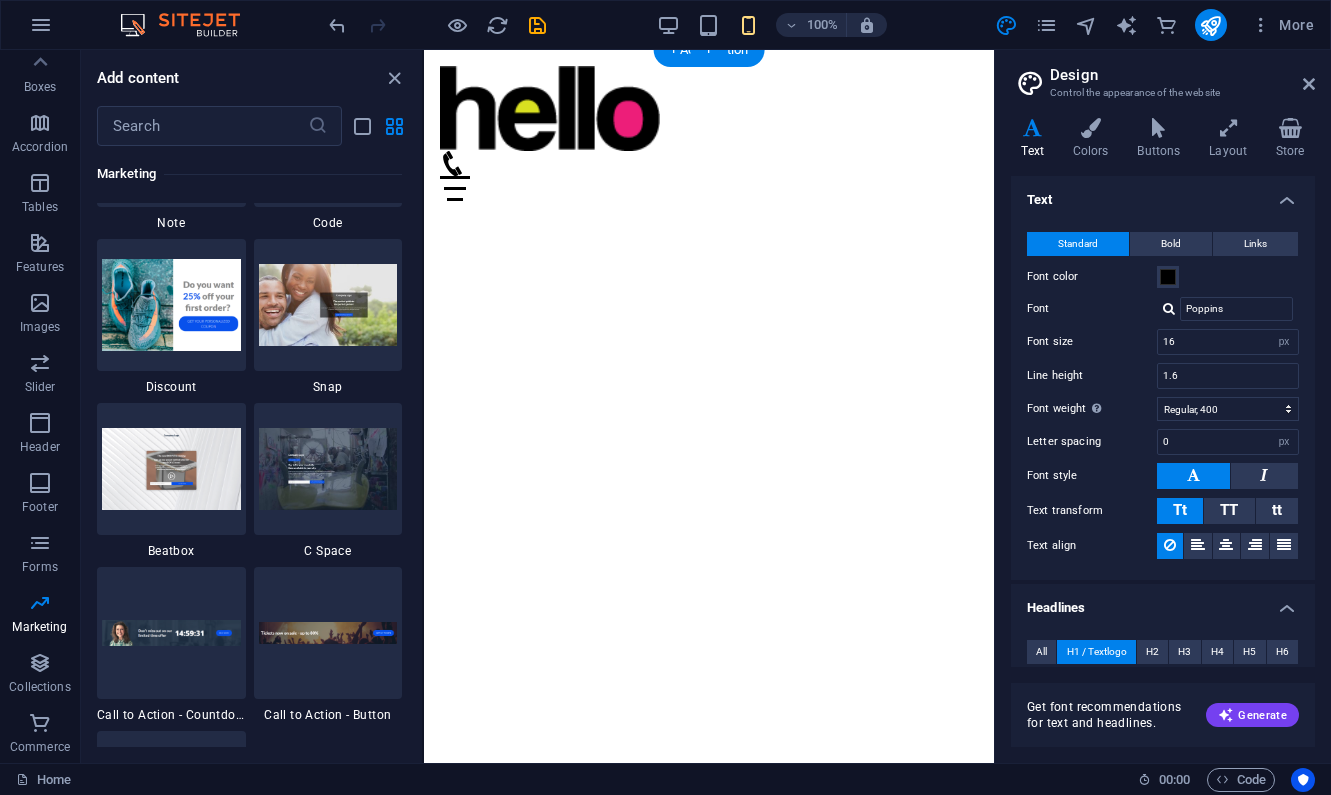 scroll, scrollTop: 17557, scrollLeft: 0, axis: vertical 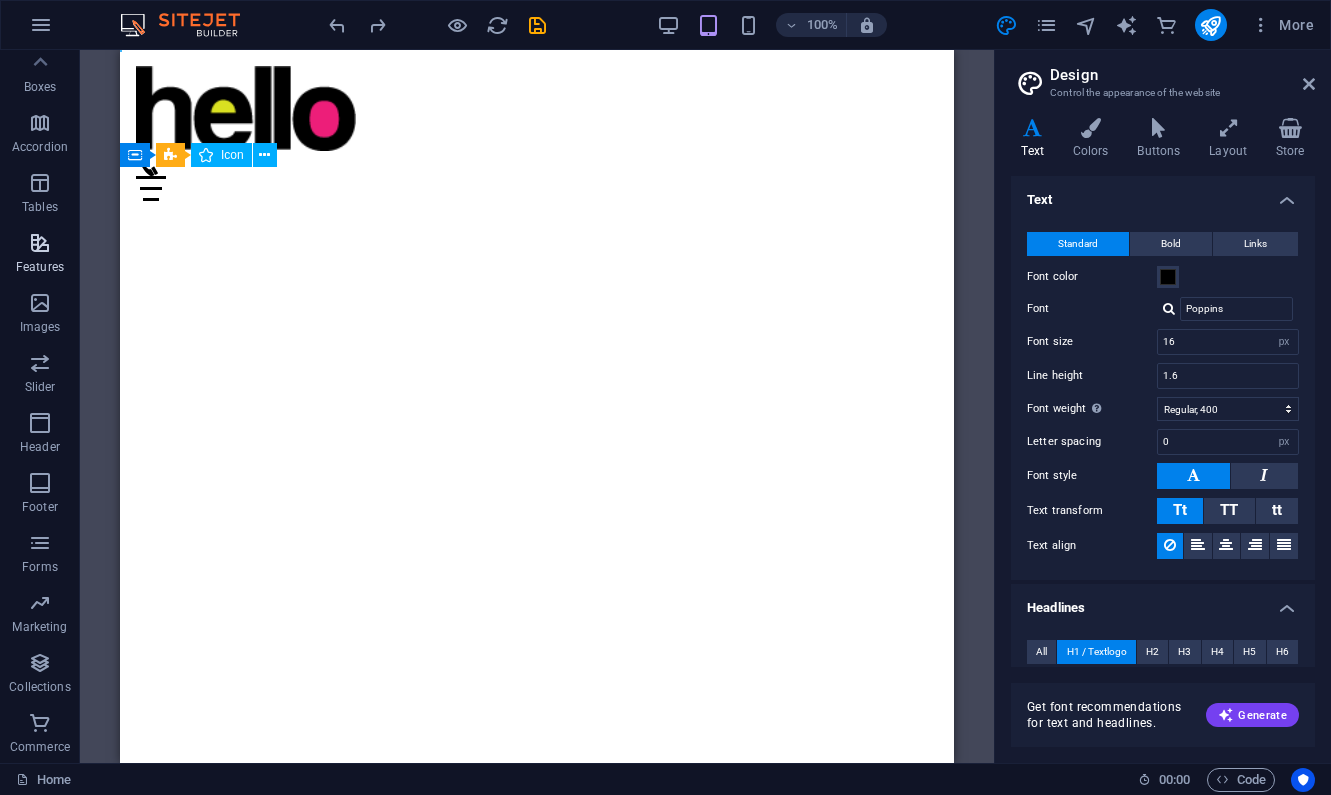 click at bounding box center (40, 243) 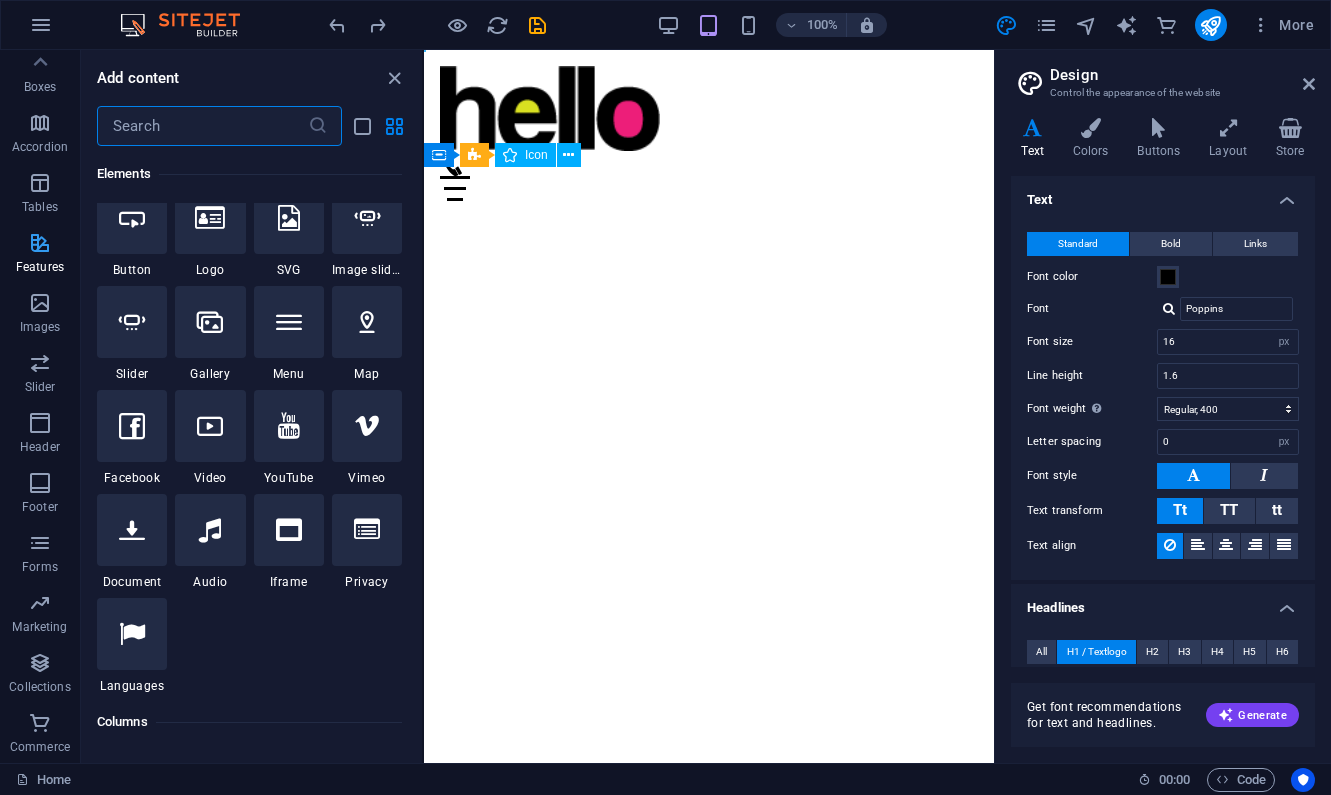 type on "31" 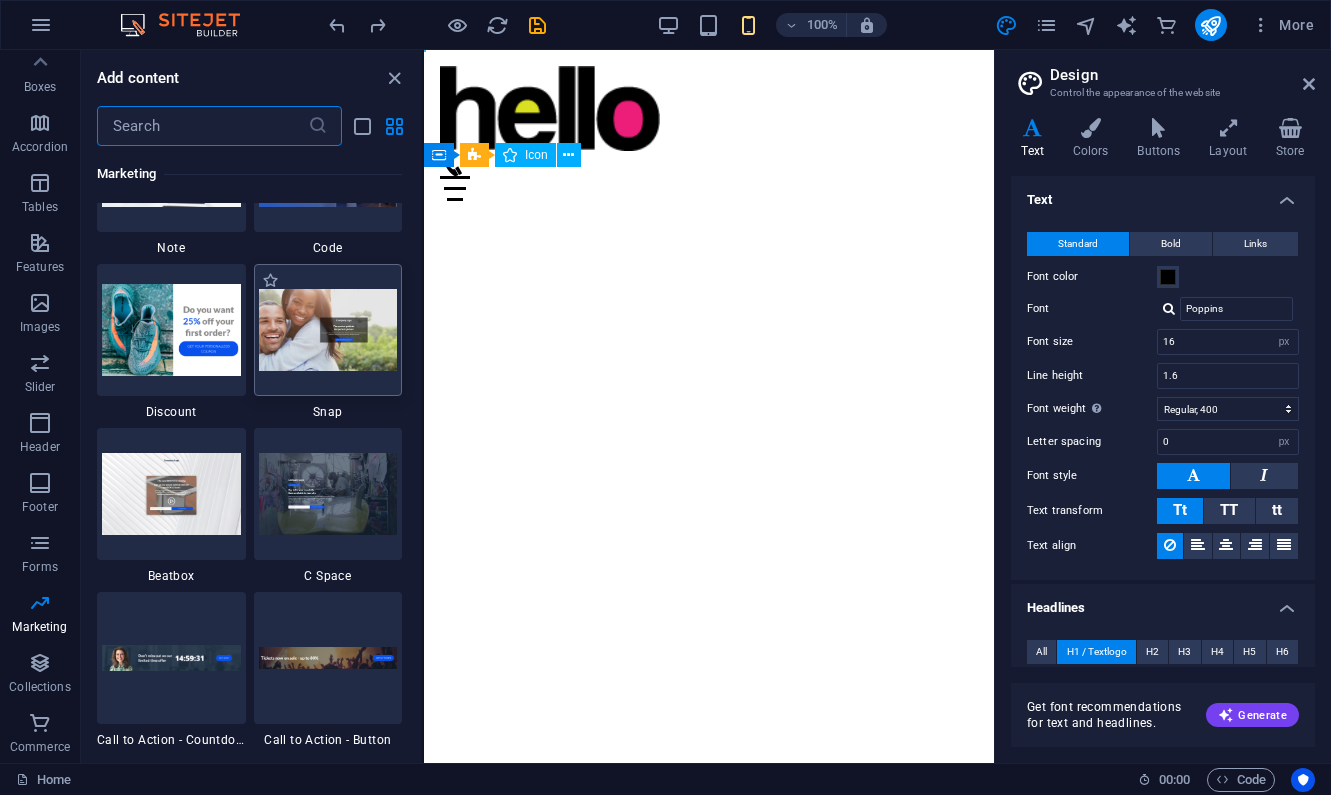 scroll, scrollTop: 17544, scrollLeft: 0, axis: vertical 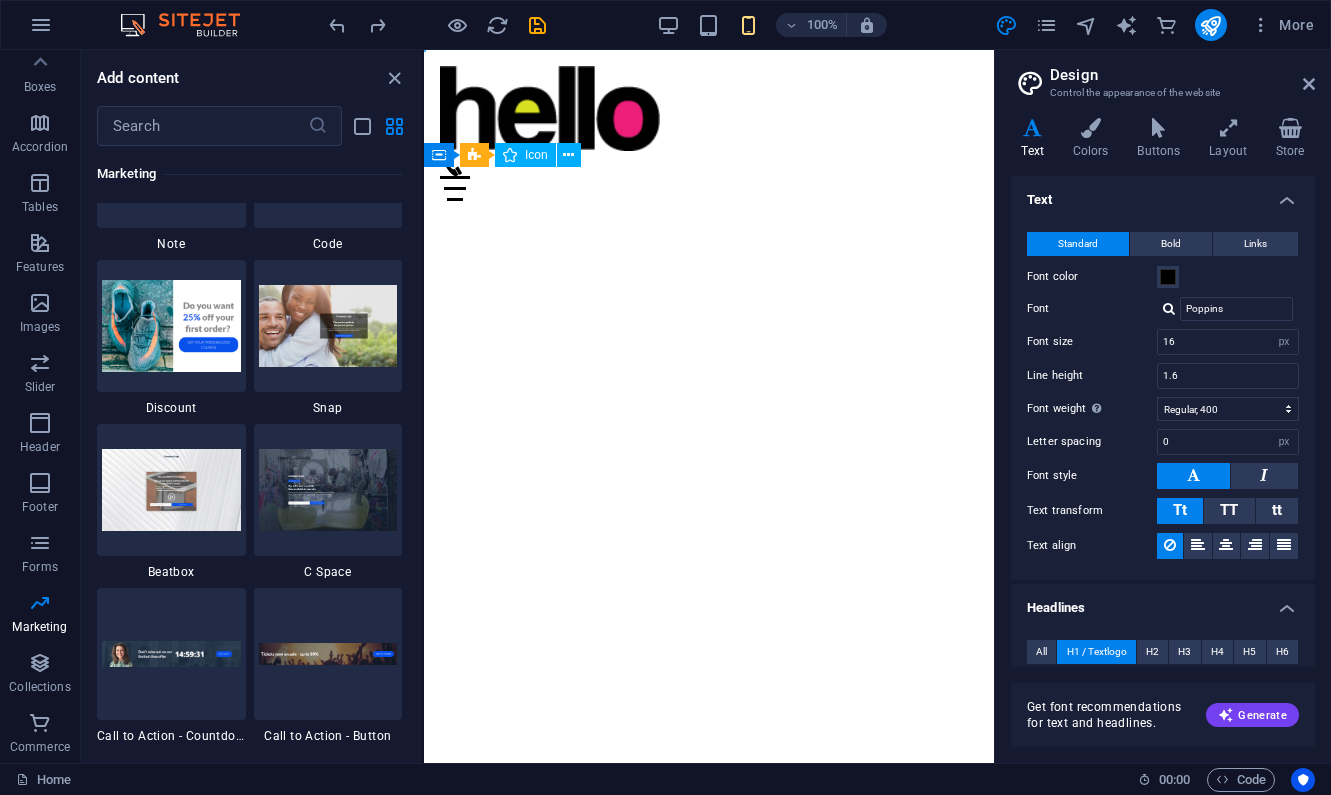 drag, startPoint x: 612, startPoint y: 373, endPoint x: 695, endPoint y: 348, distance: 86.683334 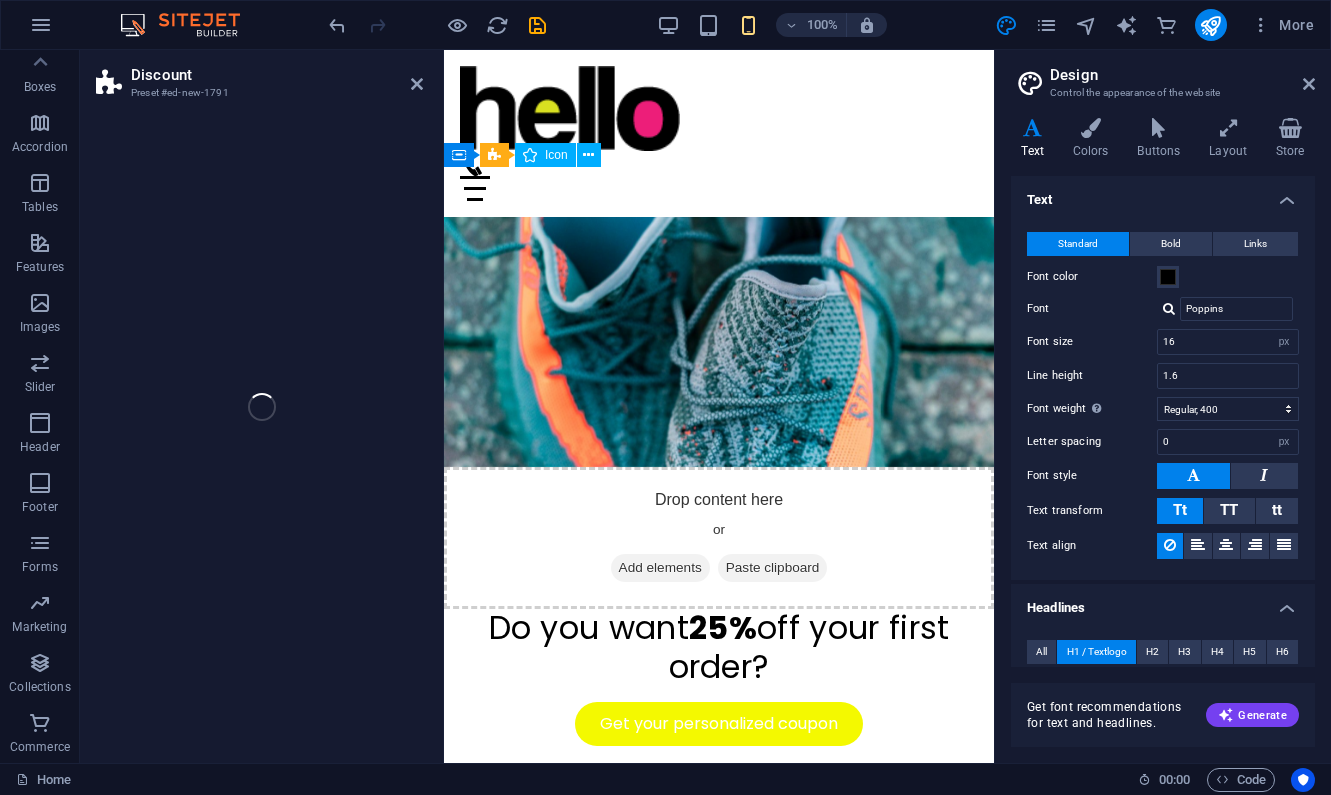 select on "%" 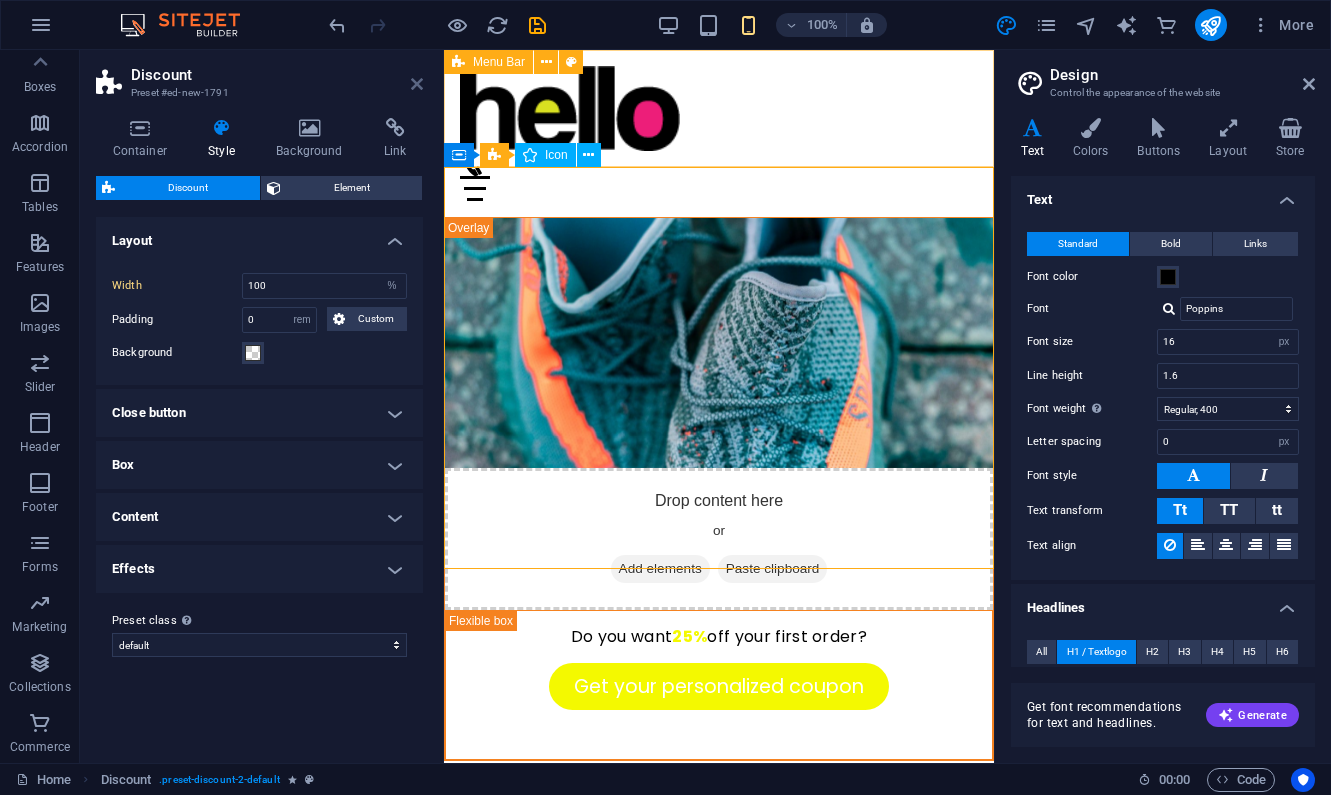 click at bounding box center (417, 84) 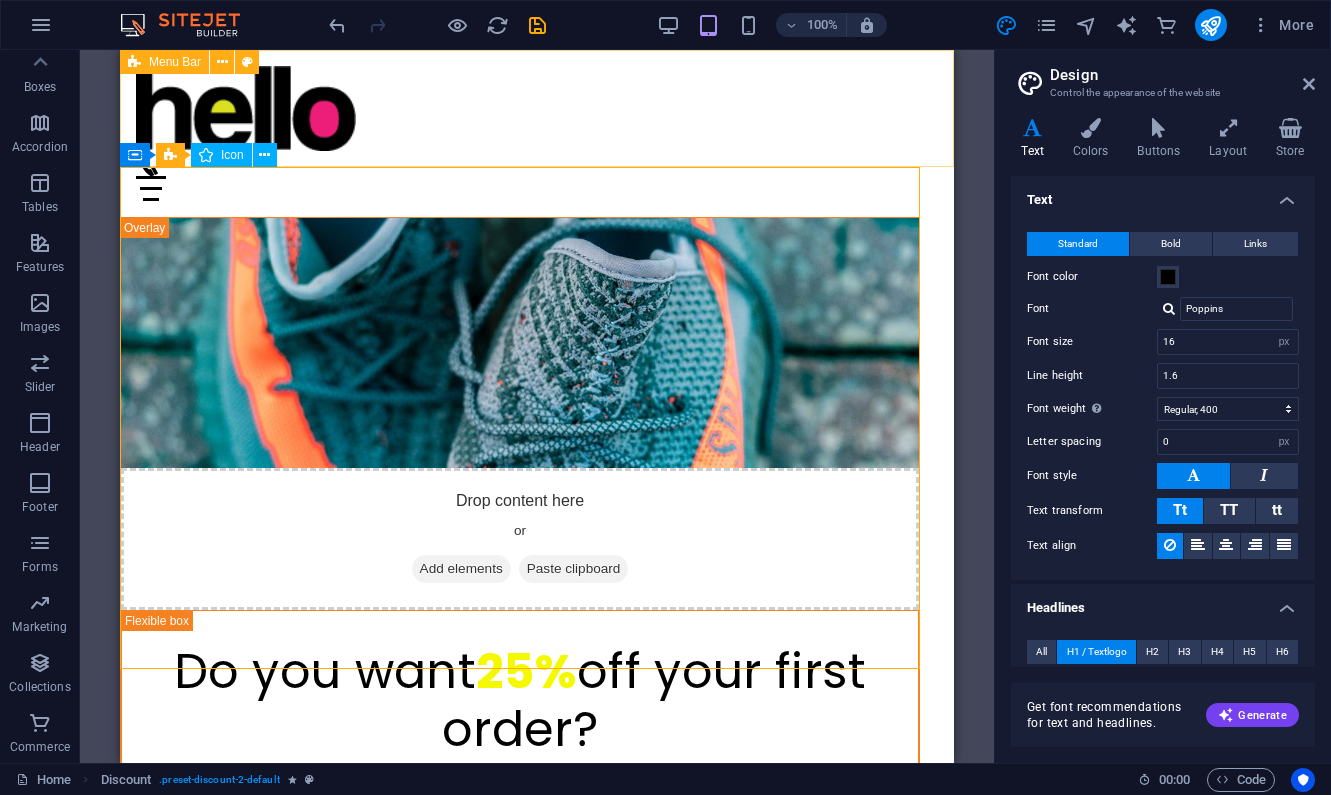 type on "160" 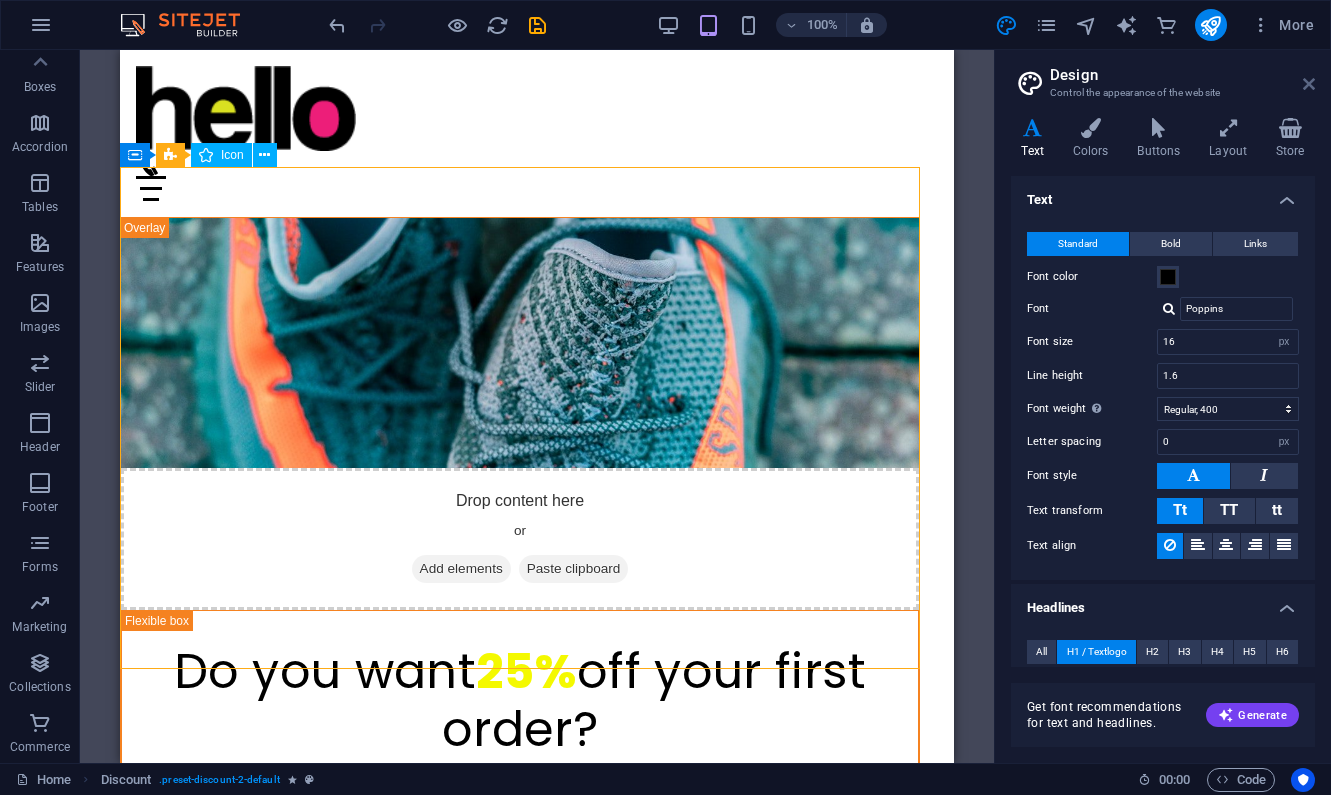 click at bounding box center (1309, 84) 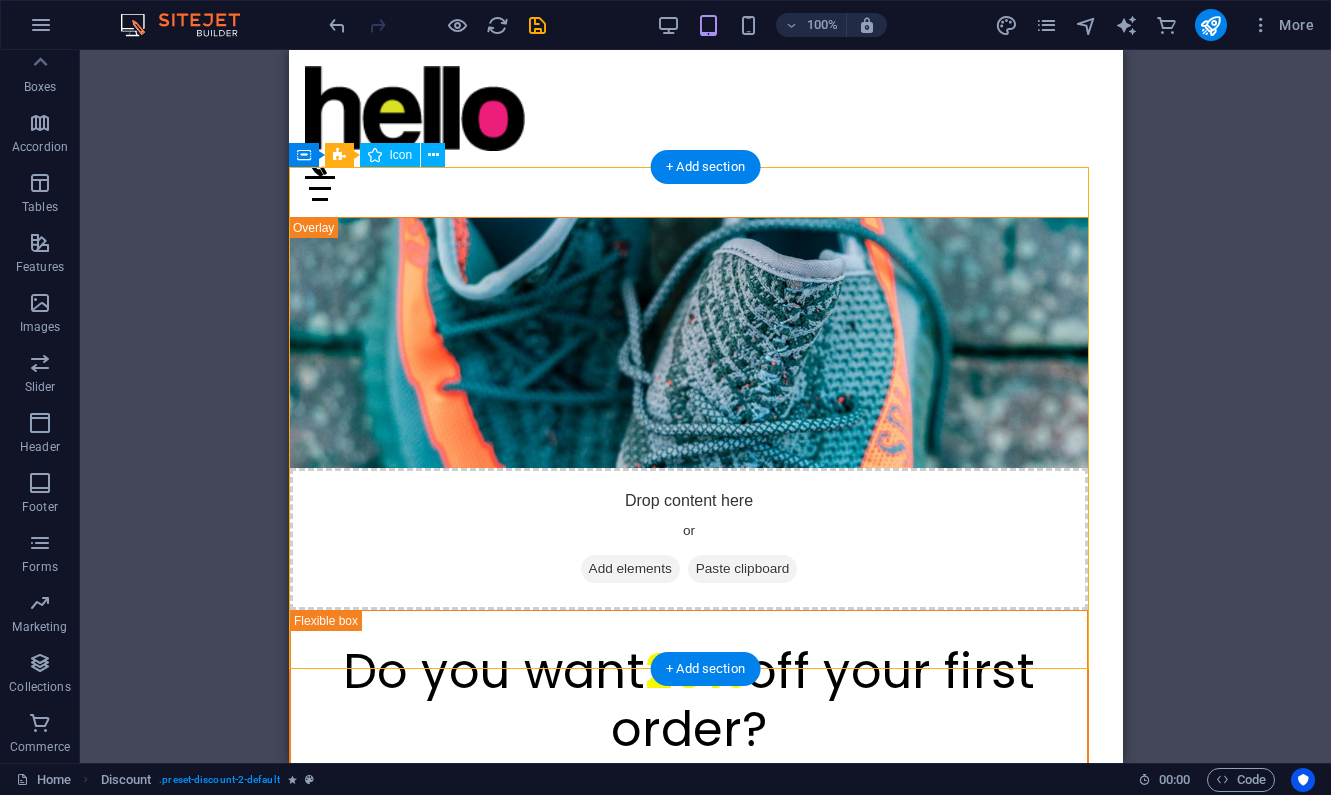 click at bounding box center [688, 343] 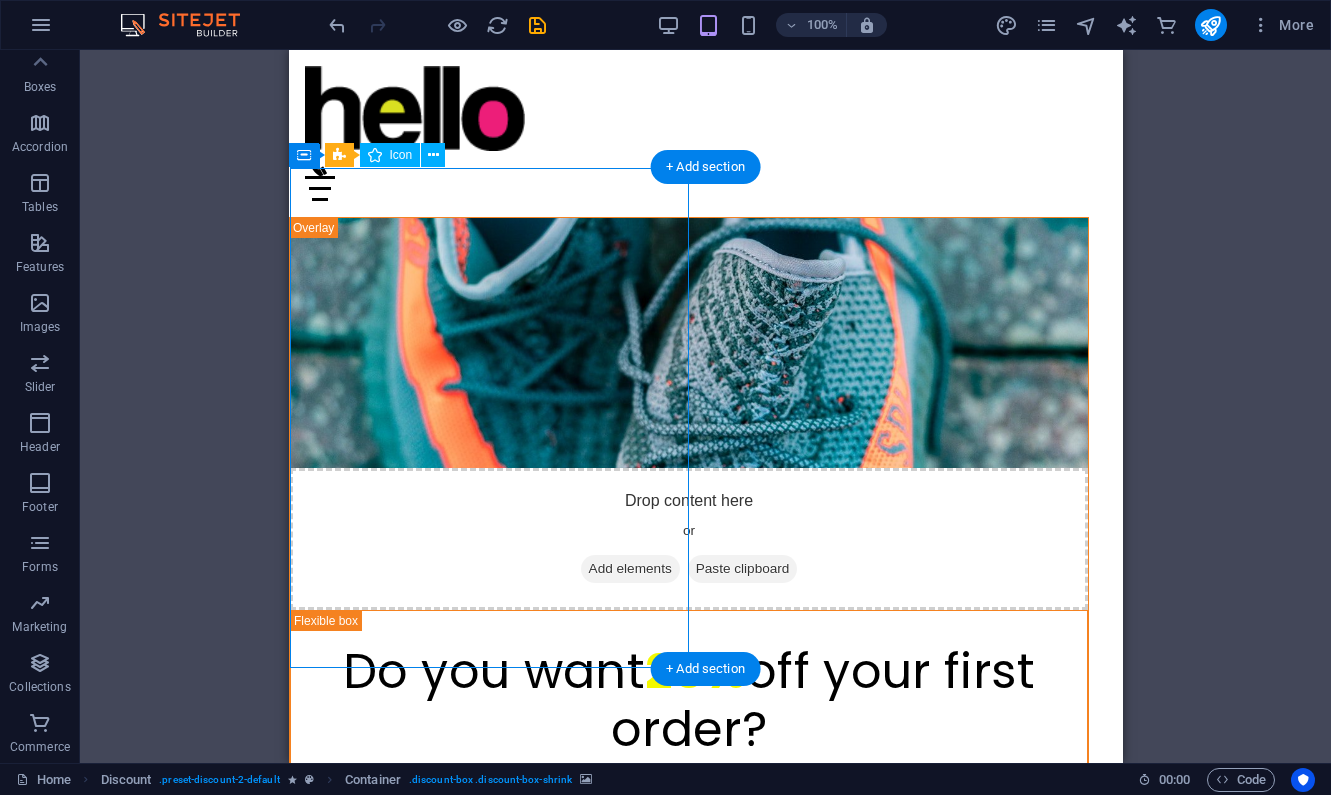 click at bounding box center (688, 343) 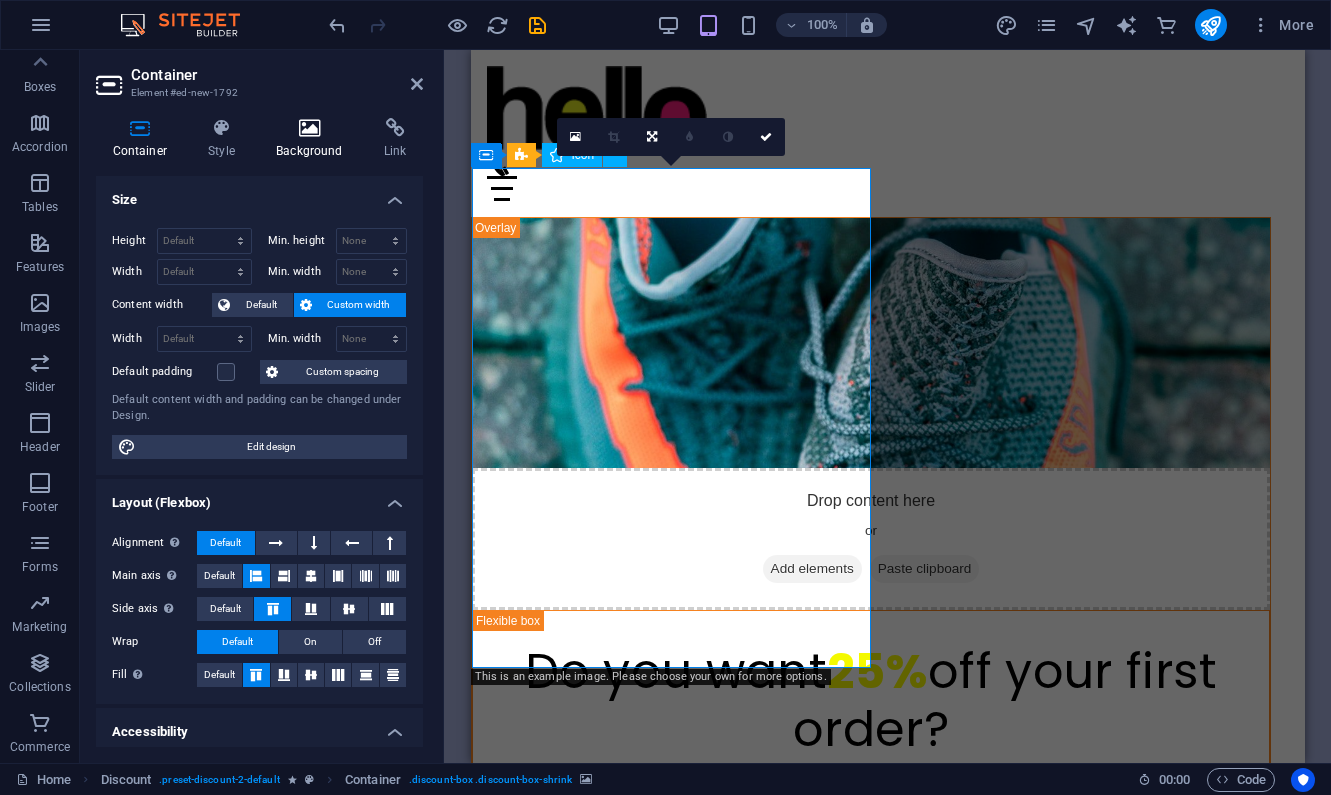 click at bounding box center (310, 128) 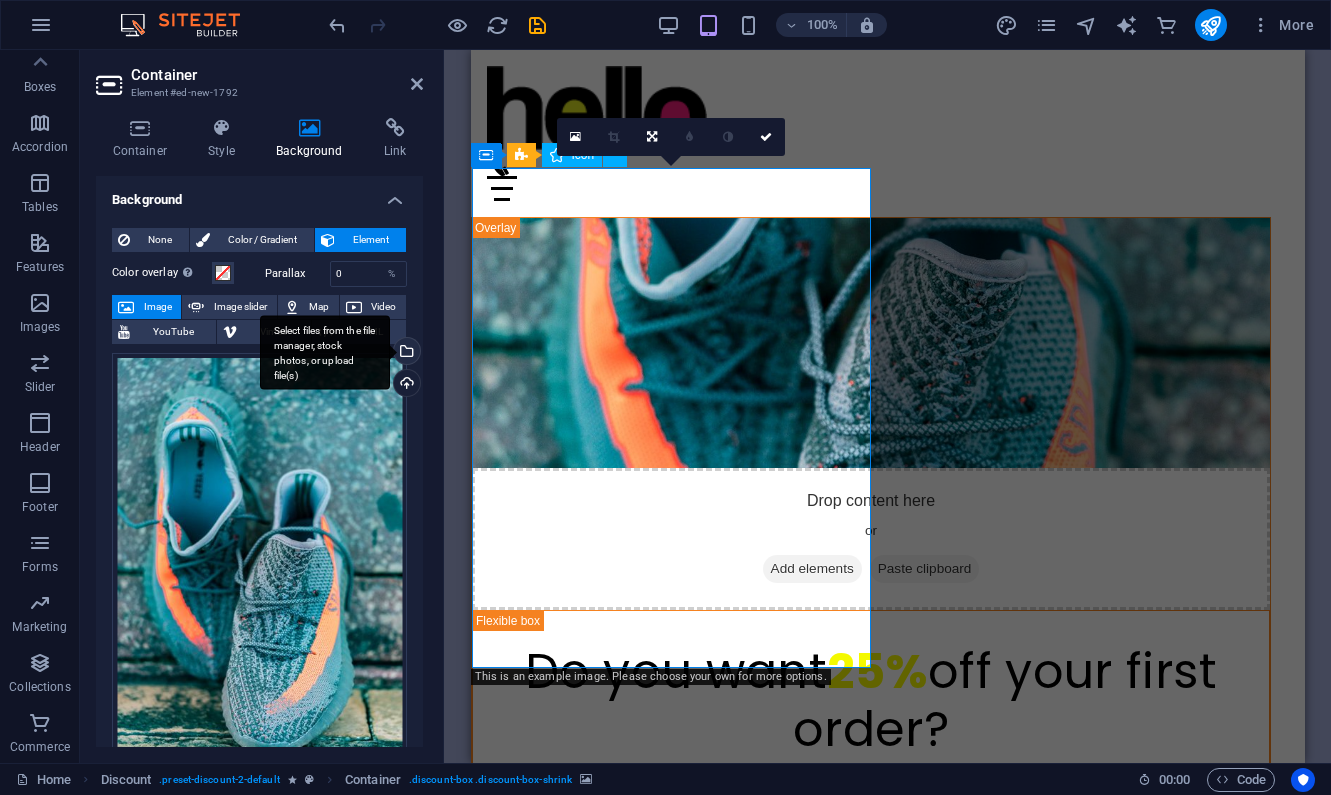 click on "Select files from the file manager, stock photos, or upload file(s)" at bounding box center (405, 353) 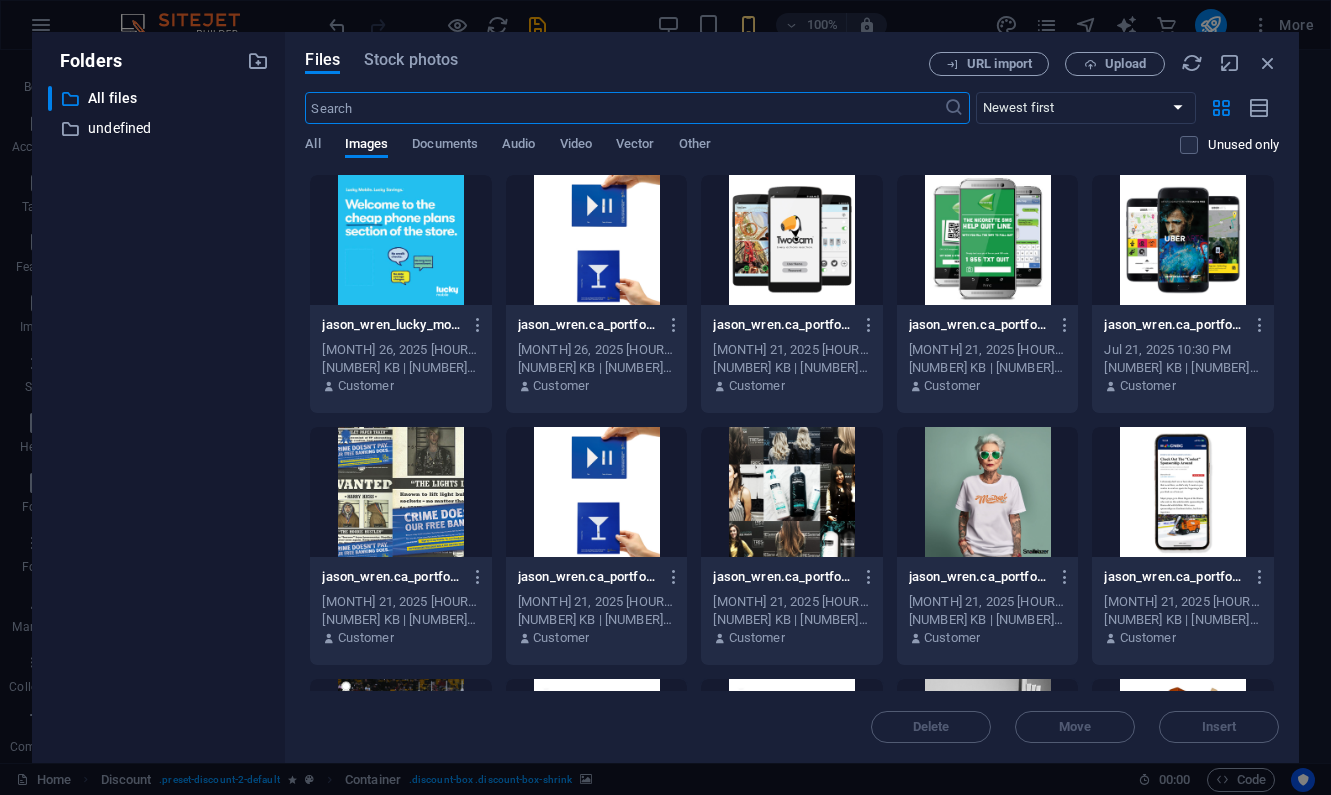 click at bounding box center (597, 240) 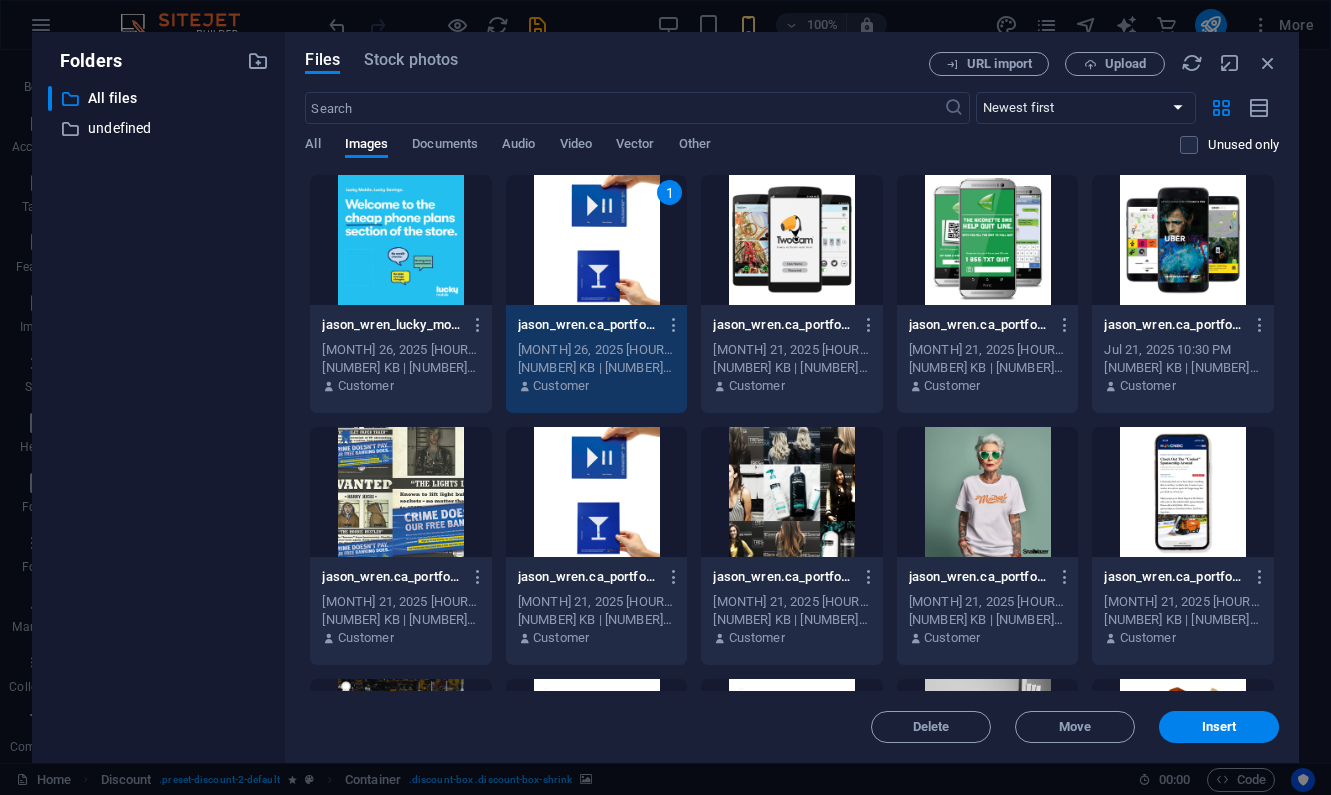 click at bounding box center [988, 492] 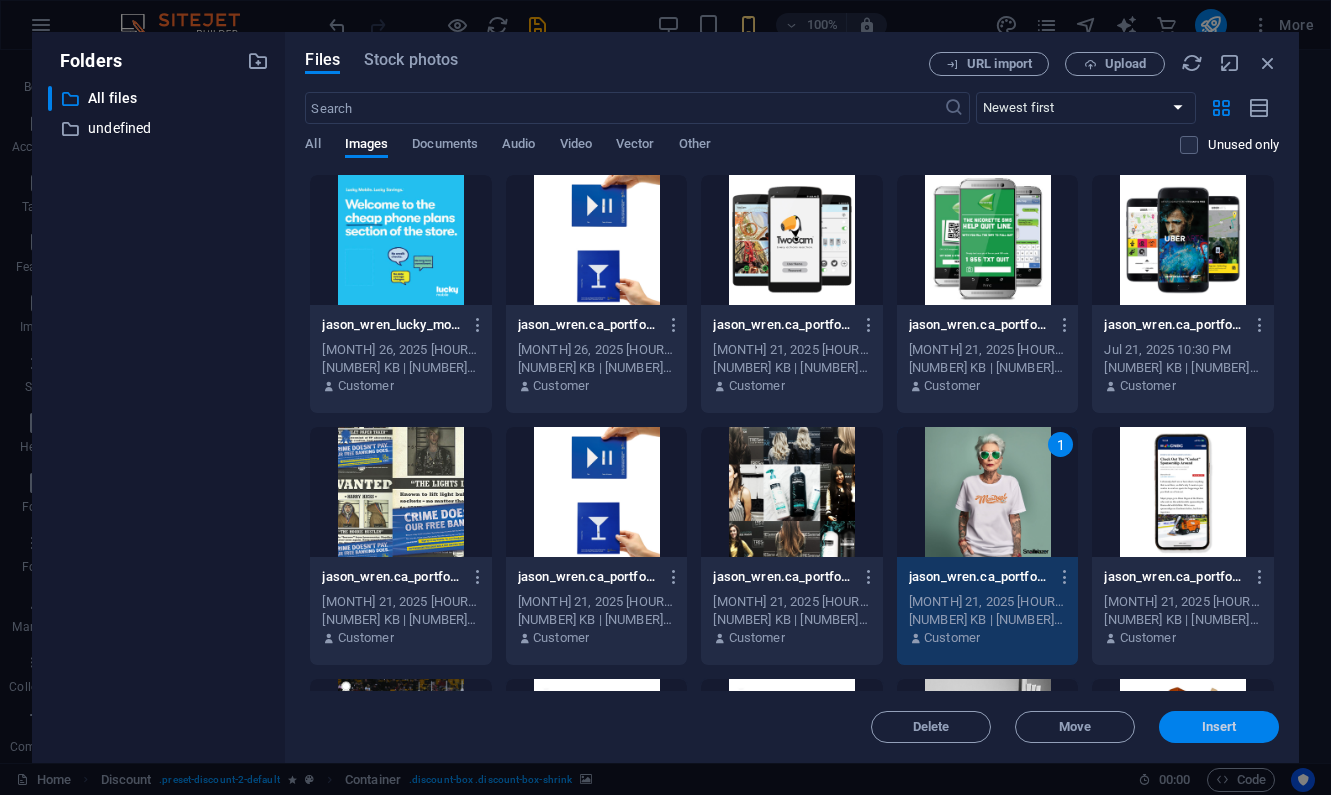click on "Insert" at bounding box center (1219, 727) 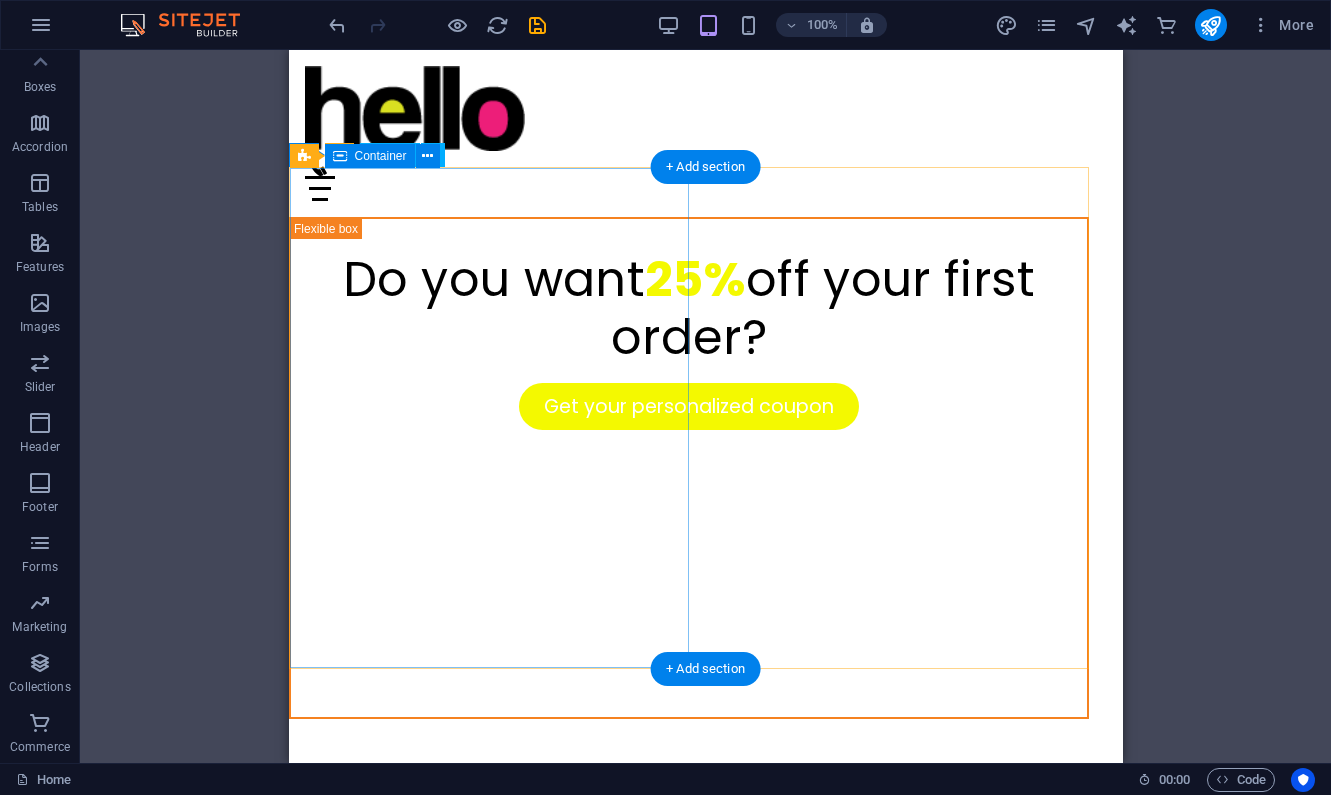 click on "Do you want  25%  off your first order?  Get your personalized coupon" at bounding box center (688, 468) 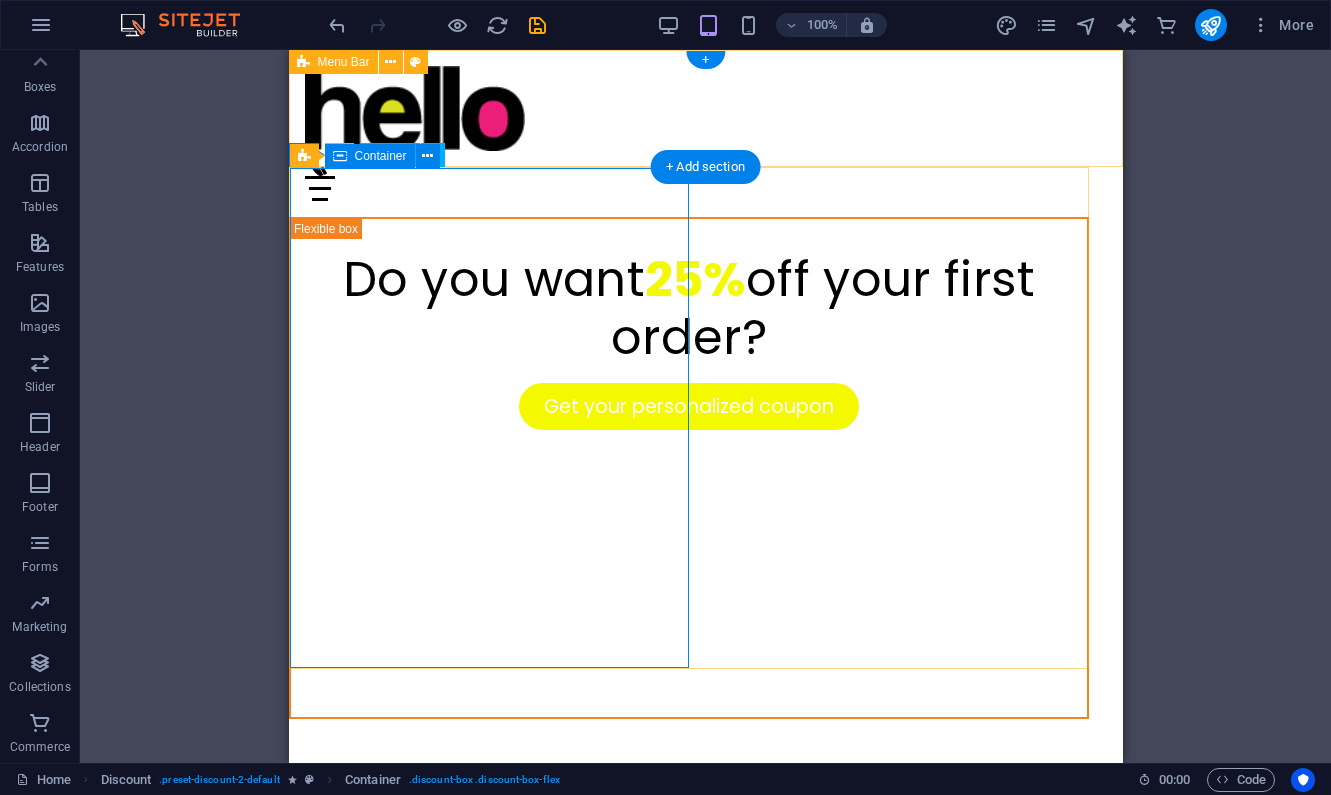 click on "Container" at bounding box center [370, 156] 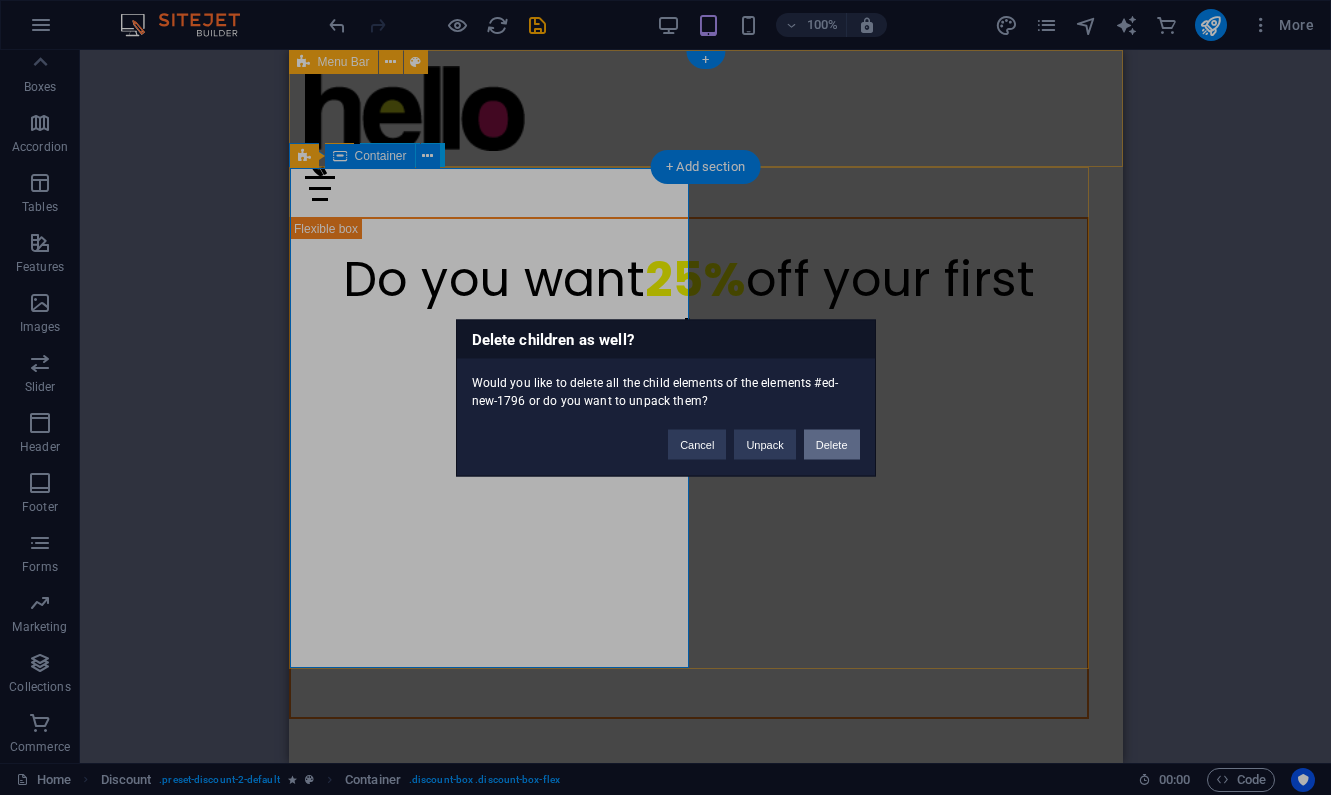 type 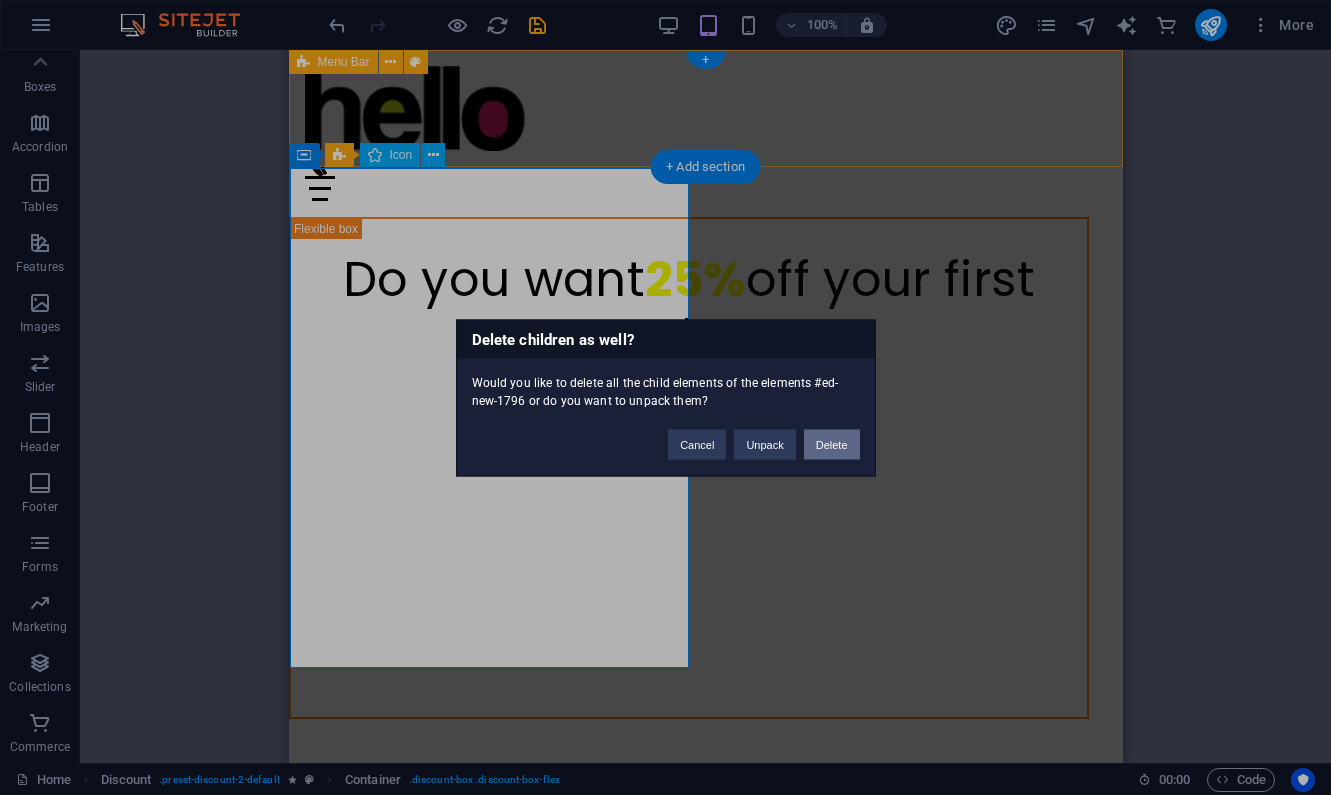 click on "Delete" at bounding box center (832, 444) 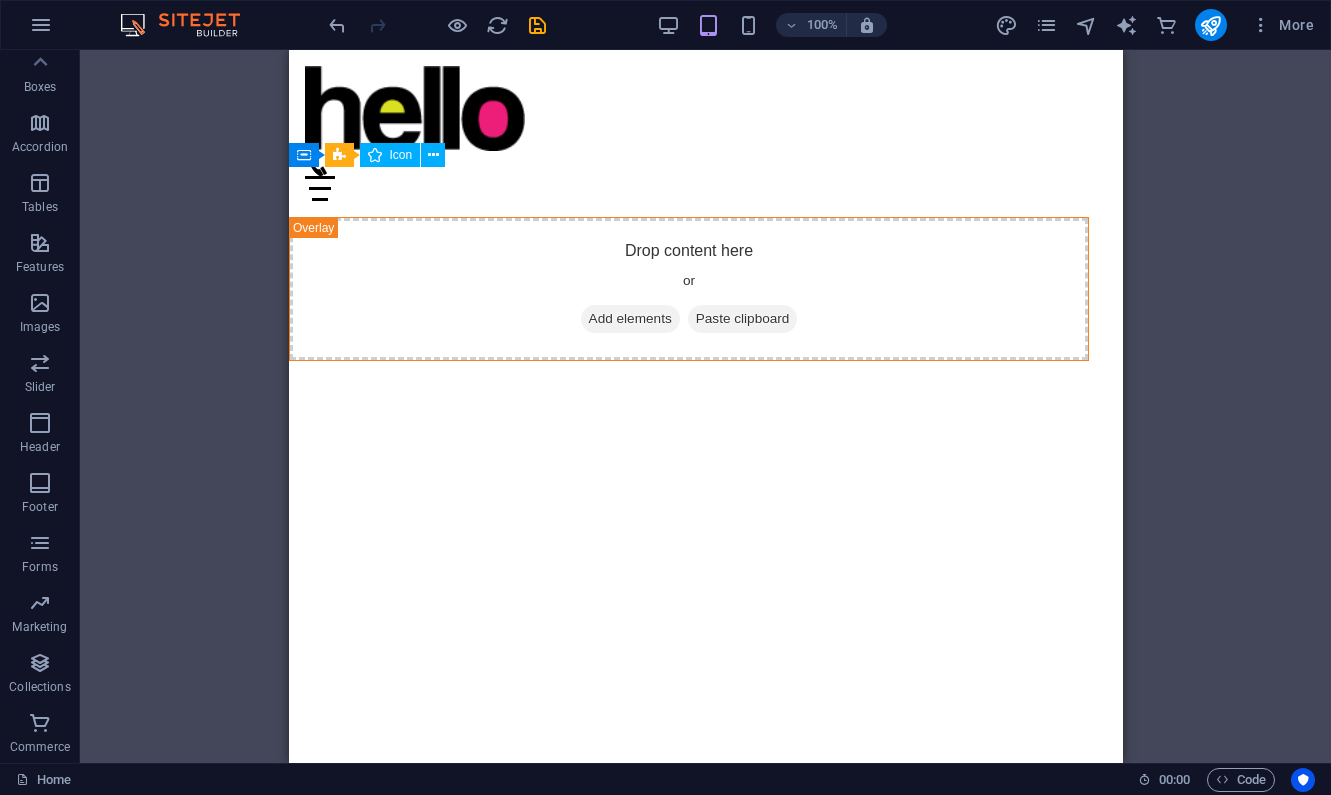 click on "Skip to main content
Menu Home About Service Contact Drop content here or  Add elements  Paste clipboard" at bounding box center [705, 205] 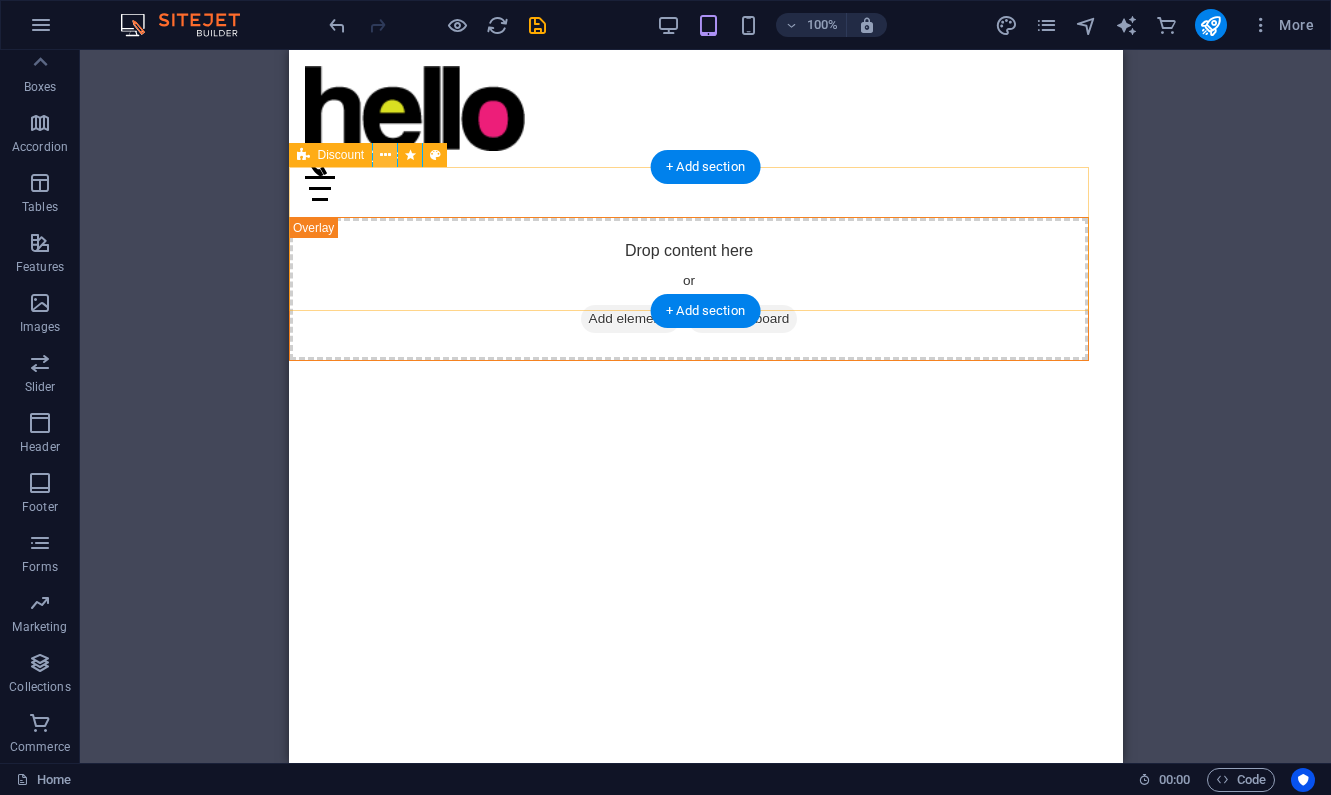click at bounding box center [385, 155] 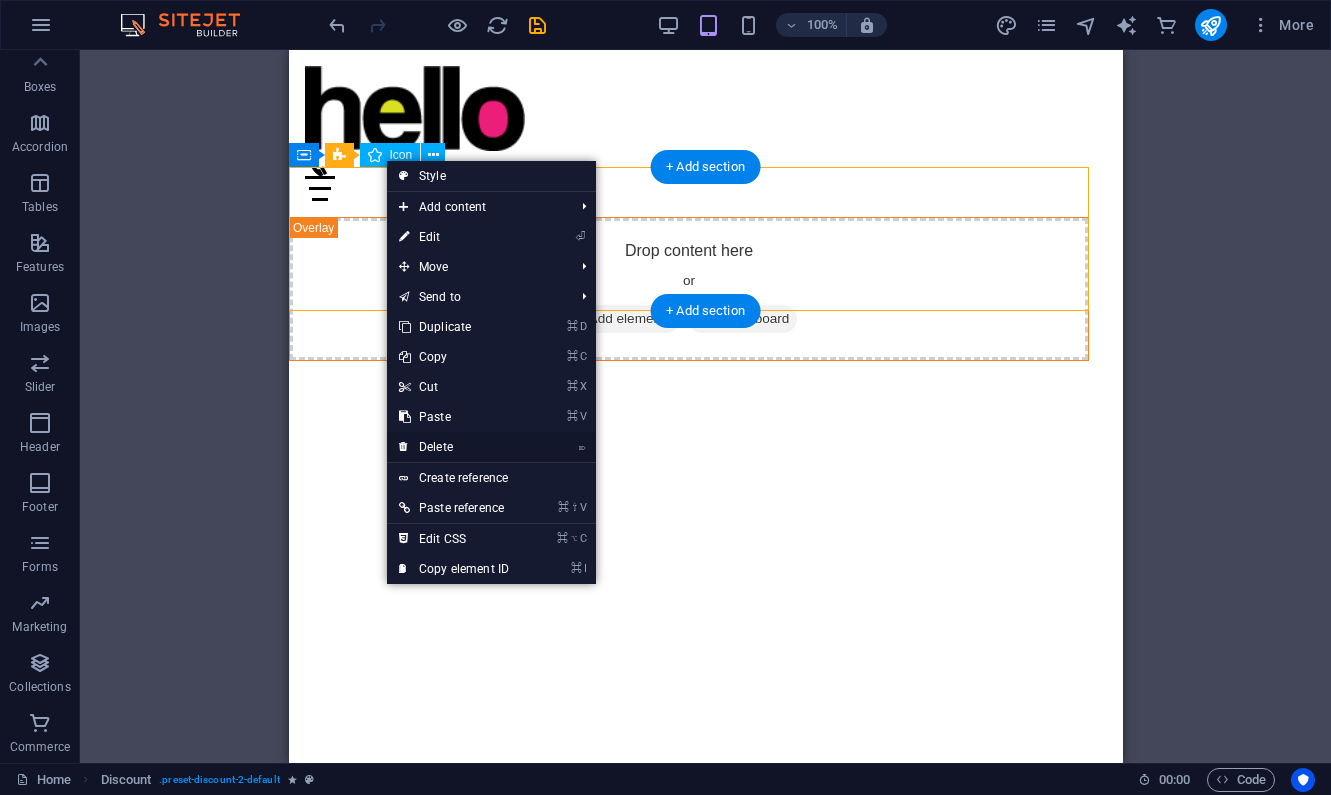 click on "⌦  Delete" at bounding box center [454, 447] 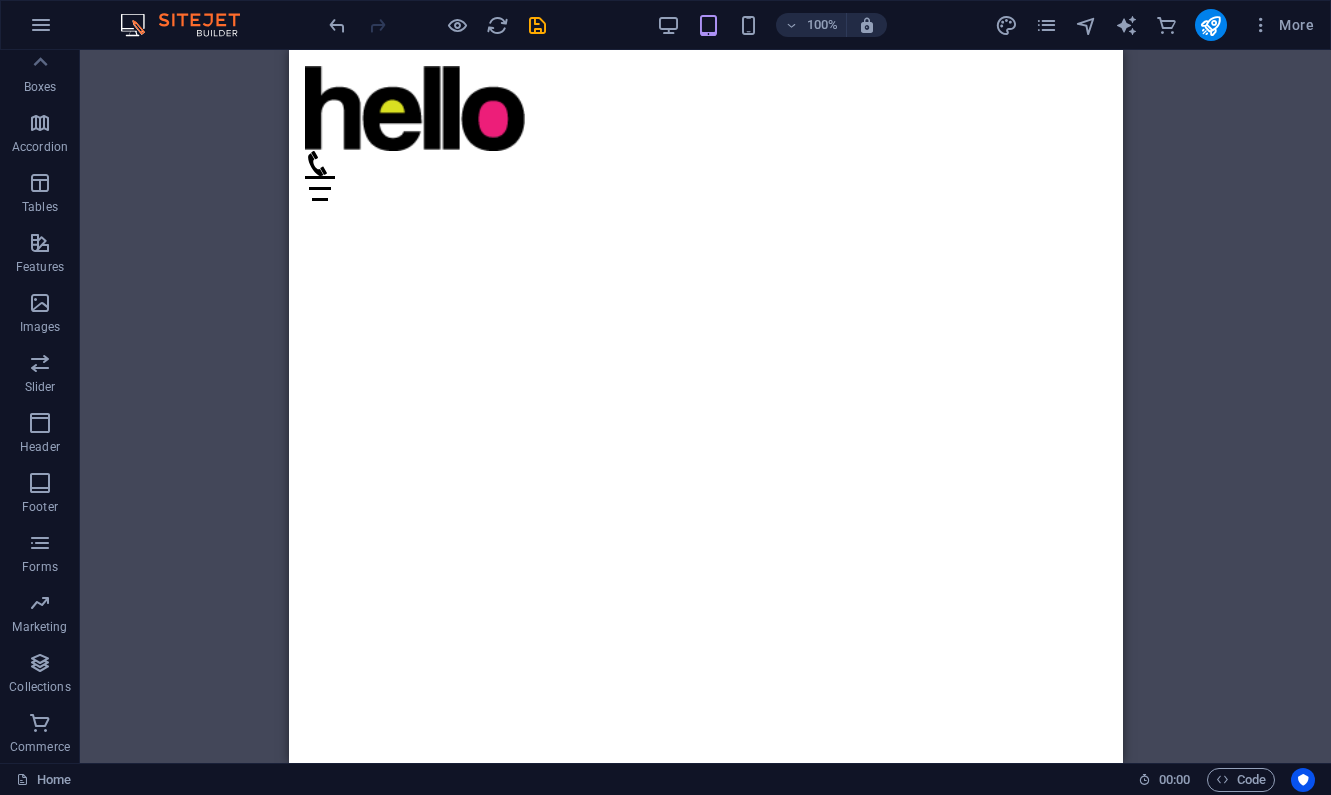 click on "Skip to main content
Menu Home About Service Contact" at bounding box center (705, 133) 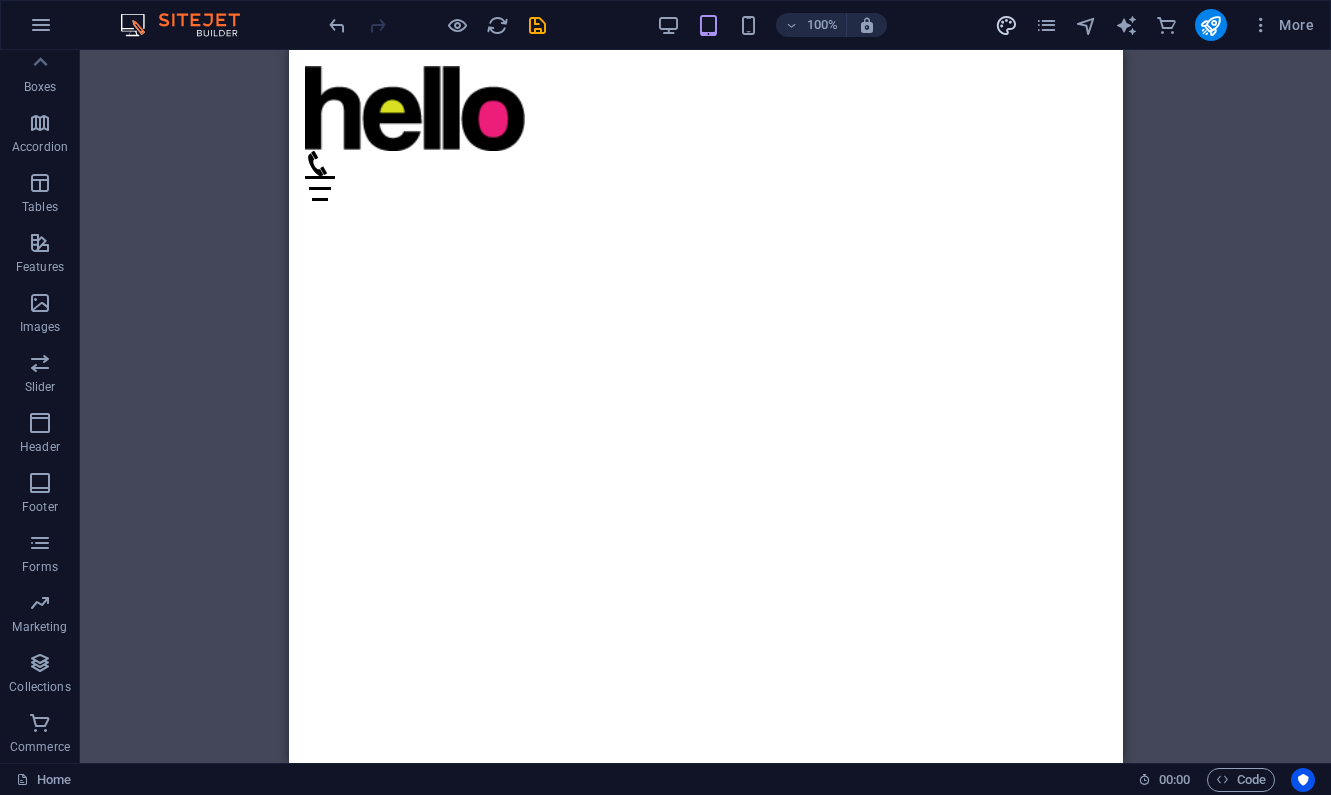 click at bounding box center [1006, 25] 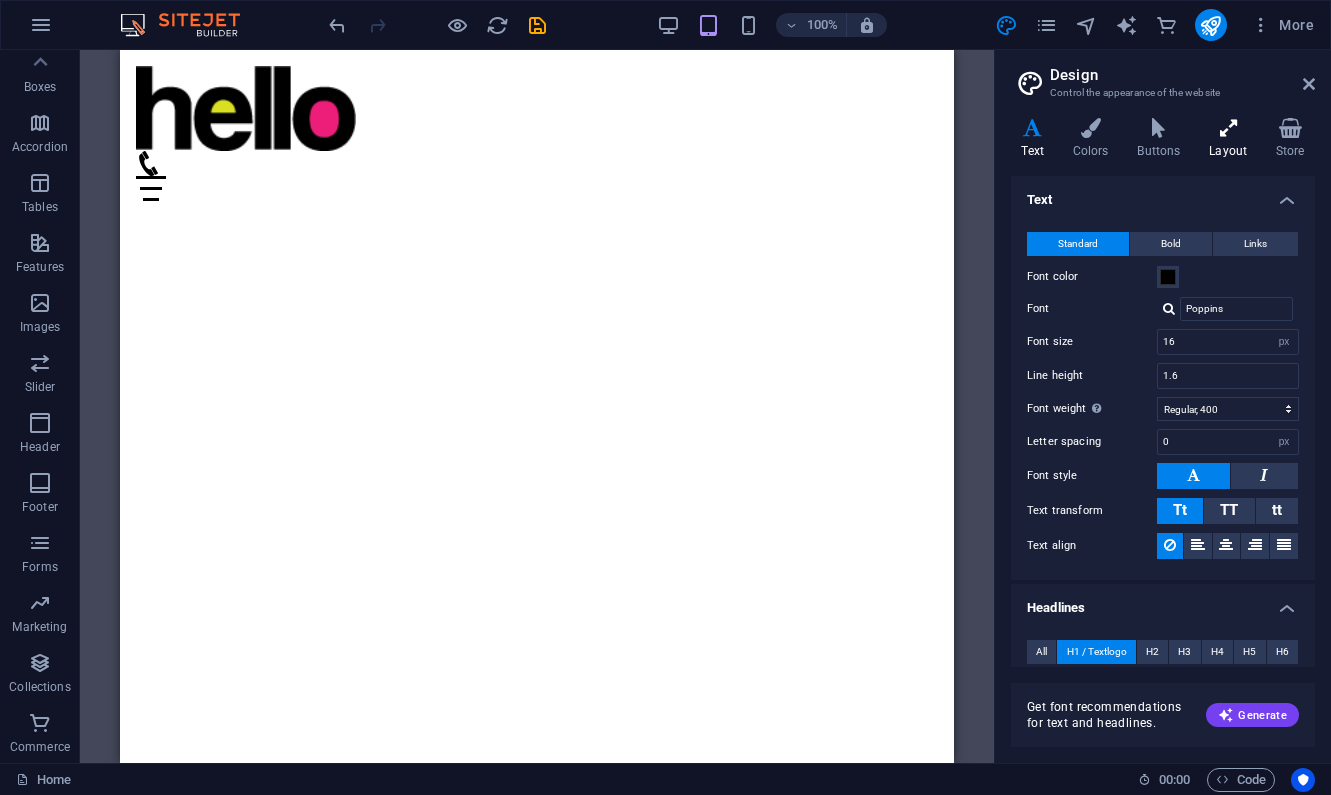 click at bounding box center [1228, 128] 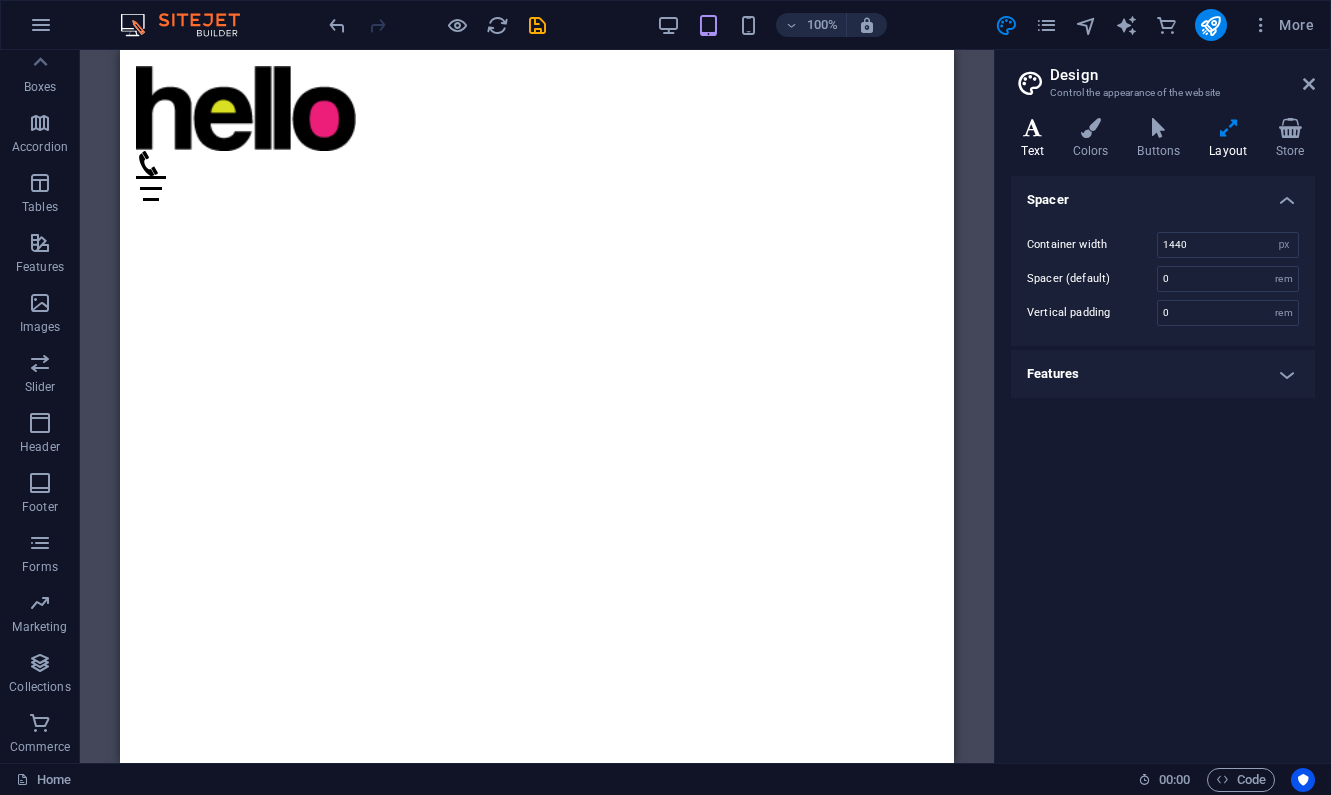 click at bounding box center (1032, 128) 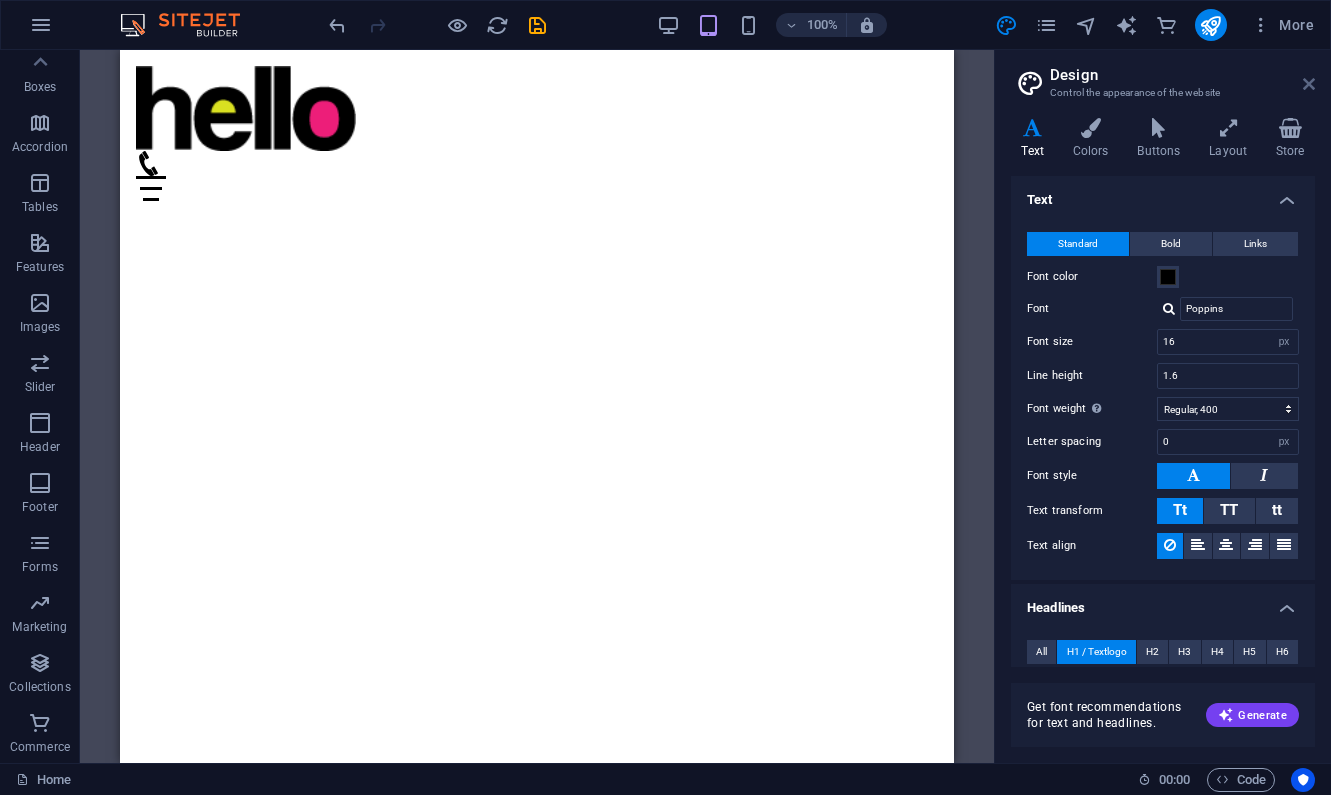 click at bounding box center (1309, 84) 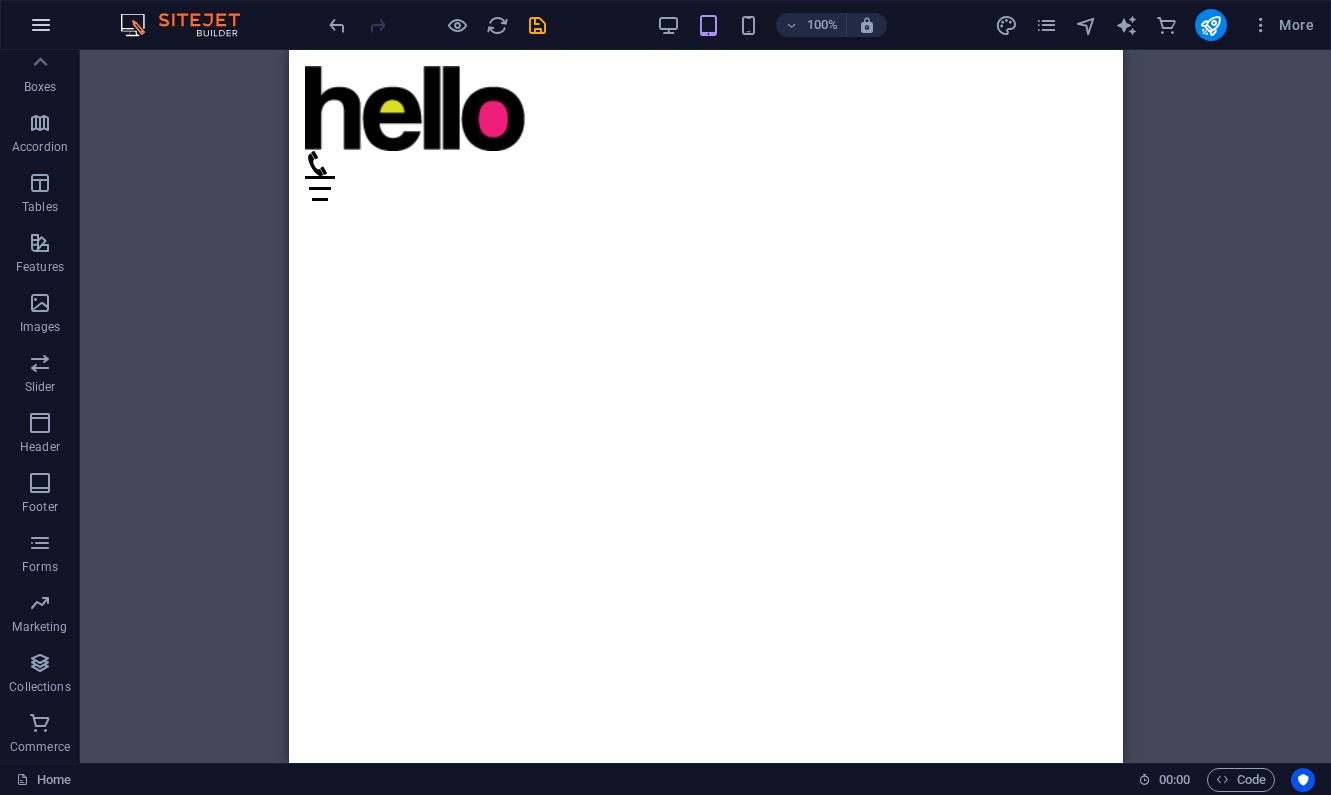 click at bounding box center [41, 25] 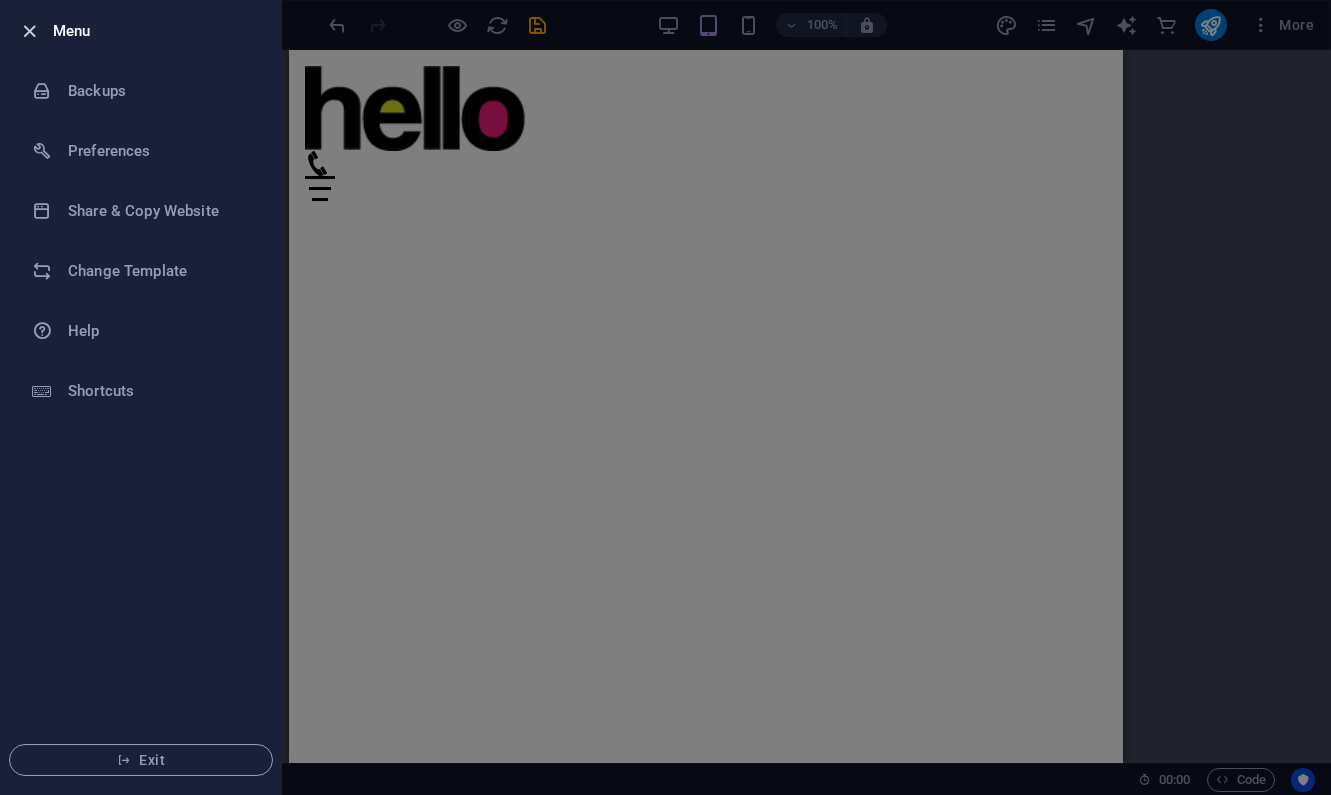 click at bounding box center (29, 31) 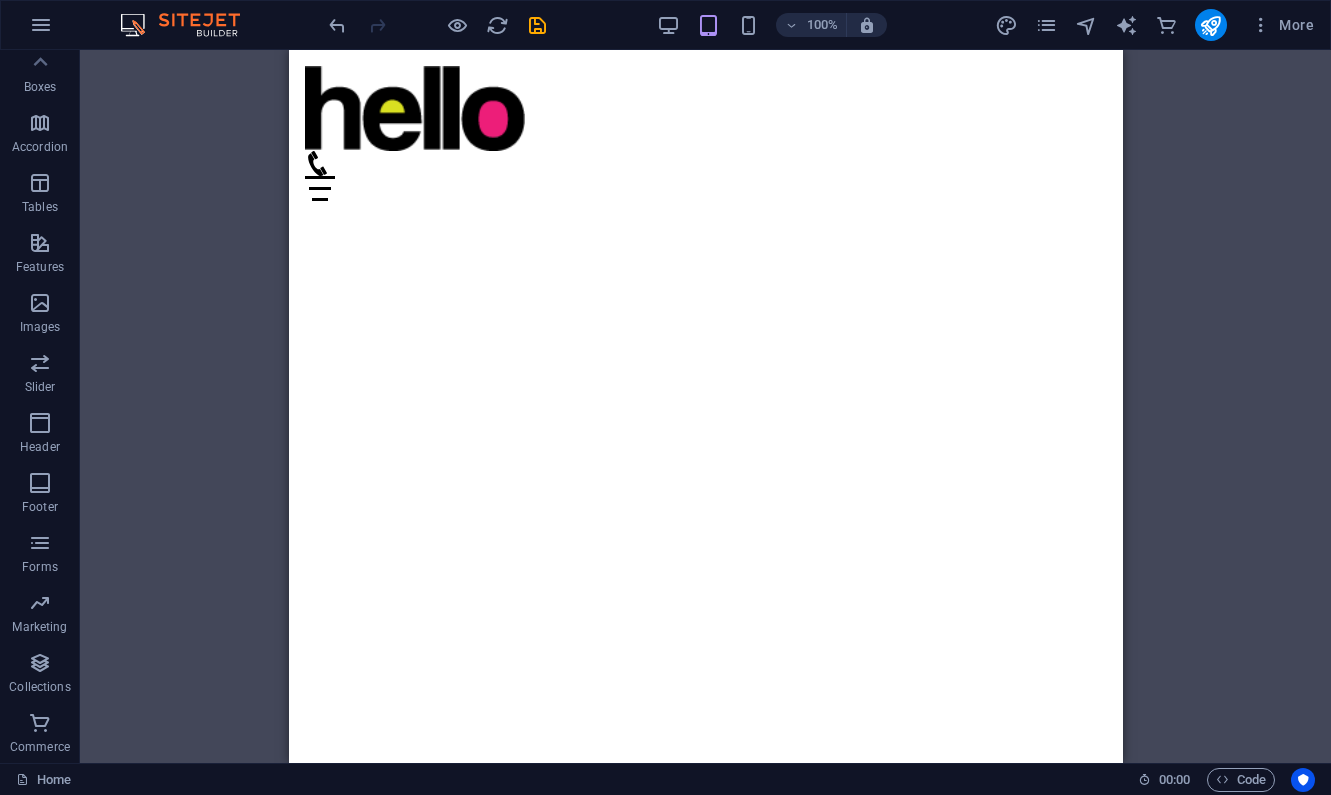 click on "Skip to main content
Menu Home About Service Contact" at bounding box center (705, 133) 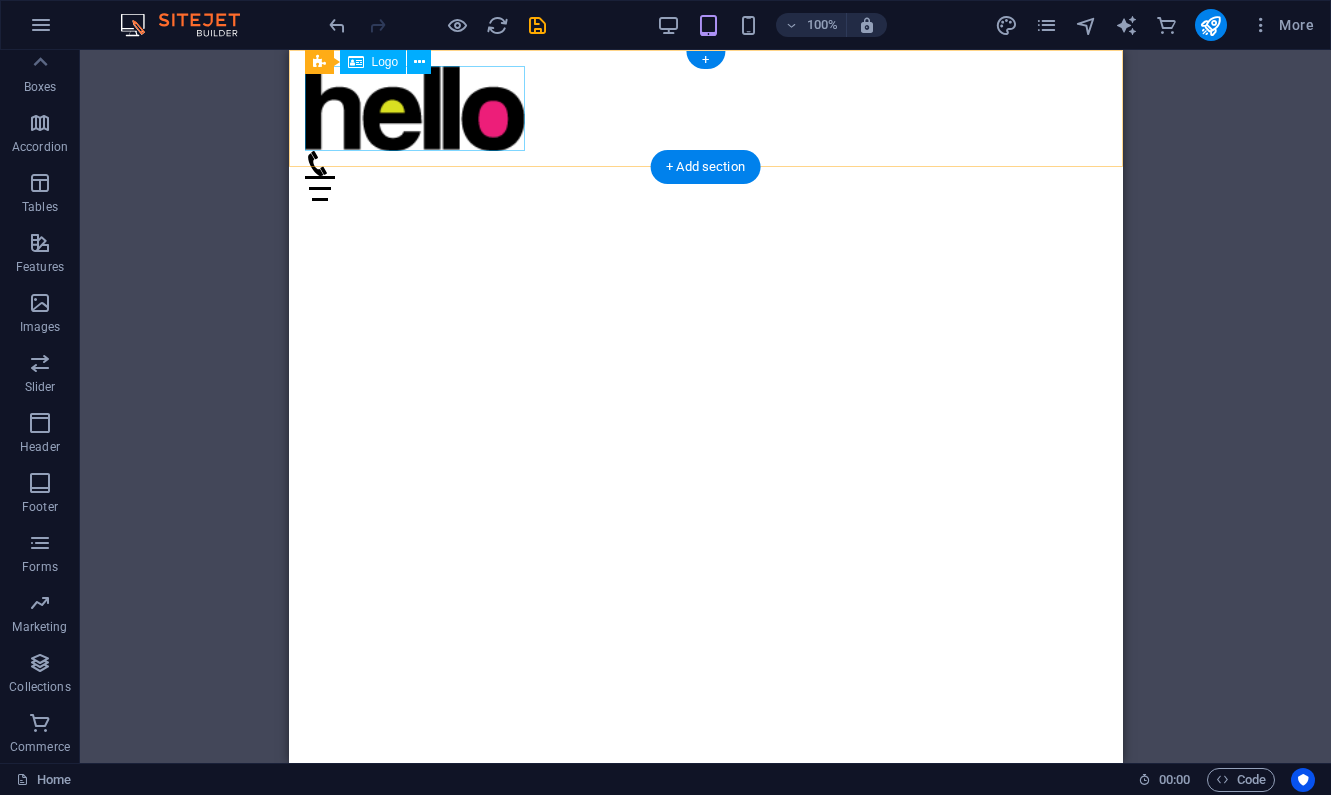 click at bounding box center [705, 108] 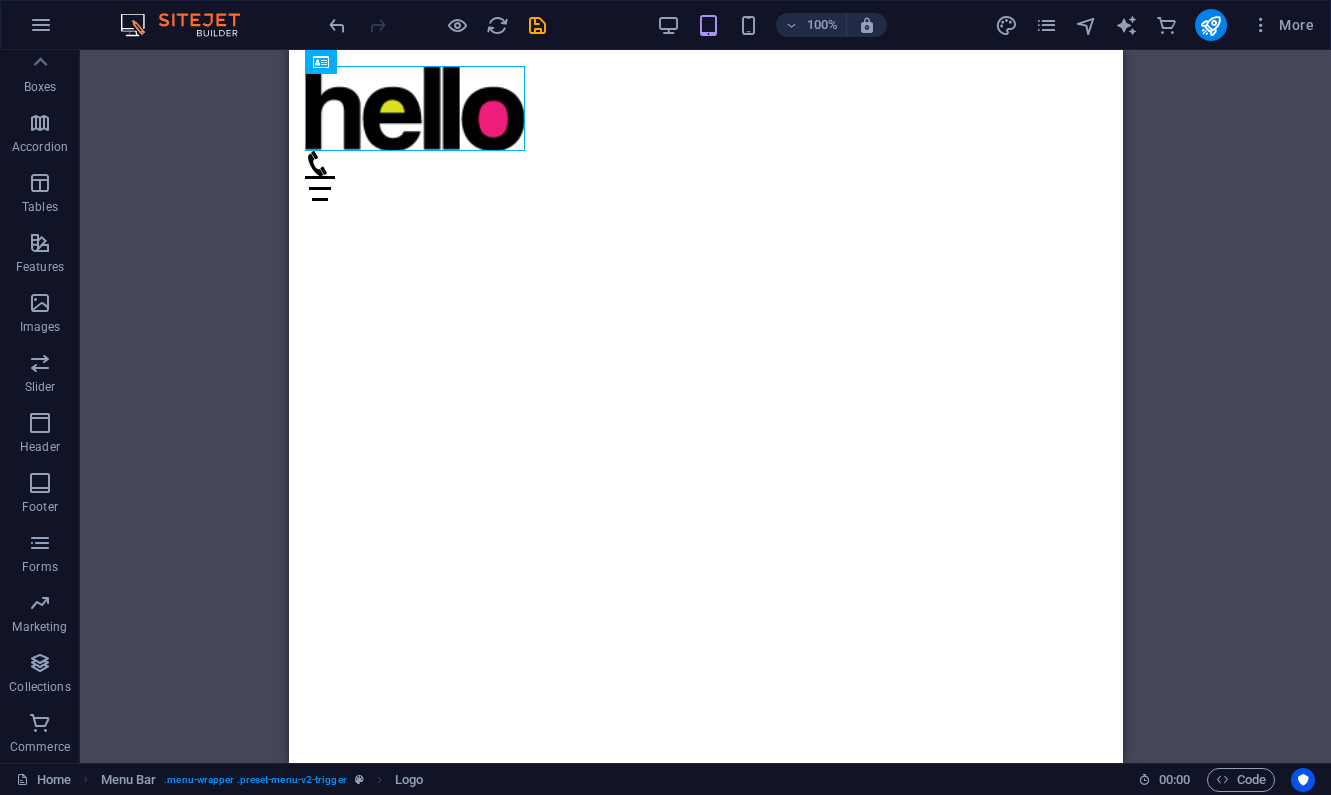 click on "Skip to main content
Menu Home About Service Contact" at bounding box center [705, 133] 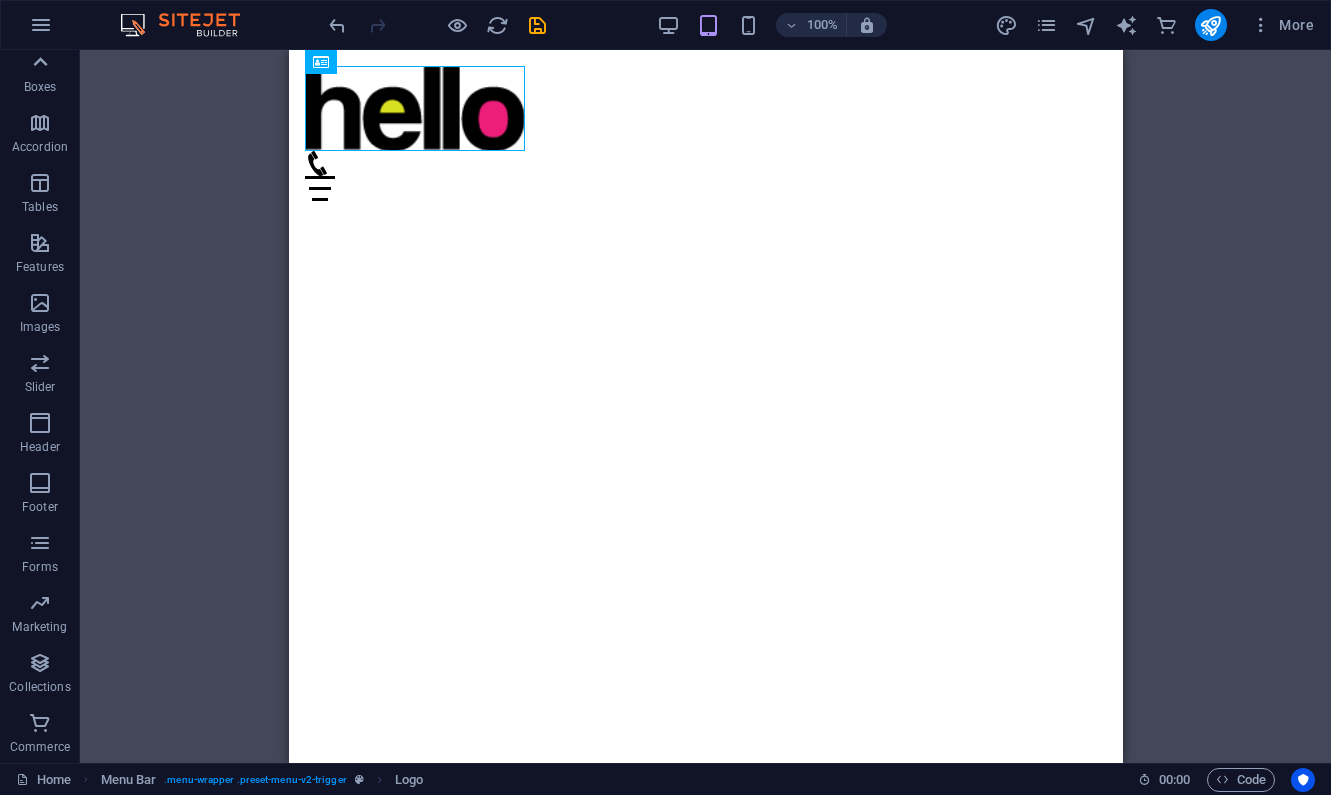 click 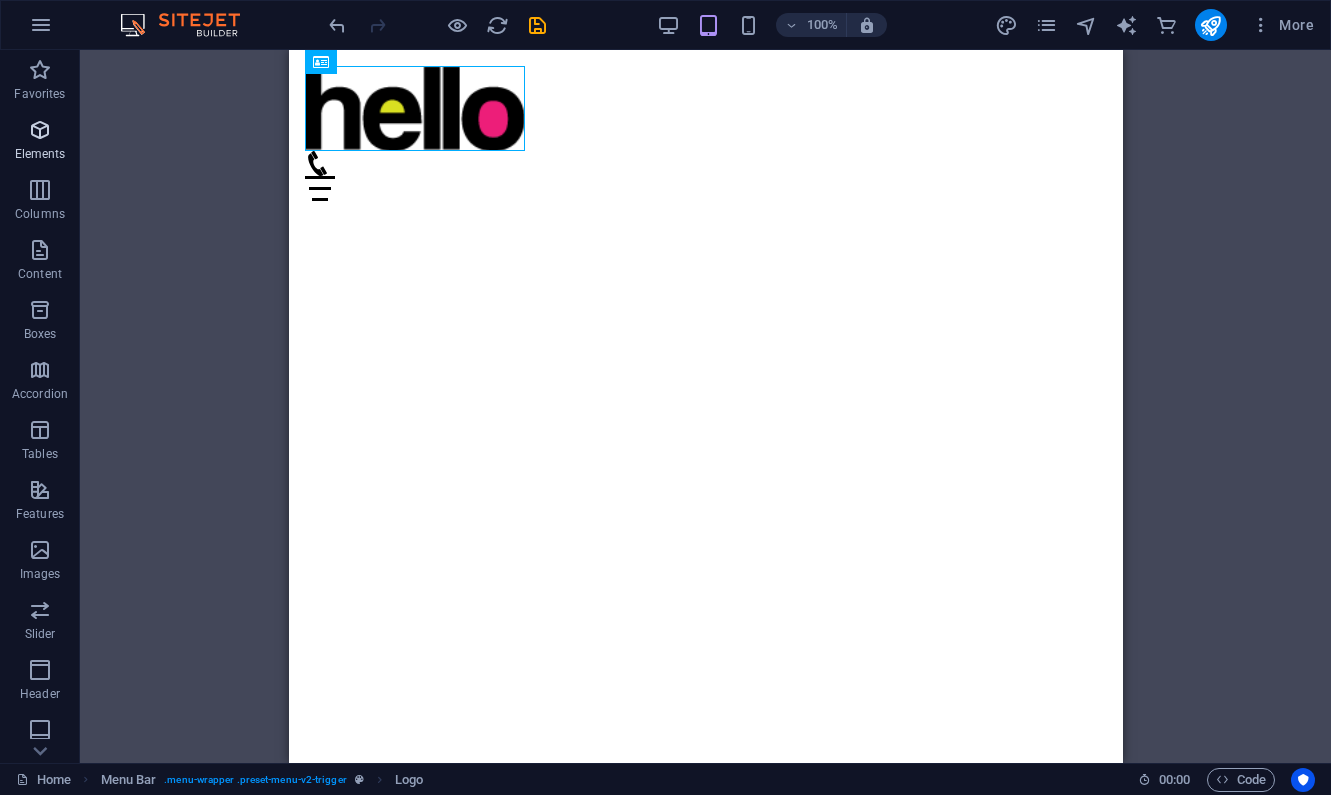 click at bounding box center (40, 130) 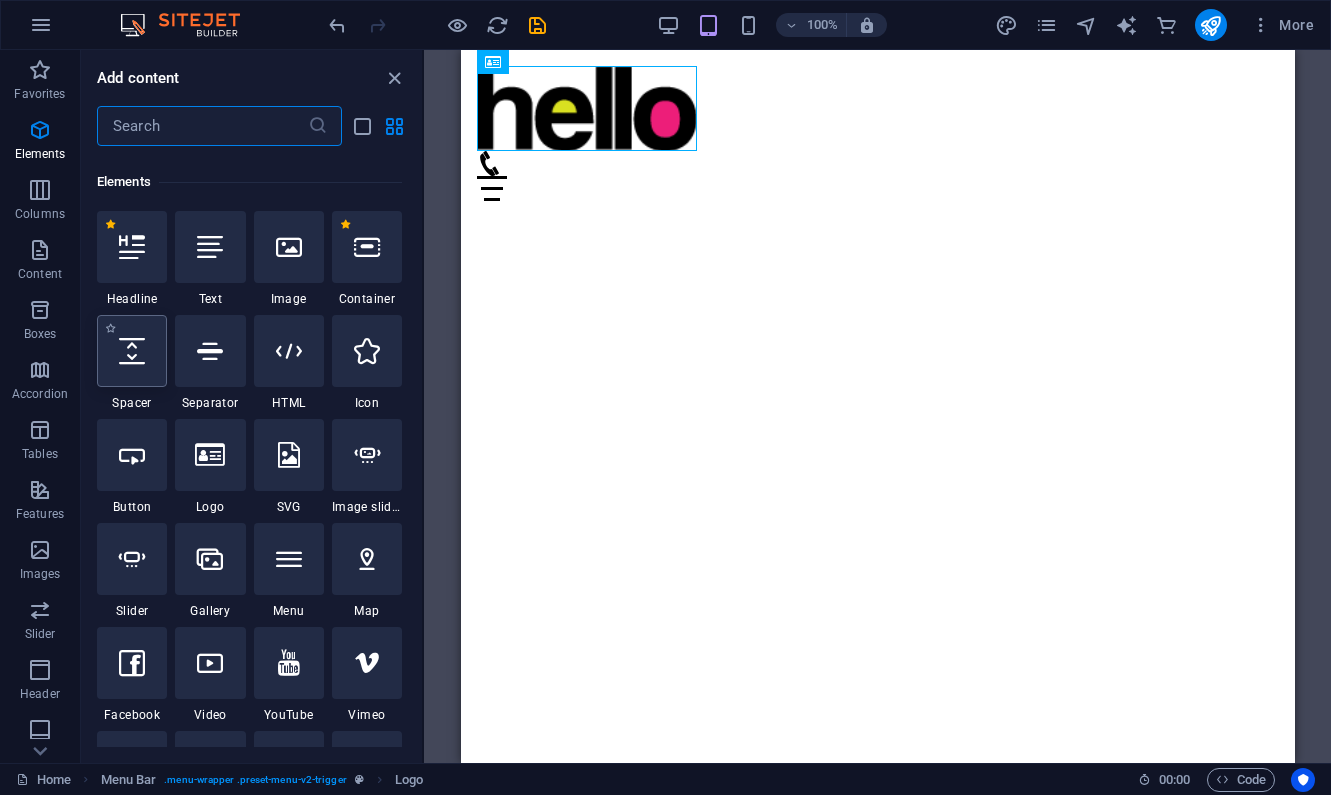 scroll, scrollTop: 213, scrollLeft: 0, axis: vertical 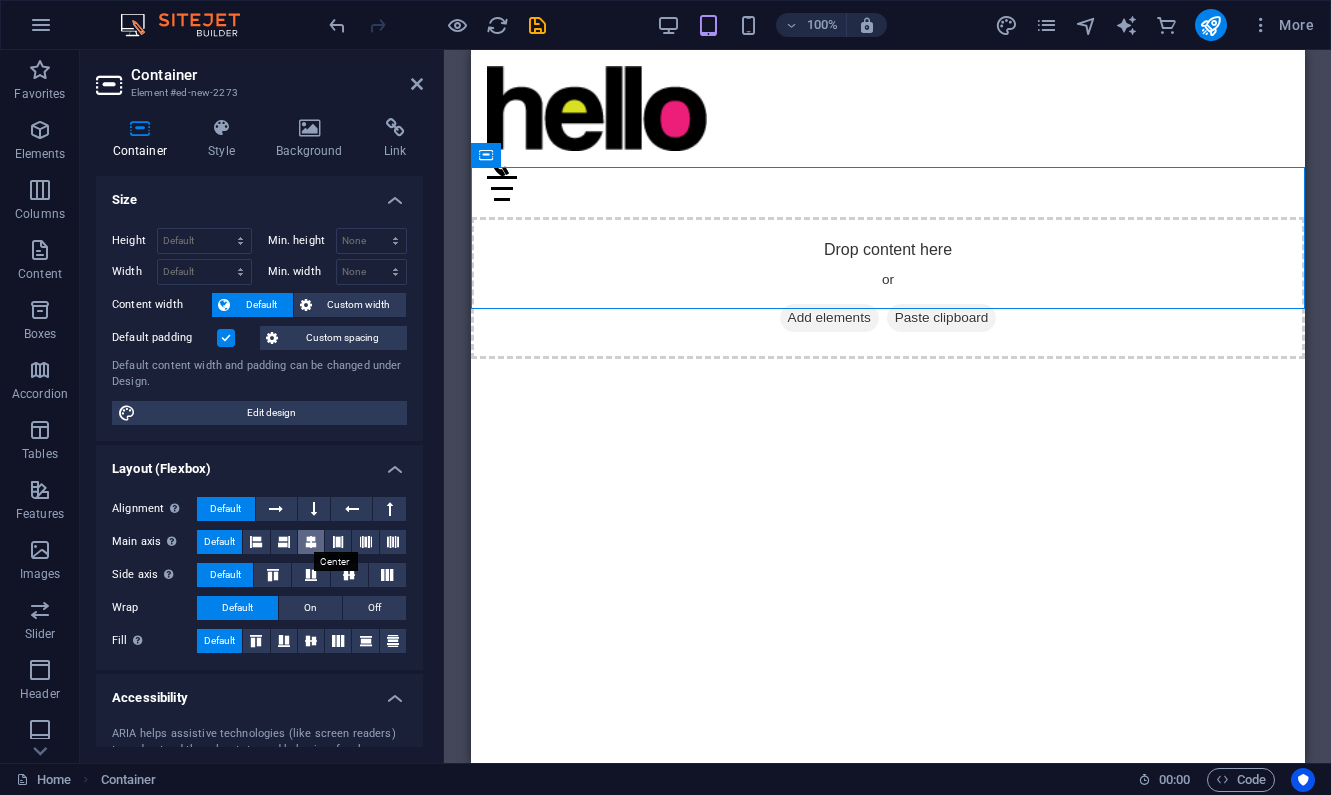 click at bounding box center [311, 542] 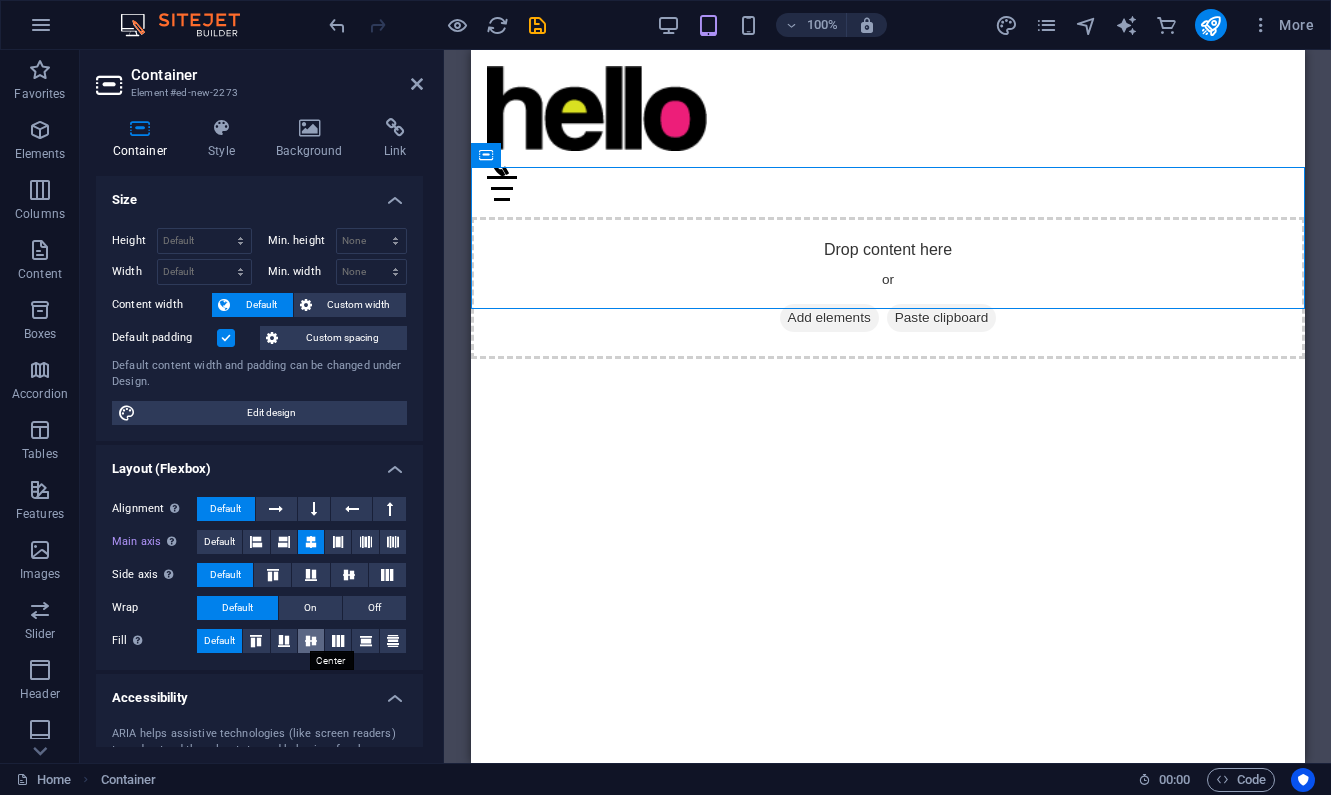 click at bounding box center (311, 641) 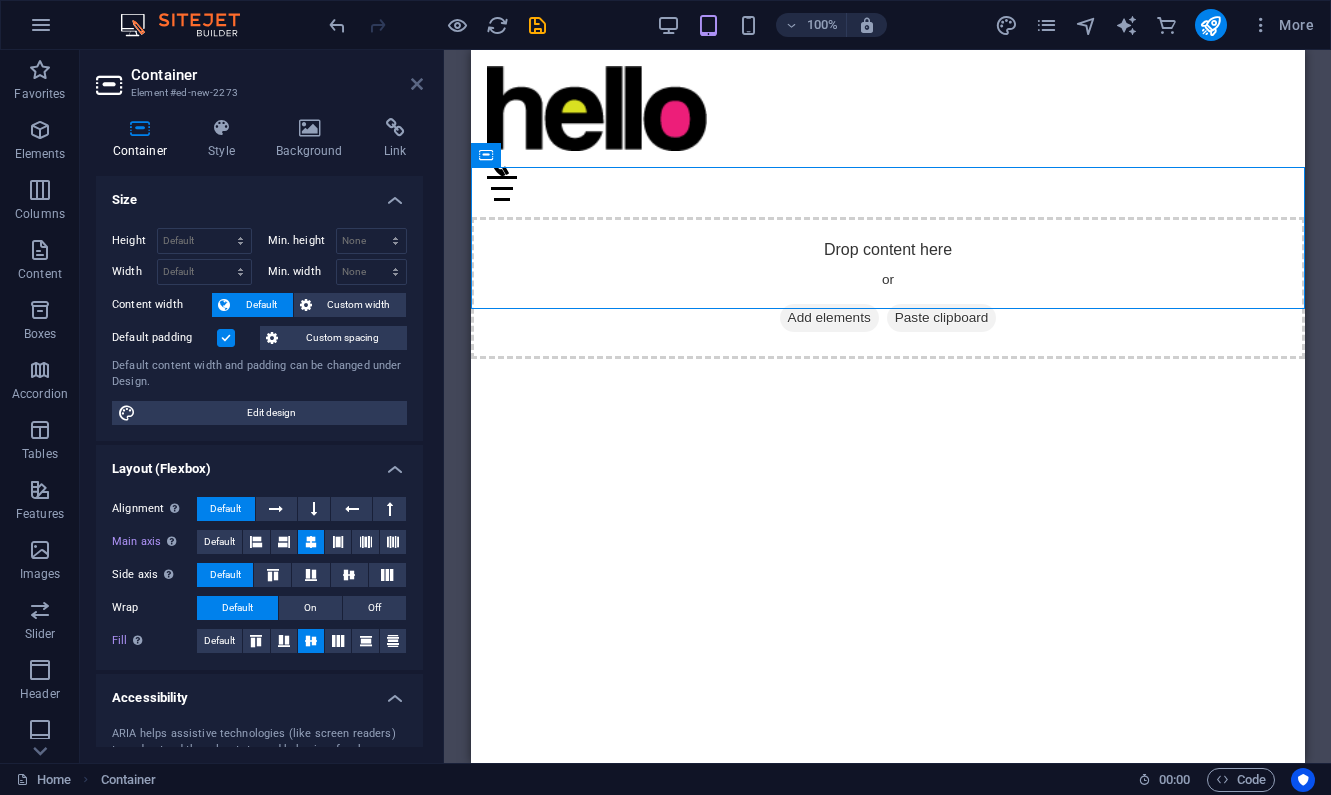click at bounding box center (417, 84) 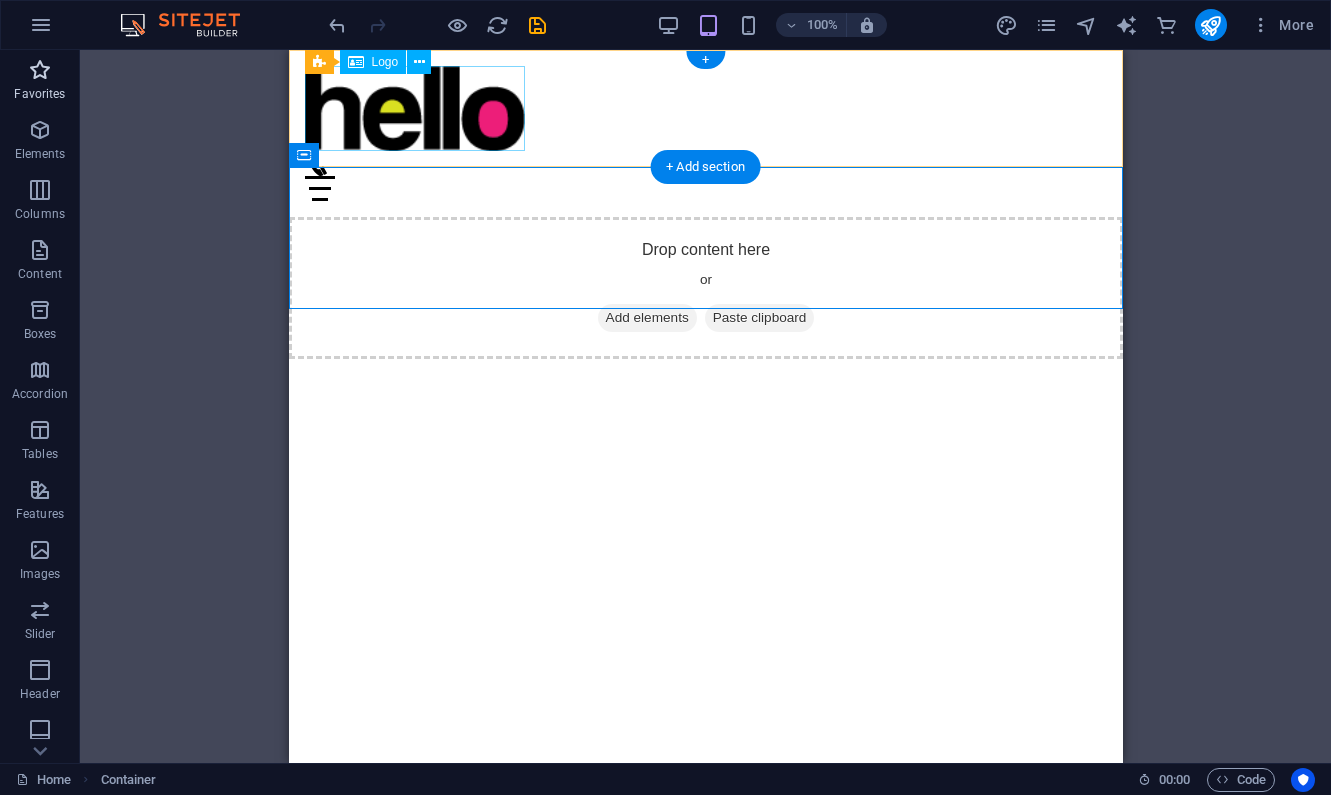 click at bounding box center [40, 70] 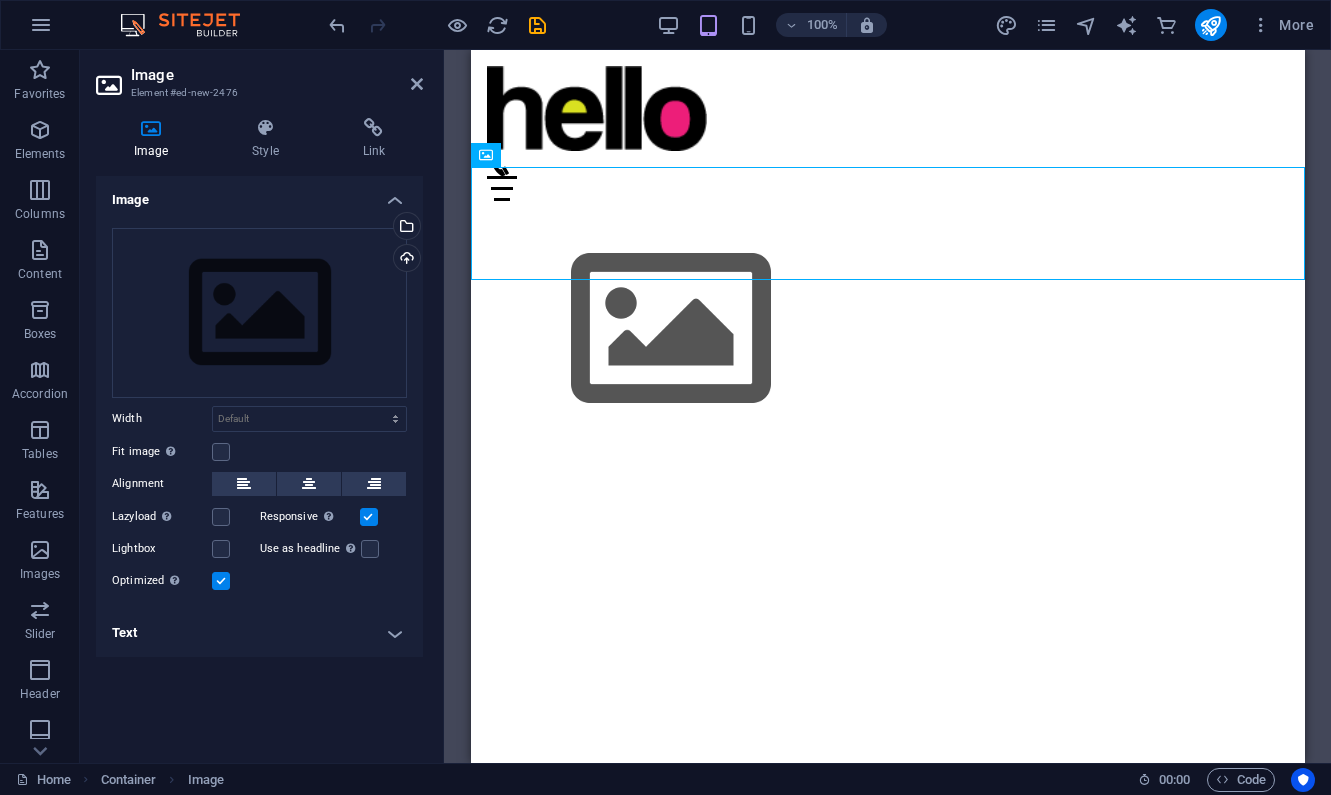 click on "Skip to main content
Menu Home About Service Contact" at bounding box center (887, 246) 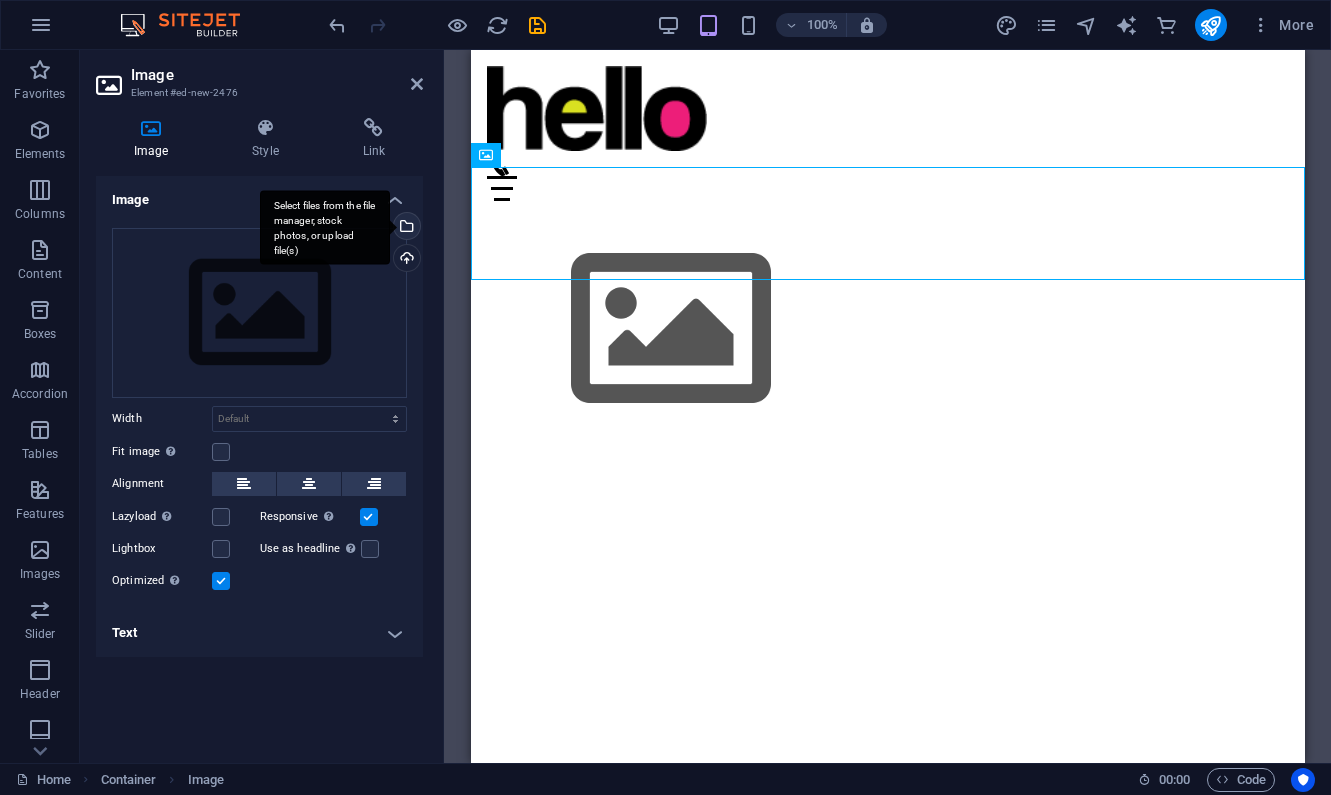 click on "Select files from the file manager, stock photos, or upload file(s)" at bounding box center [405, 228] 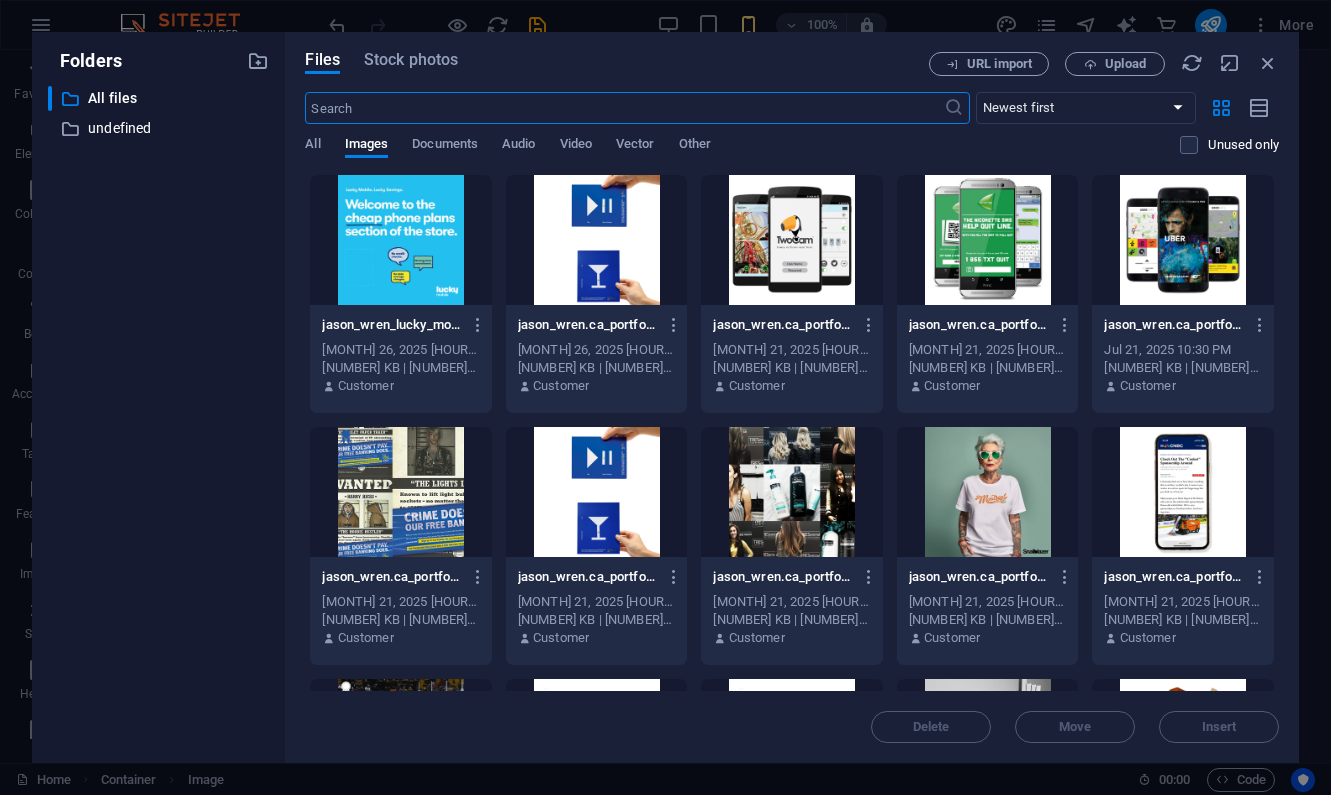 click at bounding box center (597, 492) 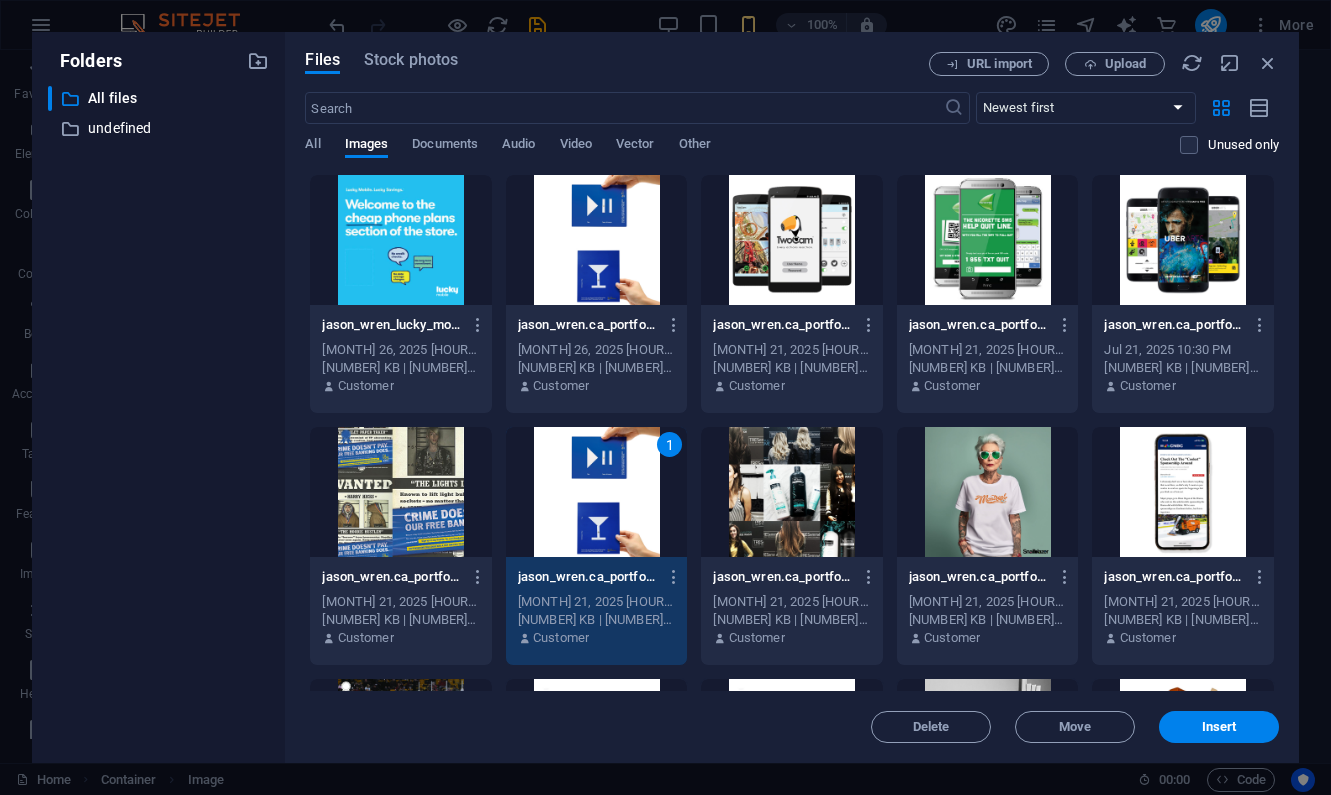 click on "jason_wren.ca_portfolio_app.uber-LWcUrBJKdfAxNgcvSuwXXQ.jpg" at bounding box center [1173, 325] 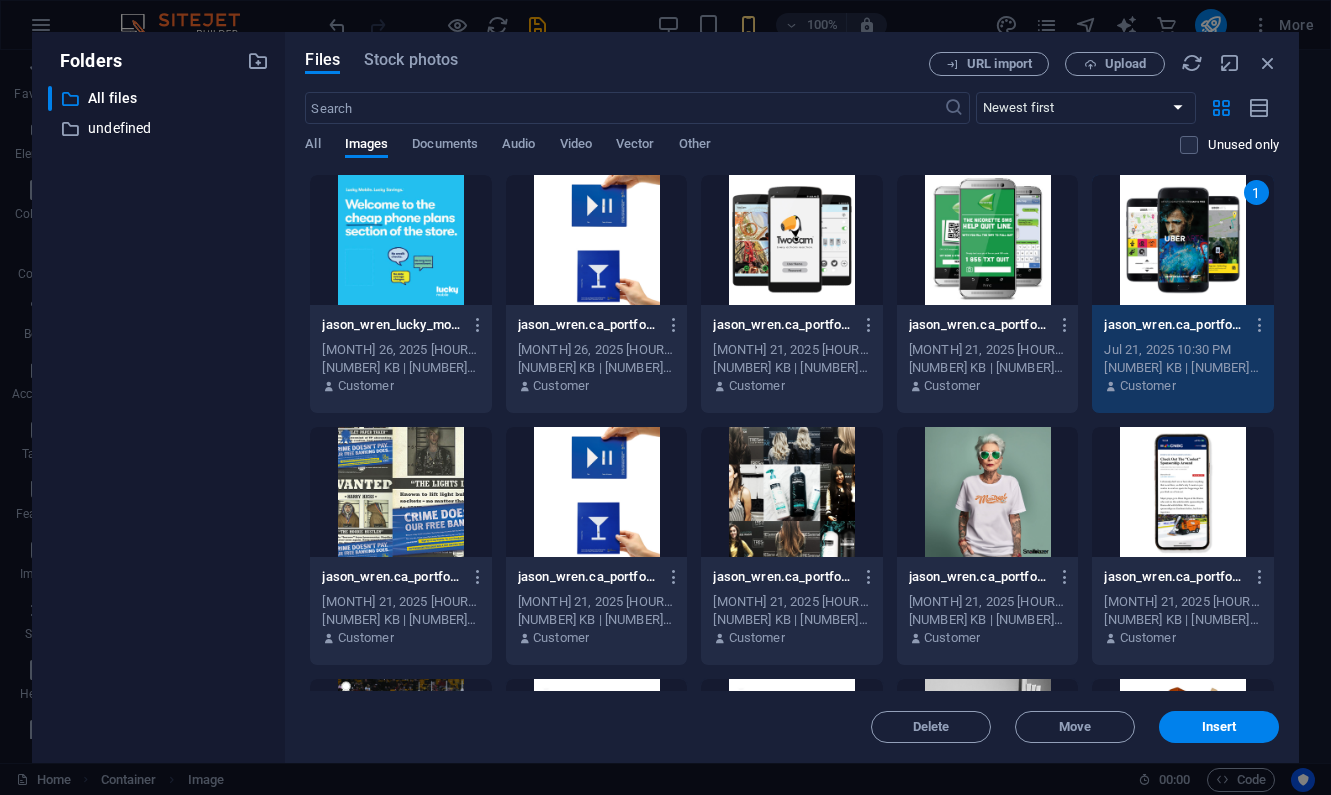 click at bounding box center (597, 492) 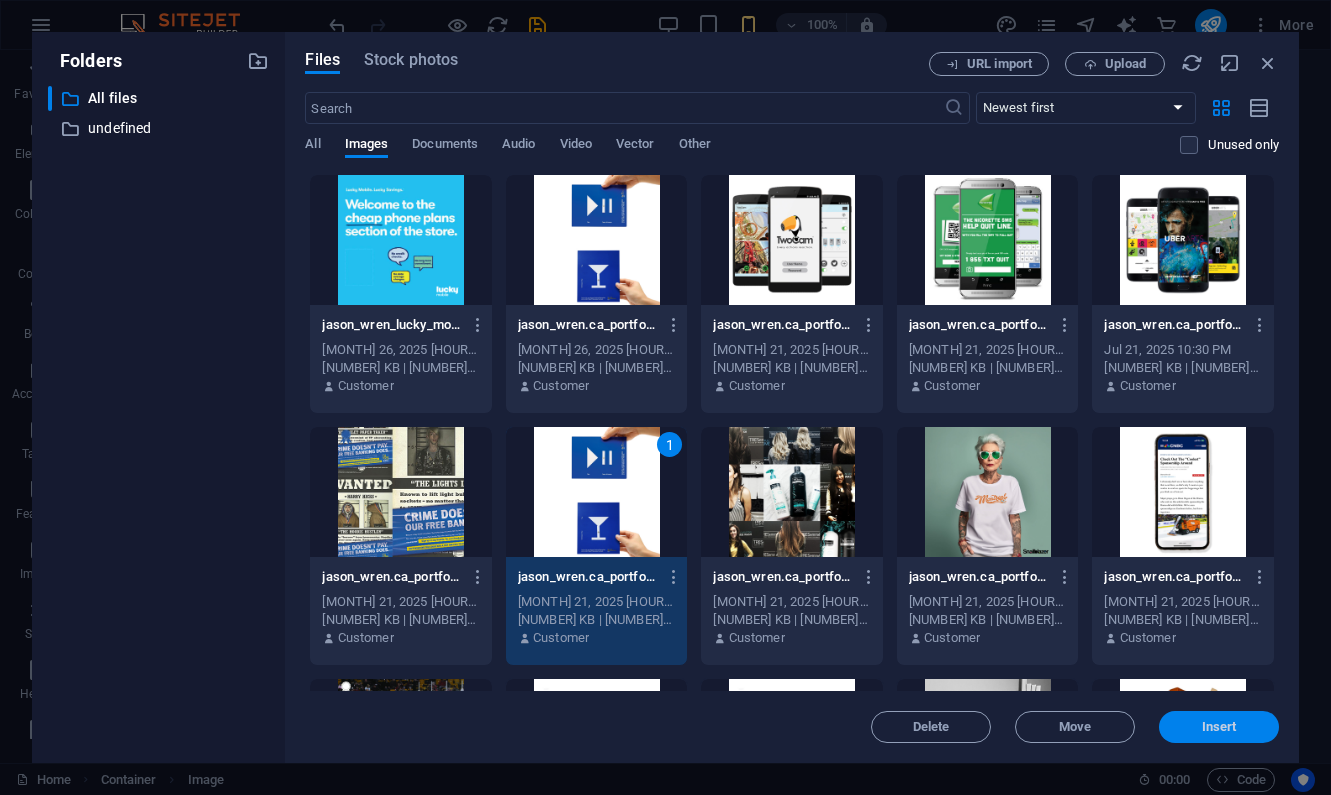 click on "Insert" at bounding box center [1219, 727] 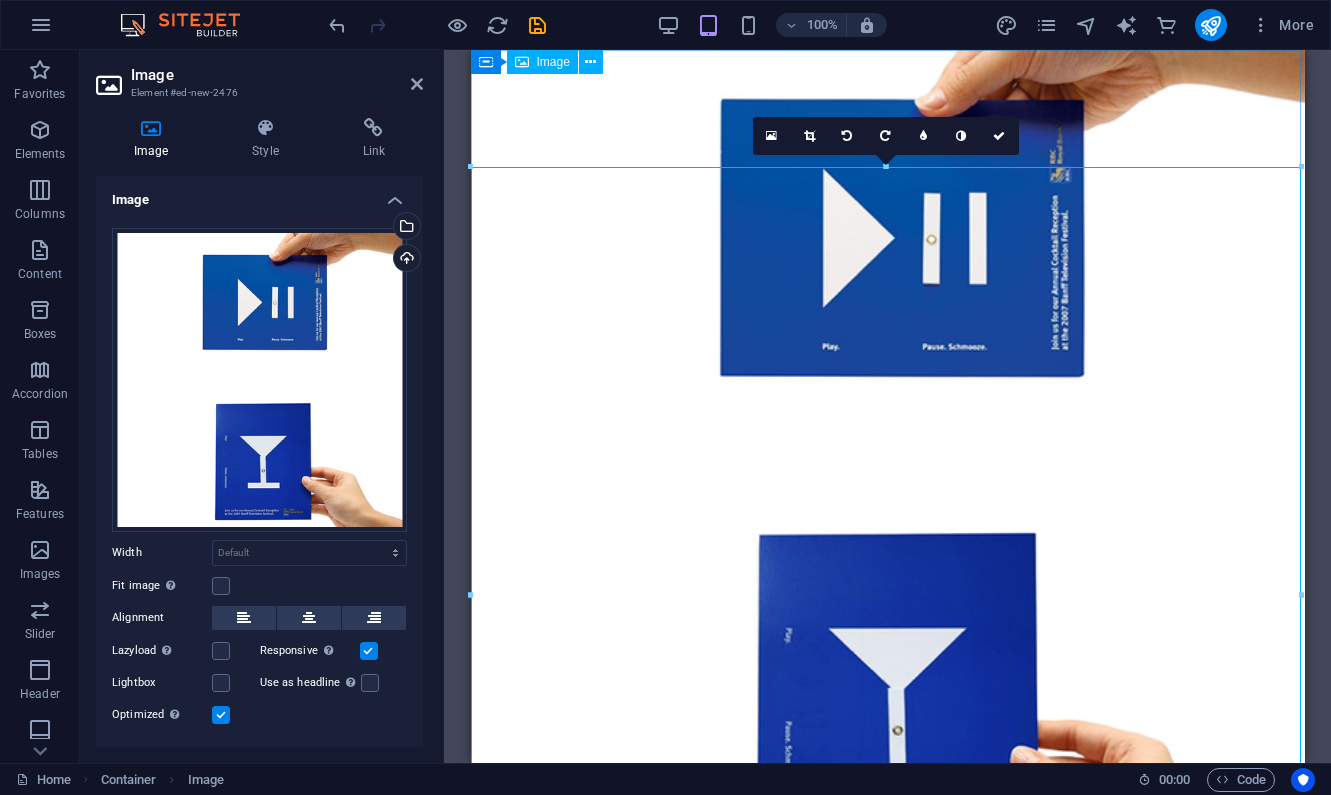 scroll, scrollTop: 0, scrollLeft: 0, axis: both 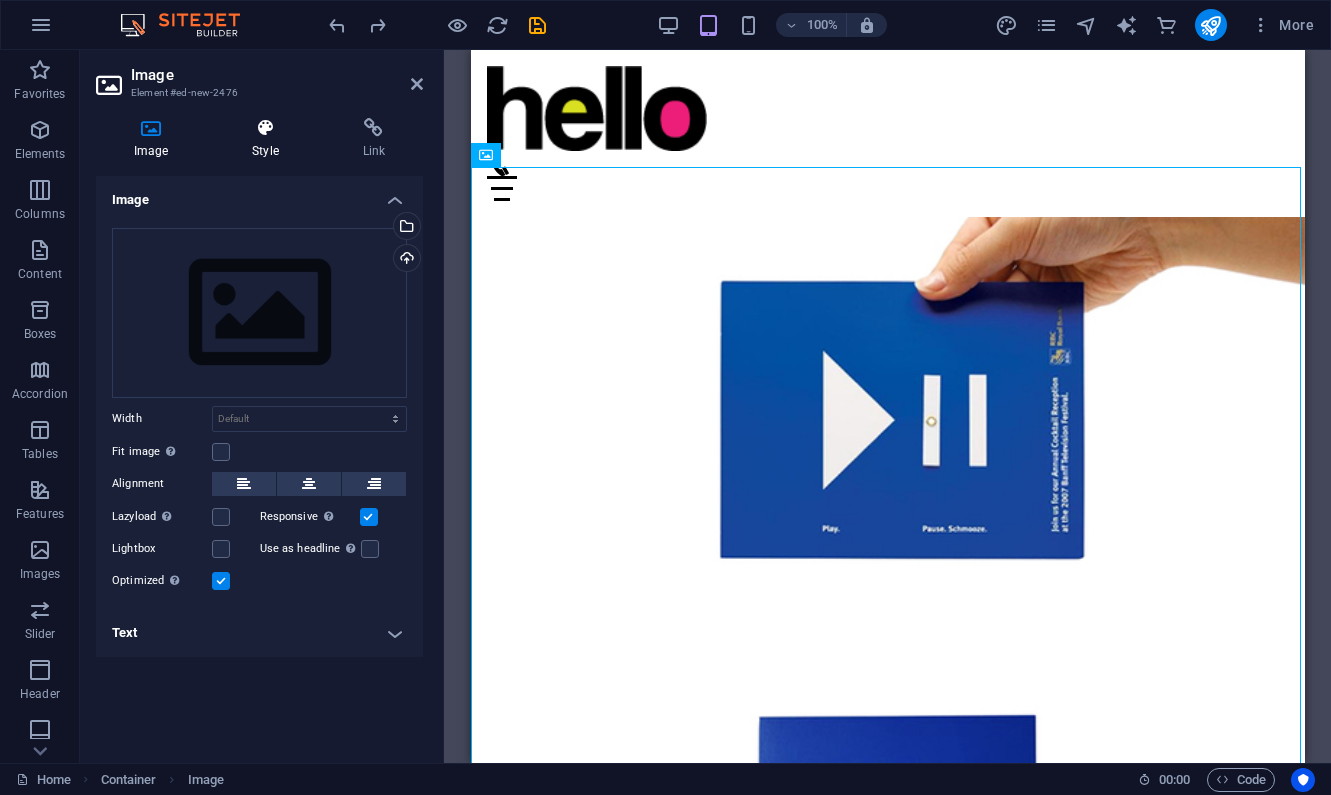 click at bounding box center [265, 128] 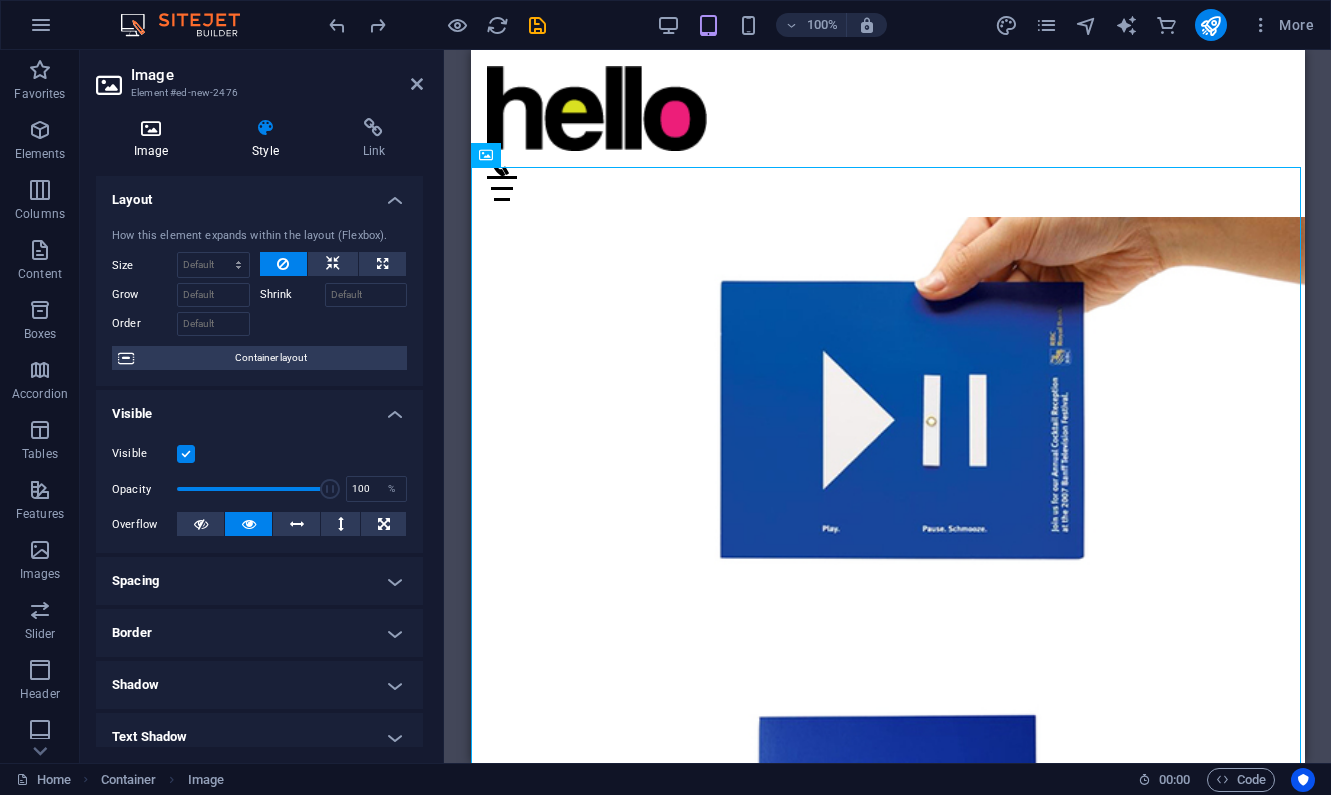 click at bounding box center (151, 128) 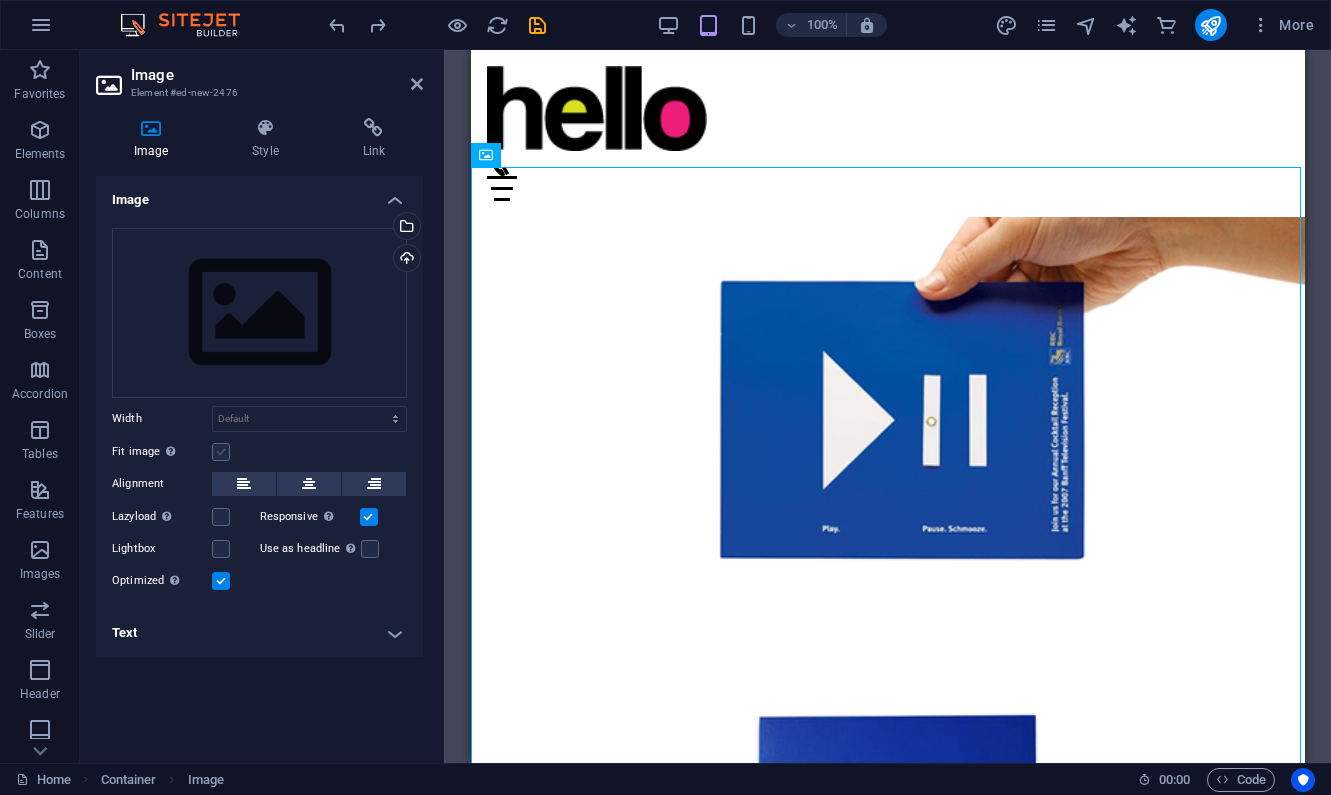click at bounding box center (221, 452) 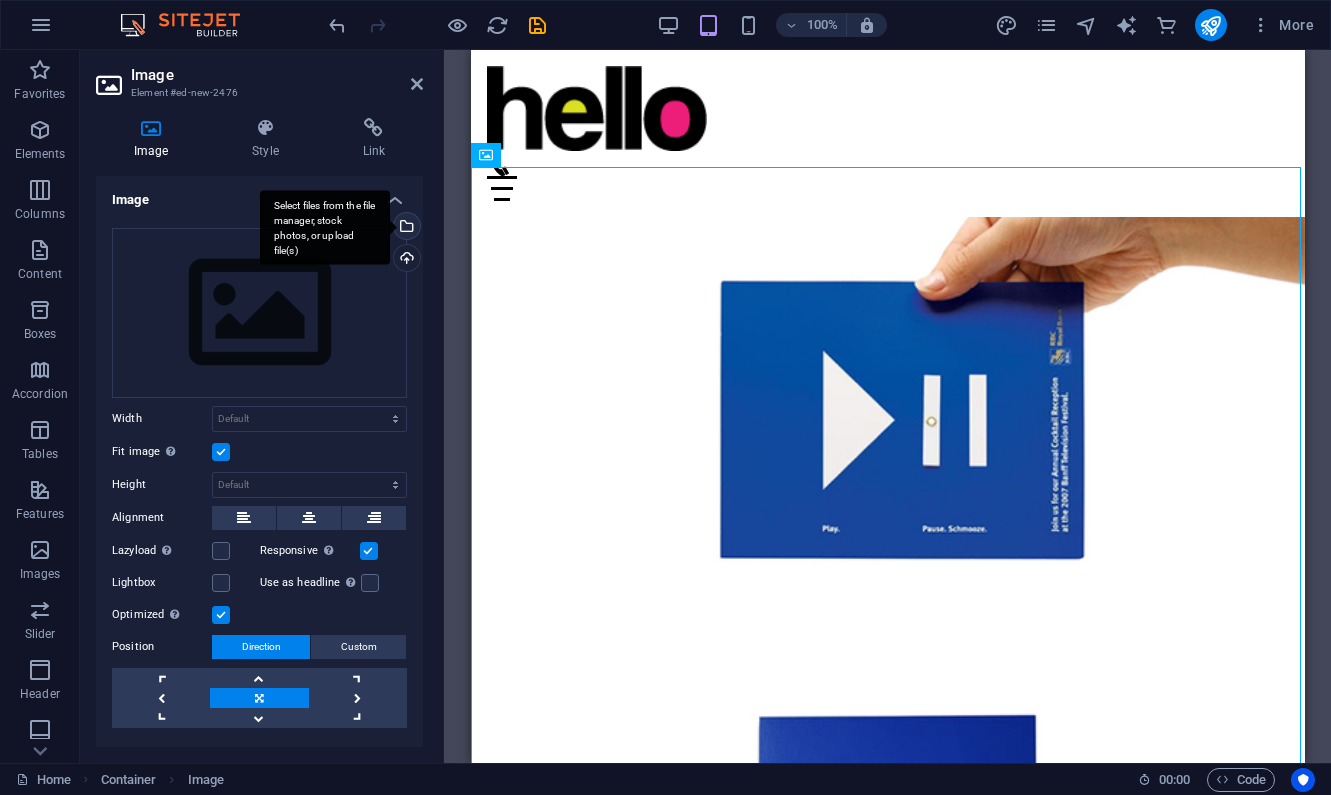click on "Select files from the file manager, stock photos, or upload file(s)" at bounding box center [405, 228] 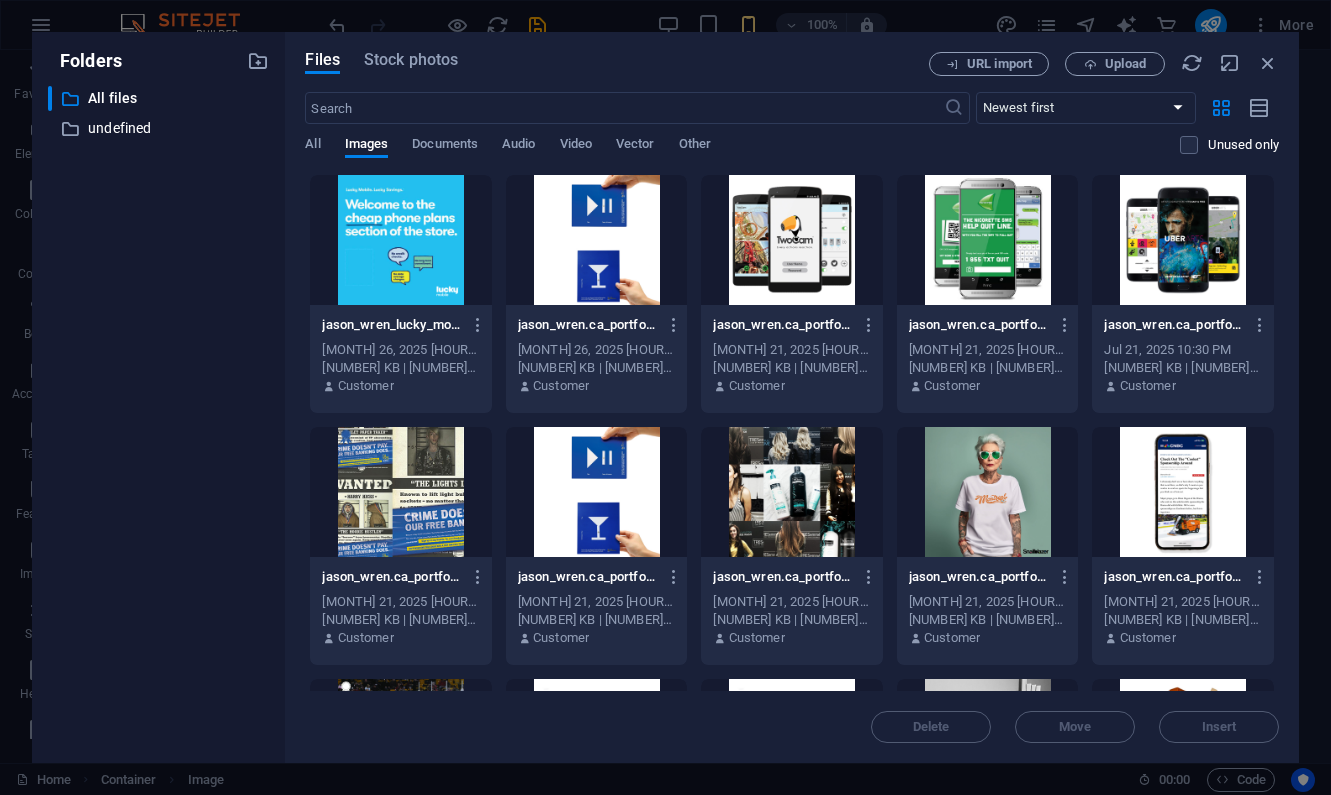 click at bounding box center [792, 492] 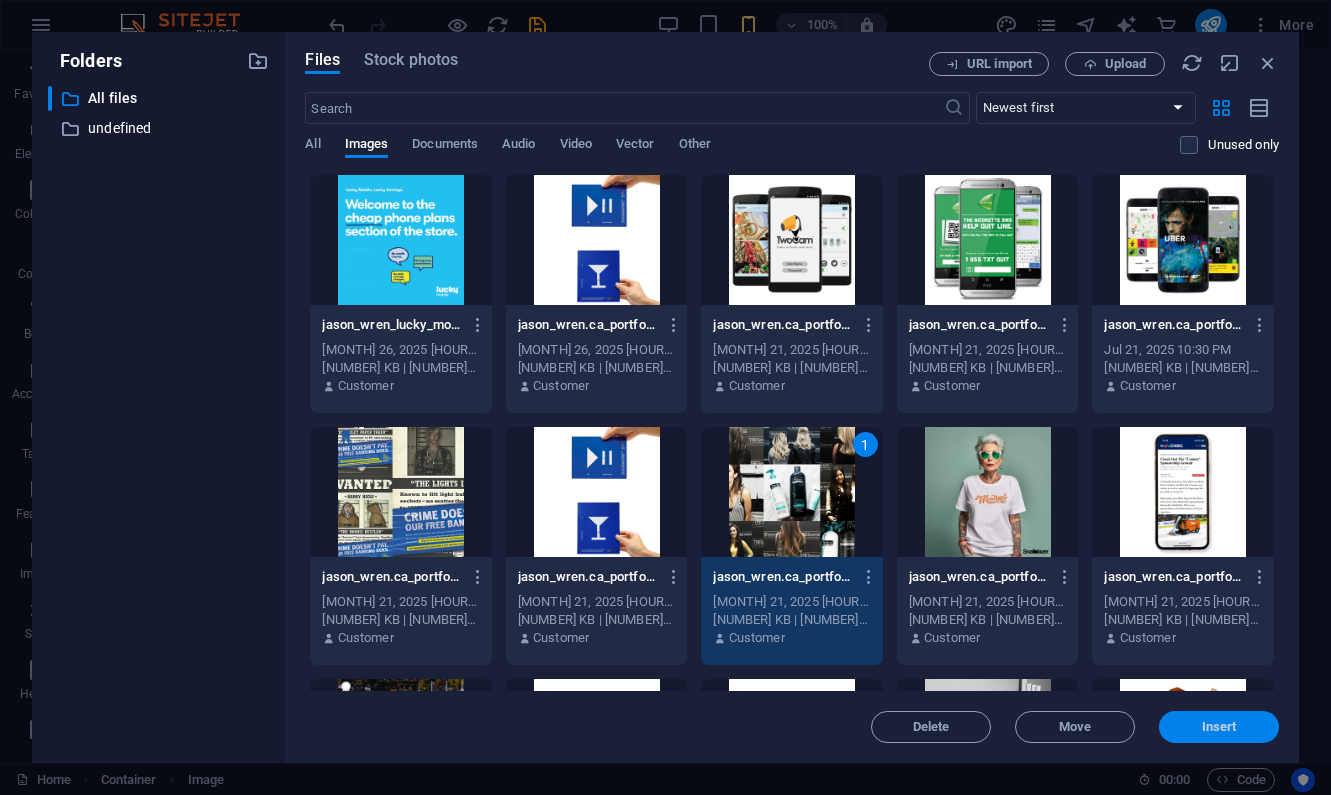 click on "Insert" at bounding box center (1219, 727) 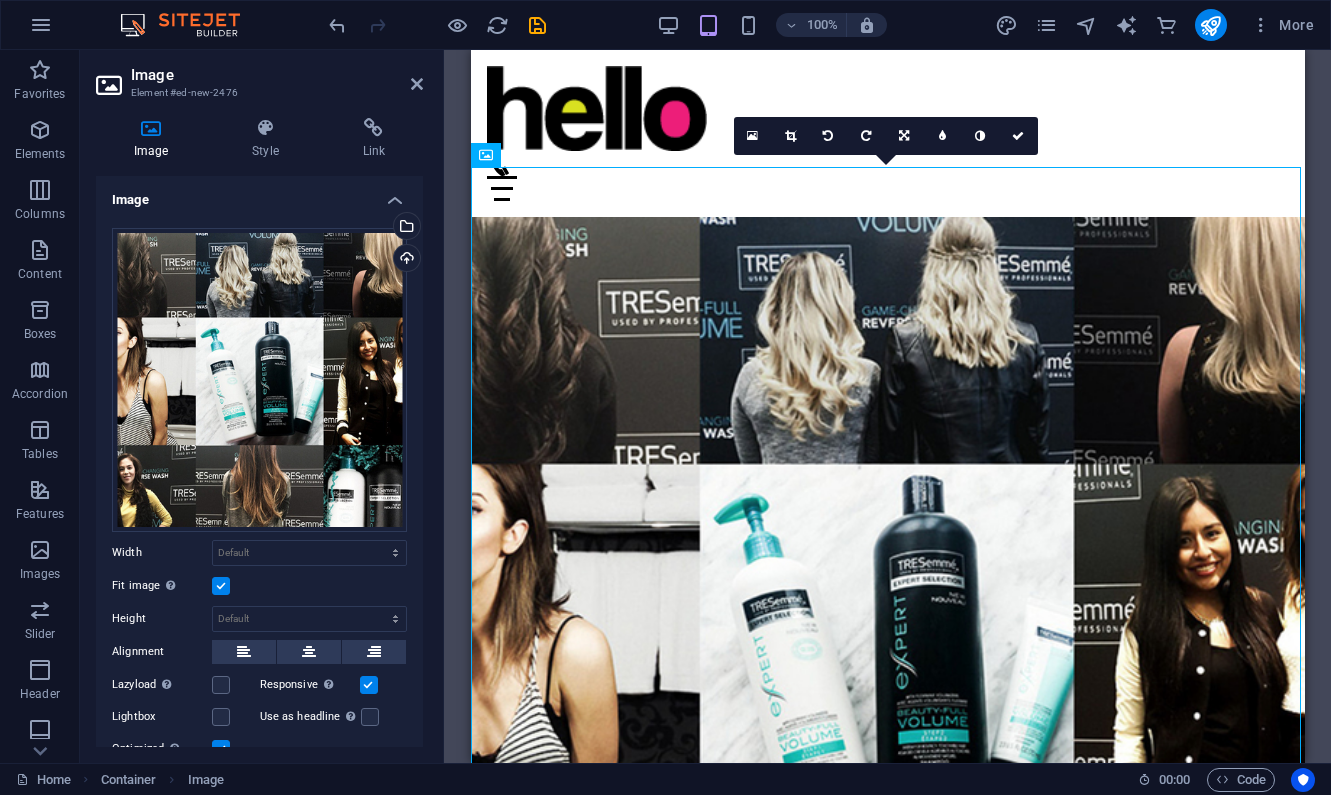 scroll, scrollTop: 0, scrollLeft: 0, axis: both 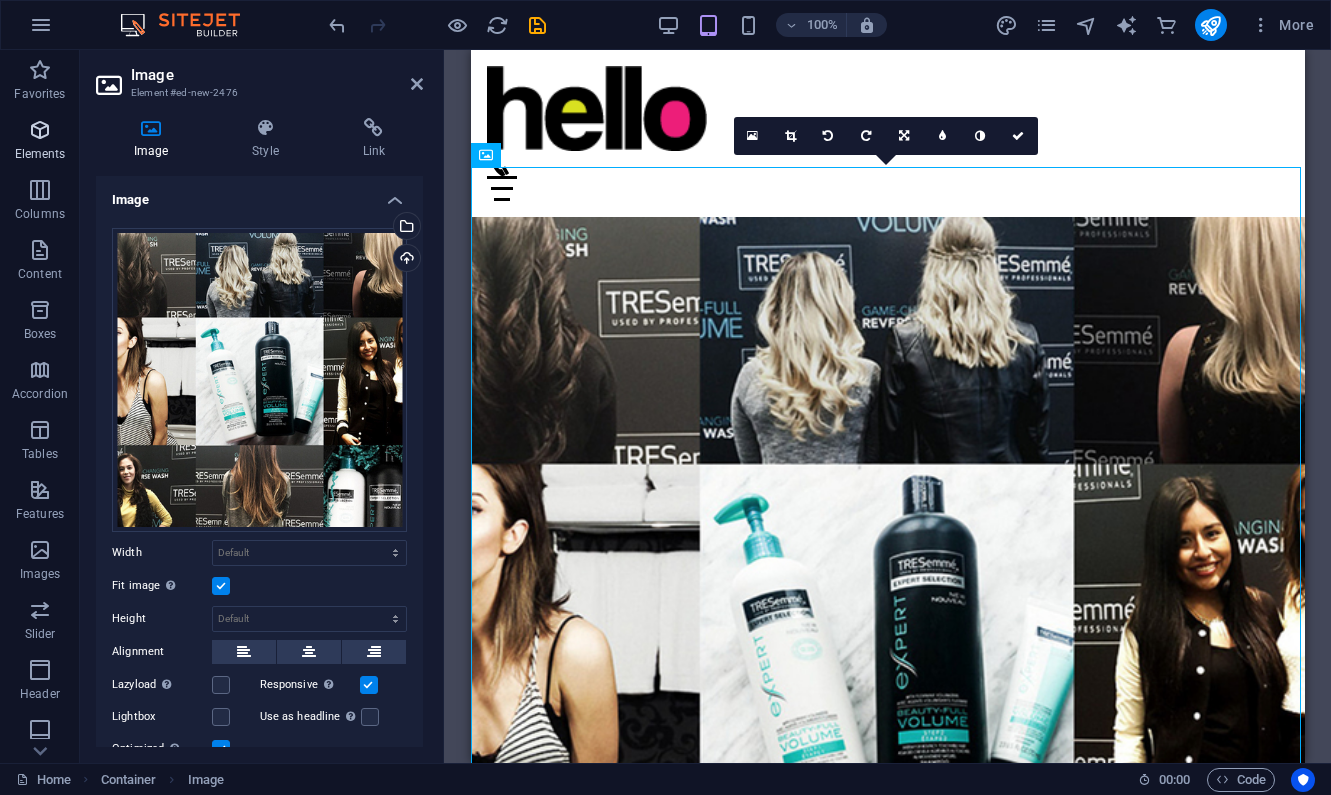 click at bounding box center [40, 130] 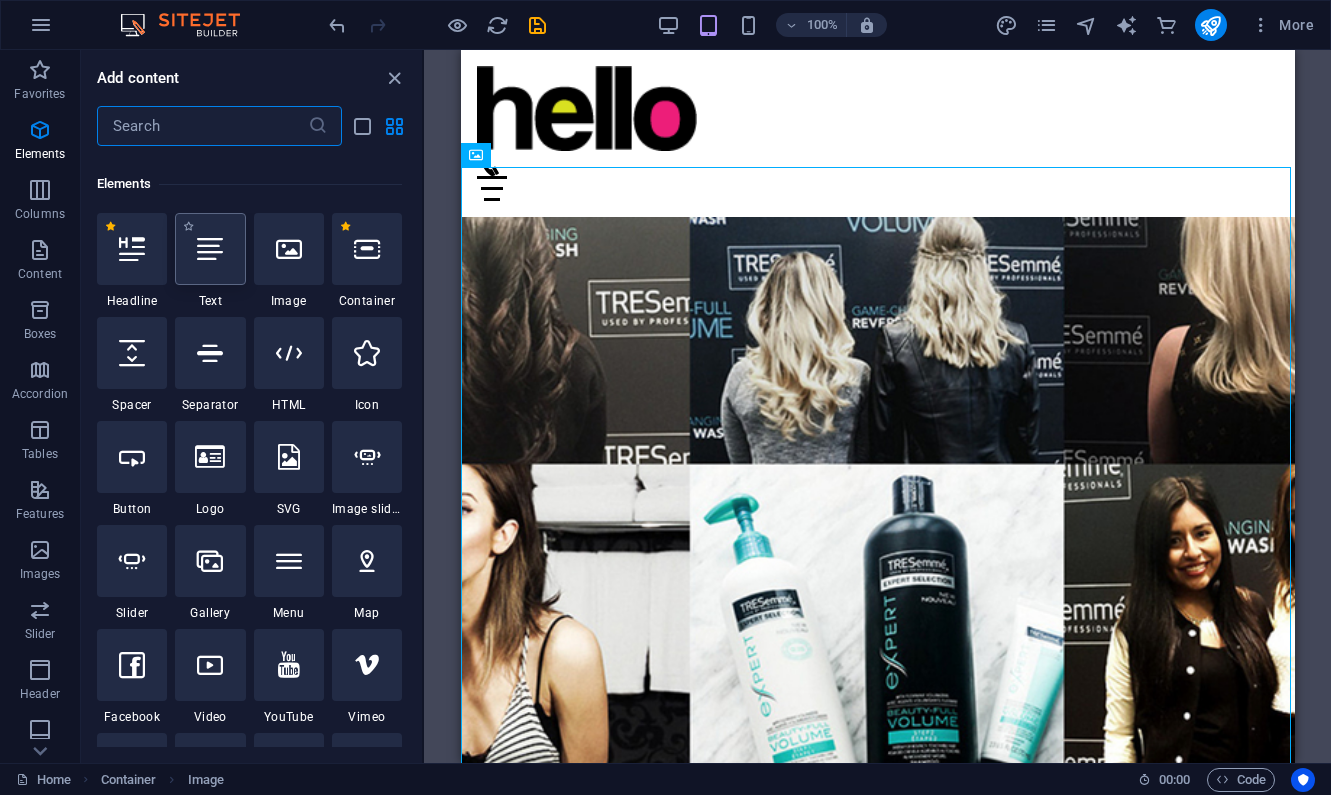 scroll, scrollTop: 213, scrollLeft: 0, axis: vertical 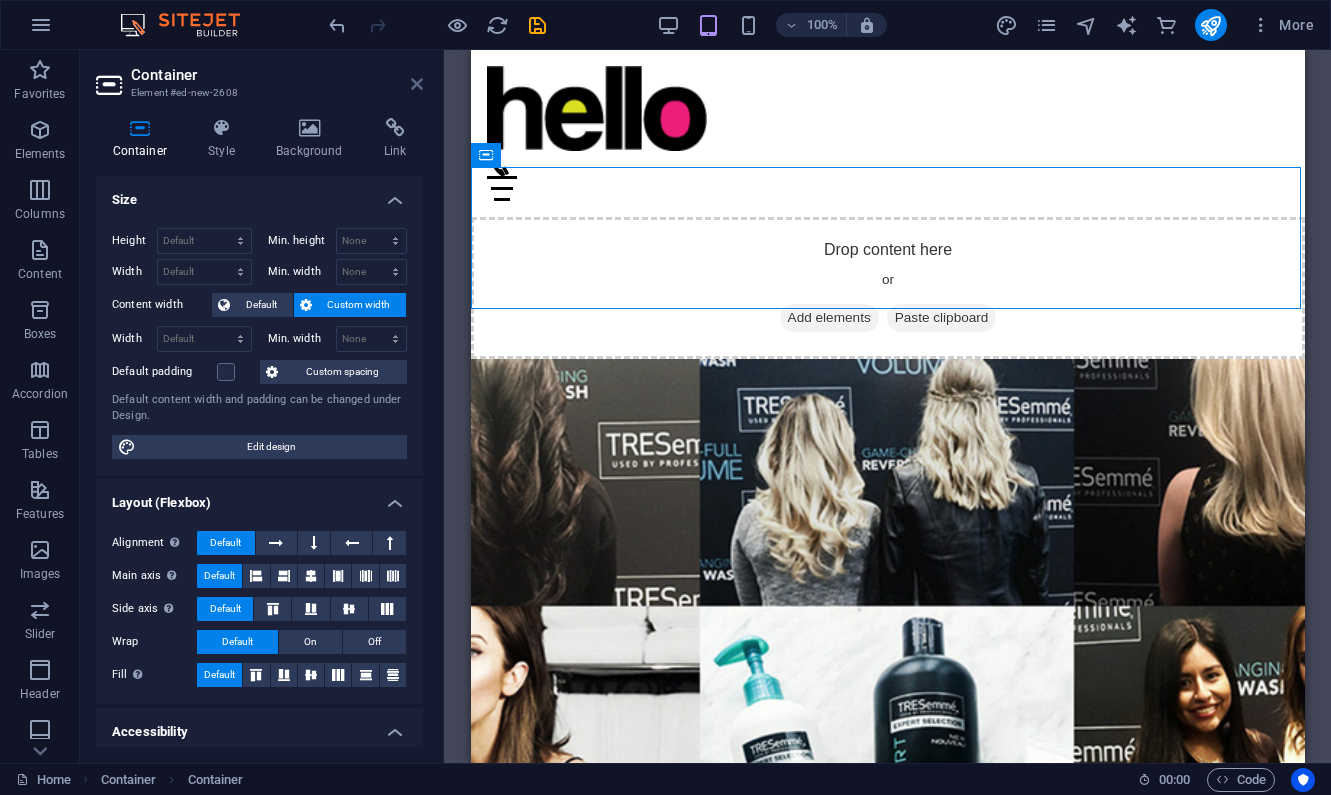 click at bounding box center (417, 84) 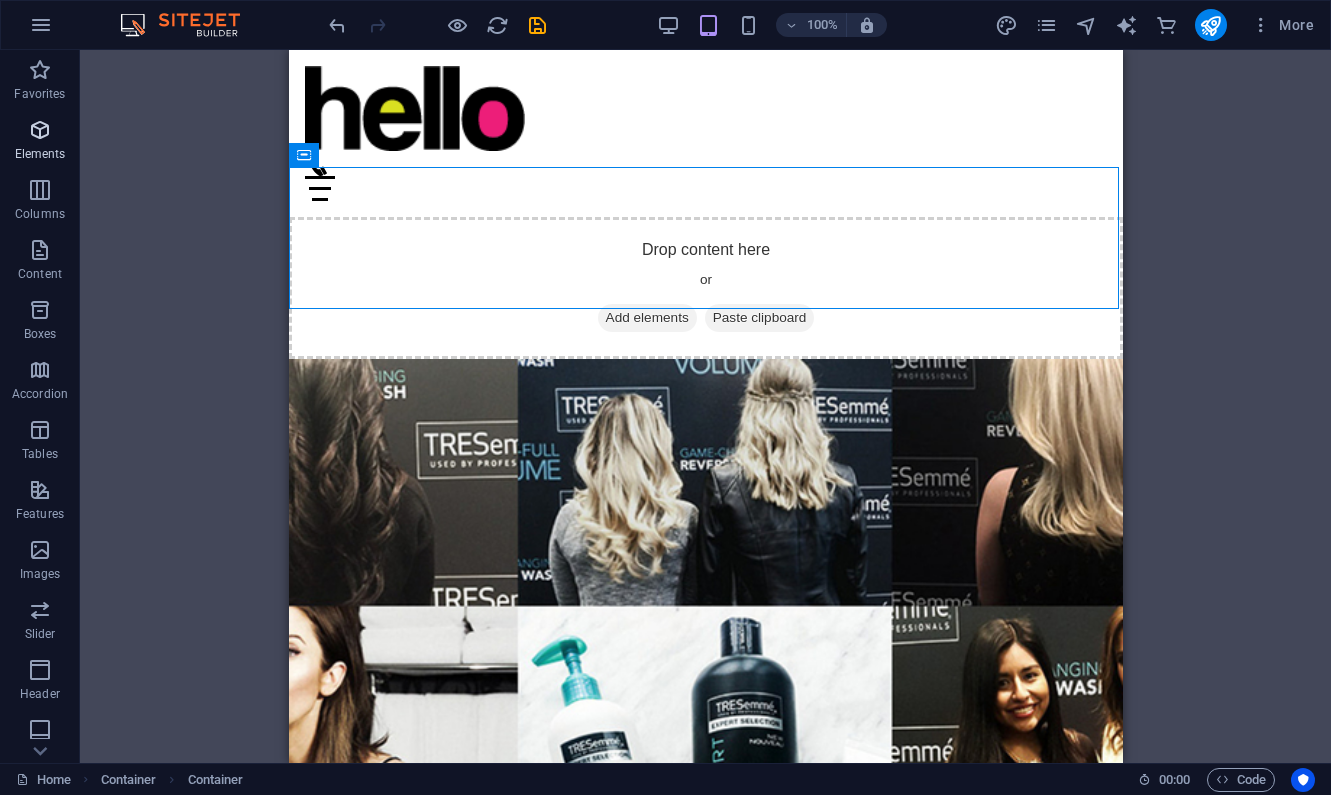 click at bounding box center [40, 130] 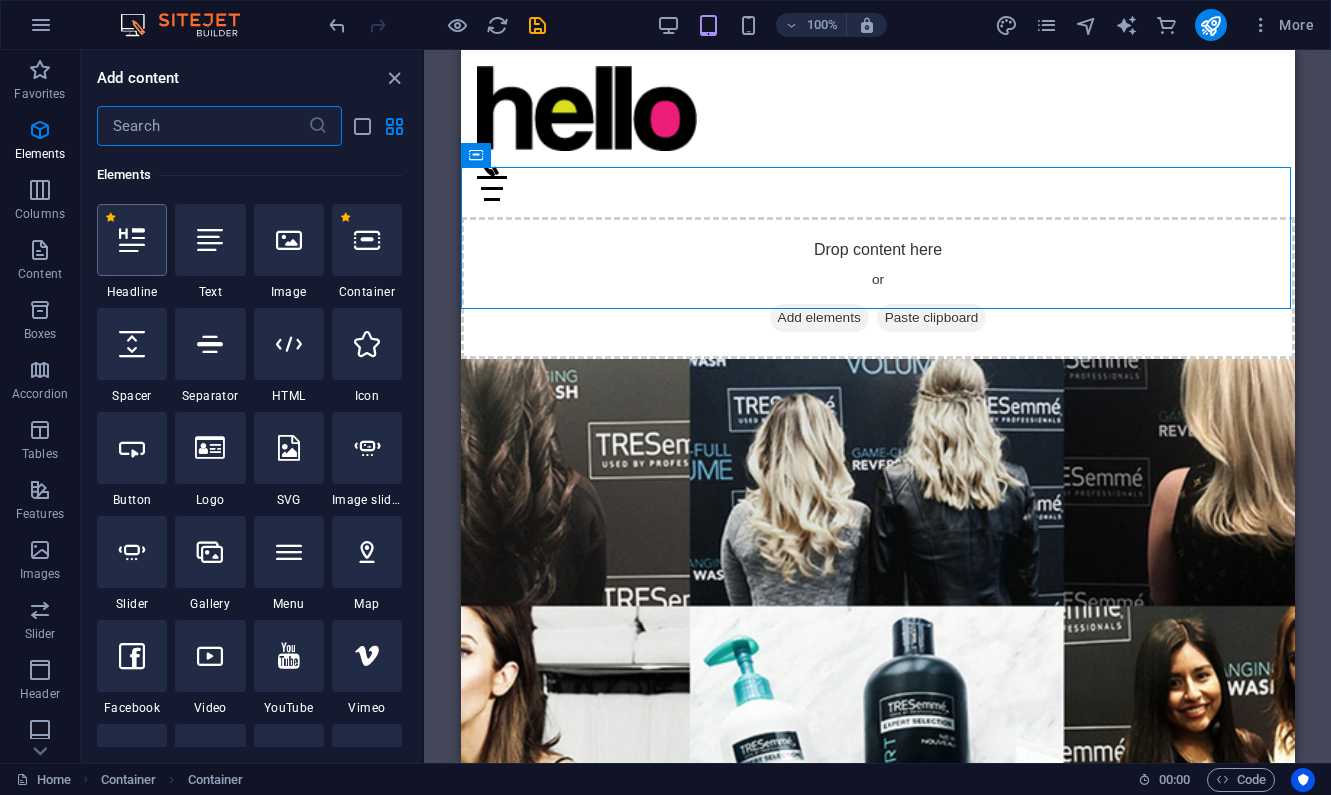 scroll, scrollTop: 213, scrollLeft: 0, axis: vertical 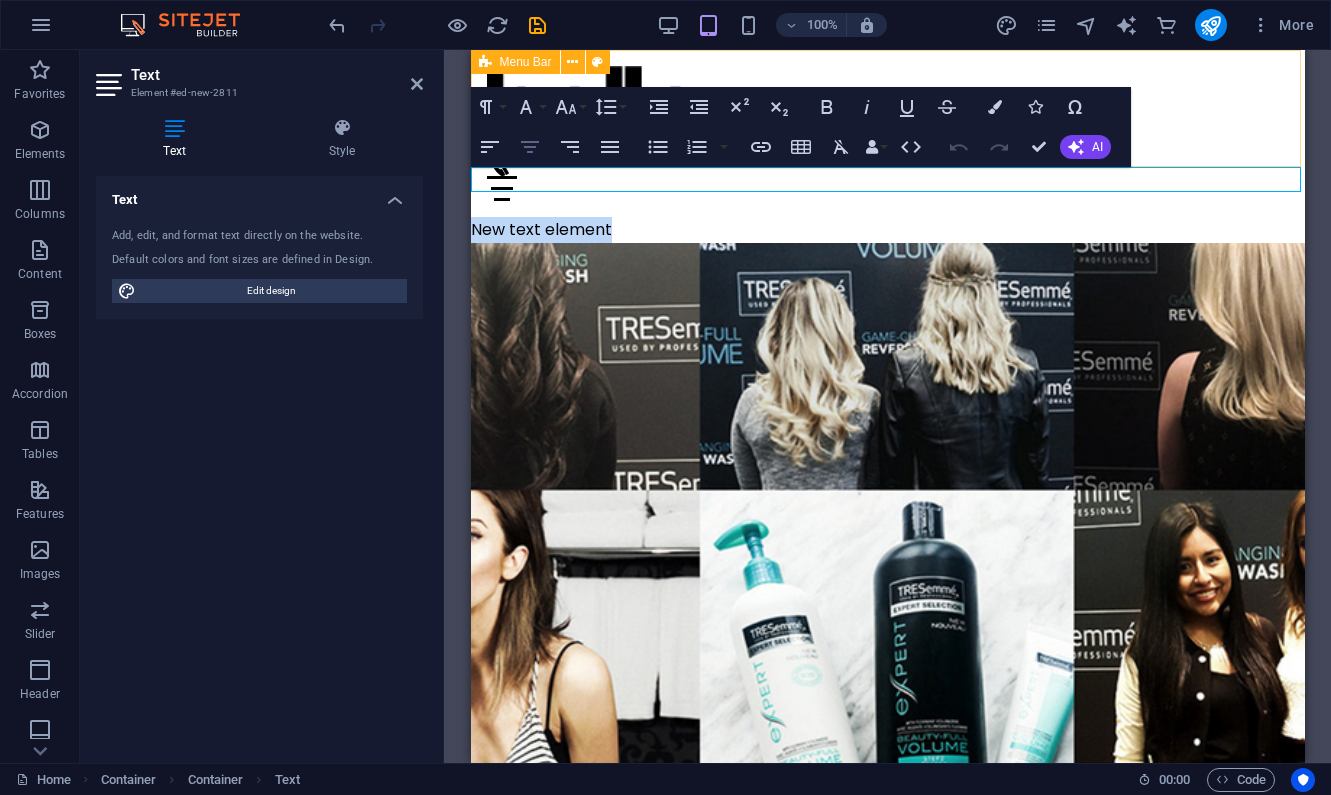 click 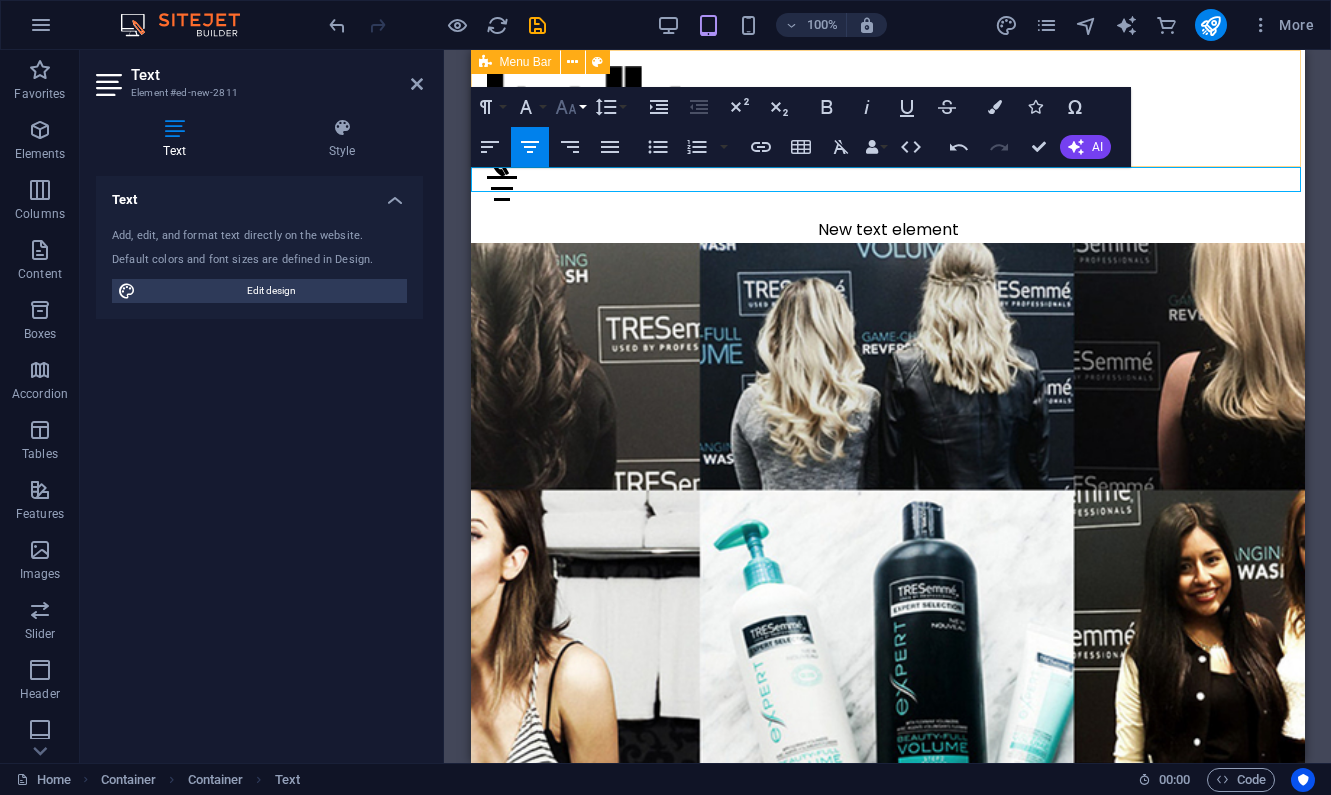 click on "Font Size" at bounding box center (570, 107) 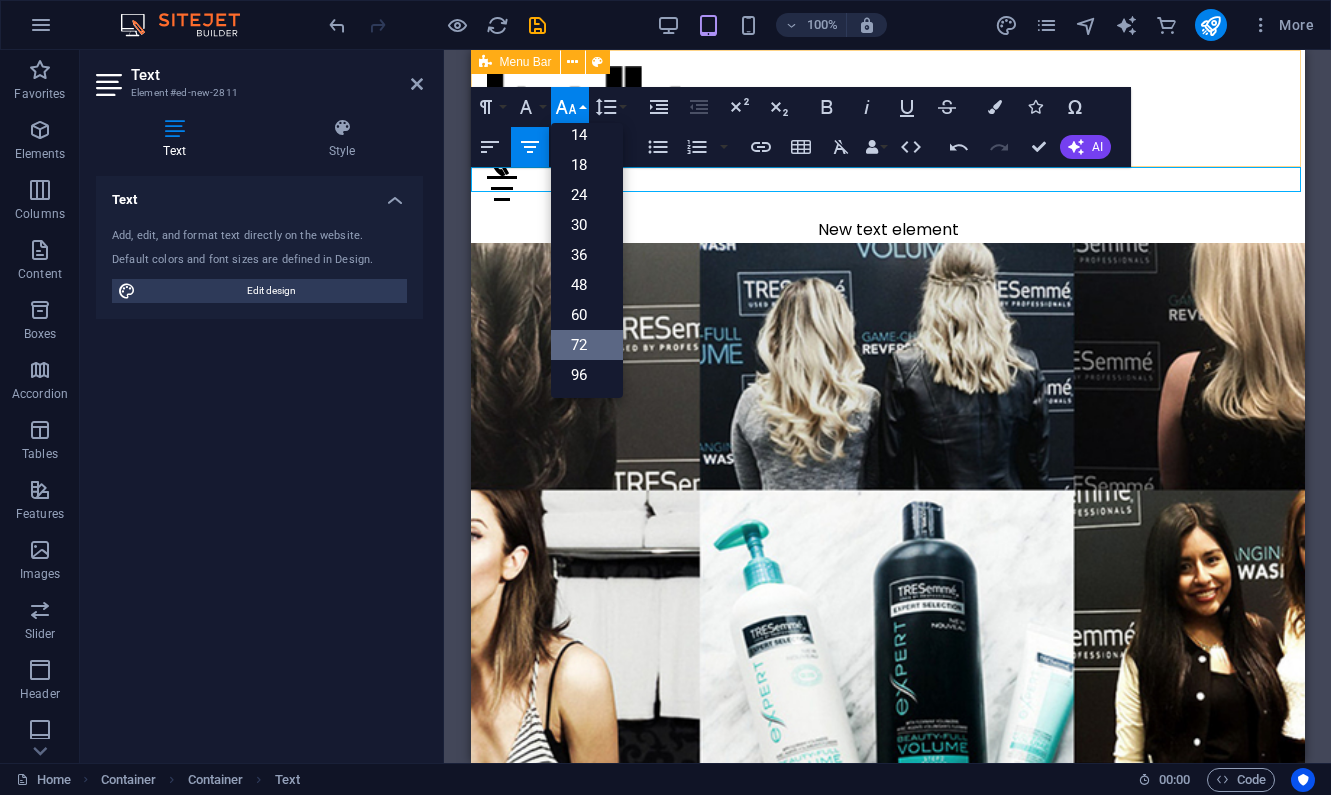 scroll, scrollTop: 161, scrollLeft: 0, axis: vertical 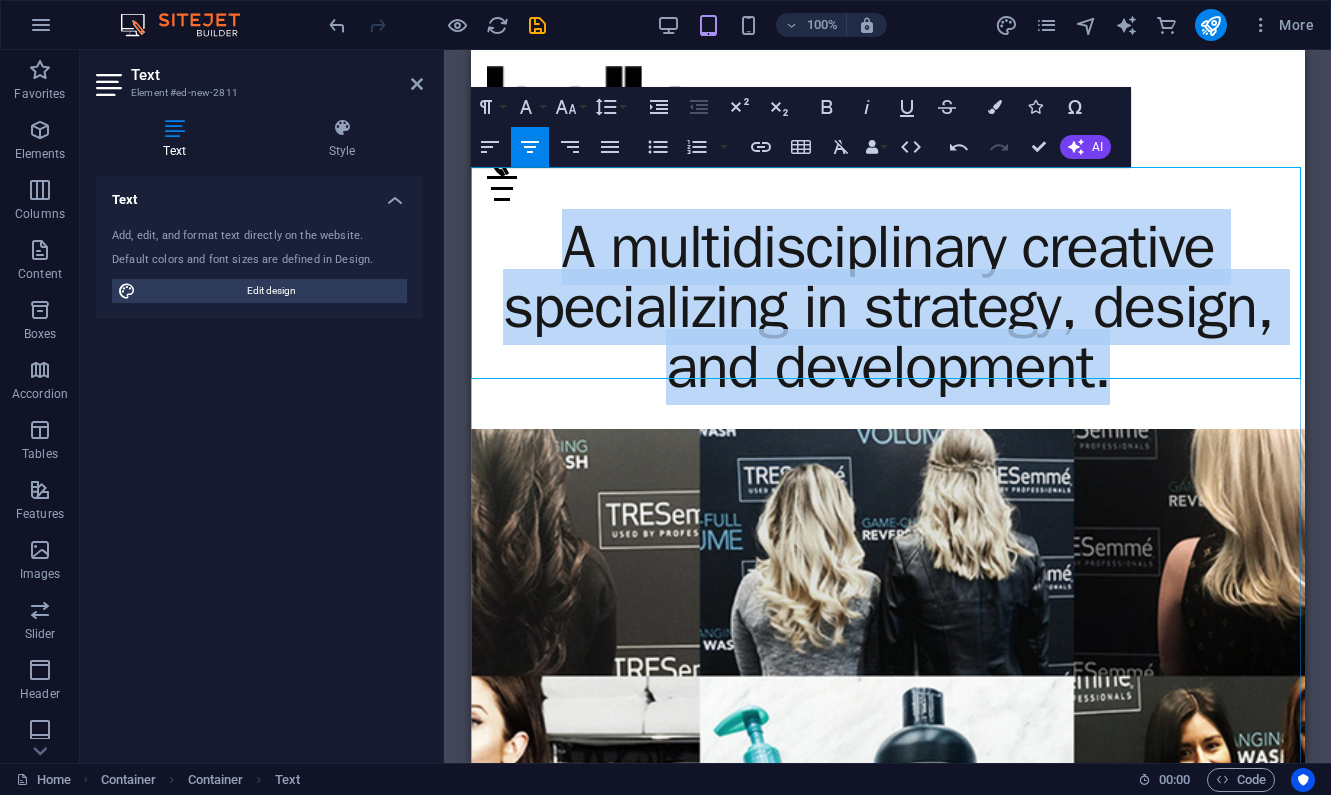 drag, startPoint x: 531, startPoint y: 199, endPoint x: 1117, endPoint y: 321, distance: 598.56494 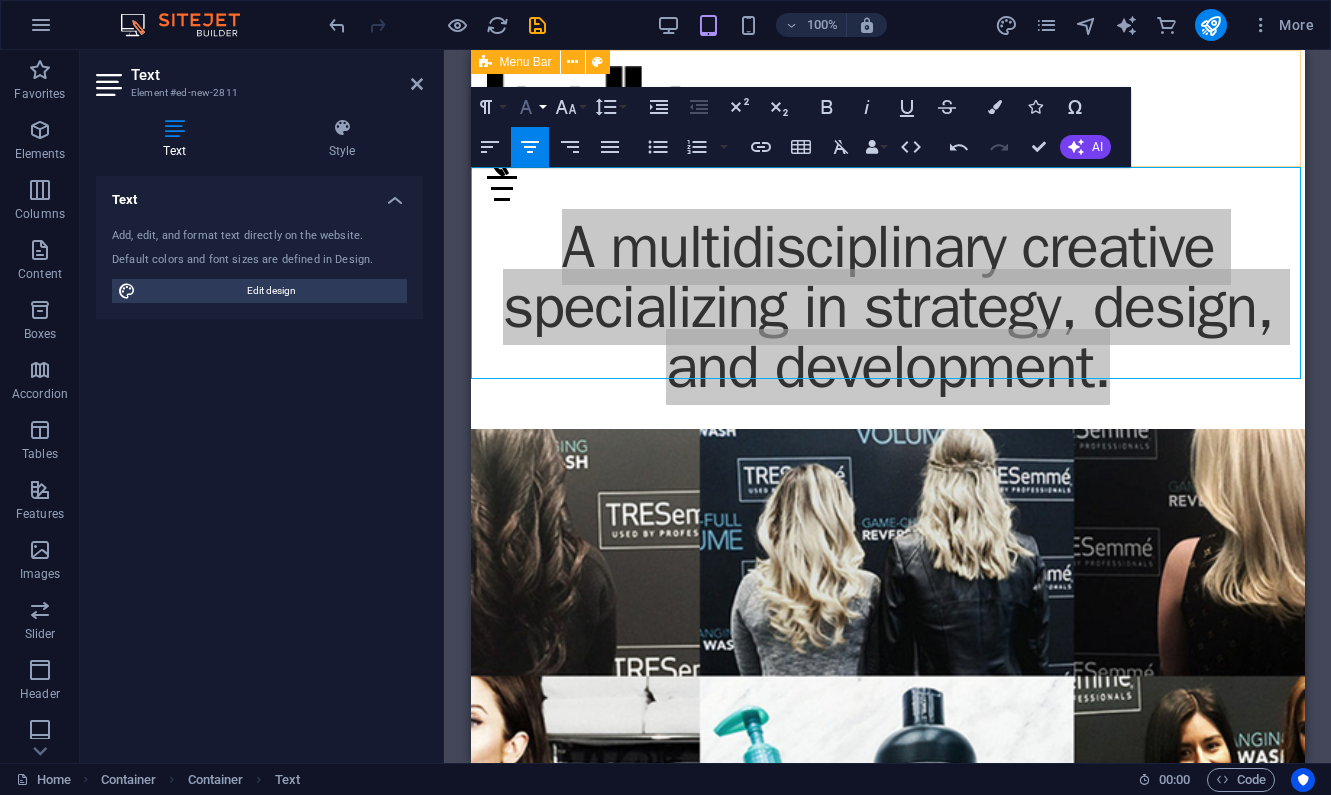click on "Font Family" at bounding box center (530, 107) 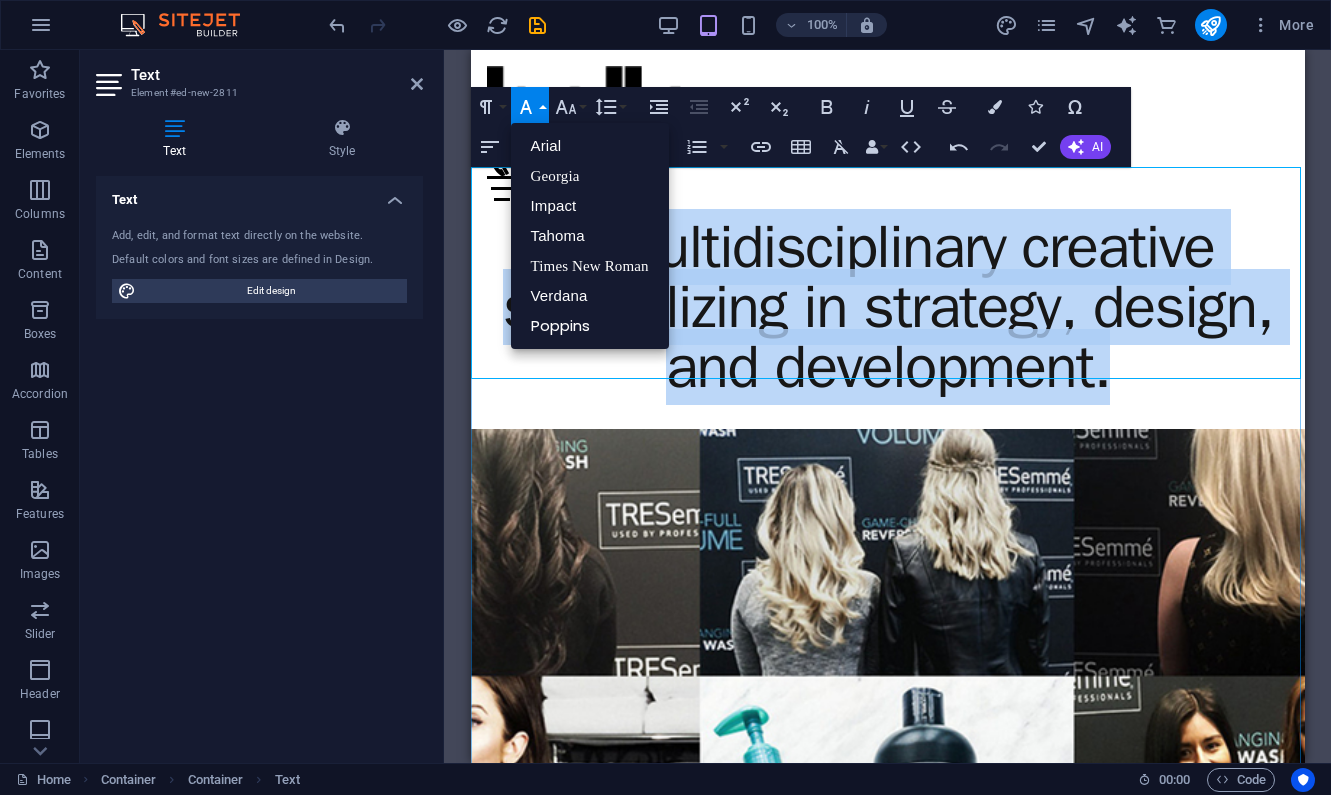 click on "A multidisciplinary creative specializing in strategy, design, and development." at bounding box center [887, 307] 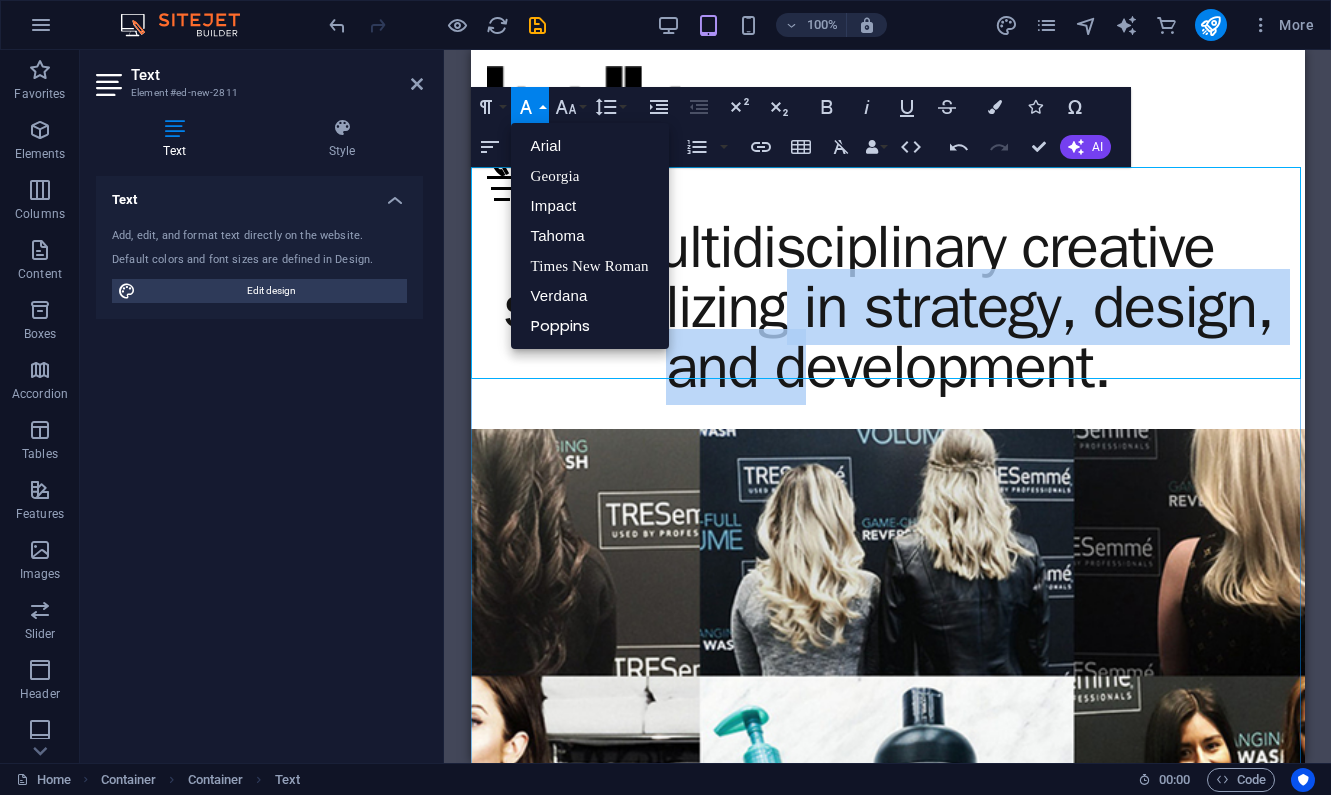 drag, startPoint x: 796, startPoint y: 327, endPoint x: 777, endPoint y: 242, distance: 87.09765 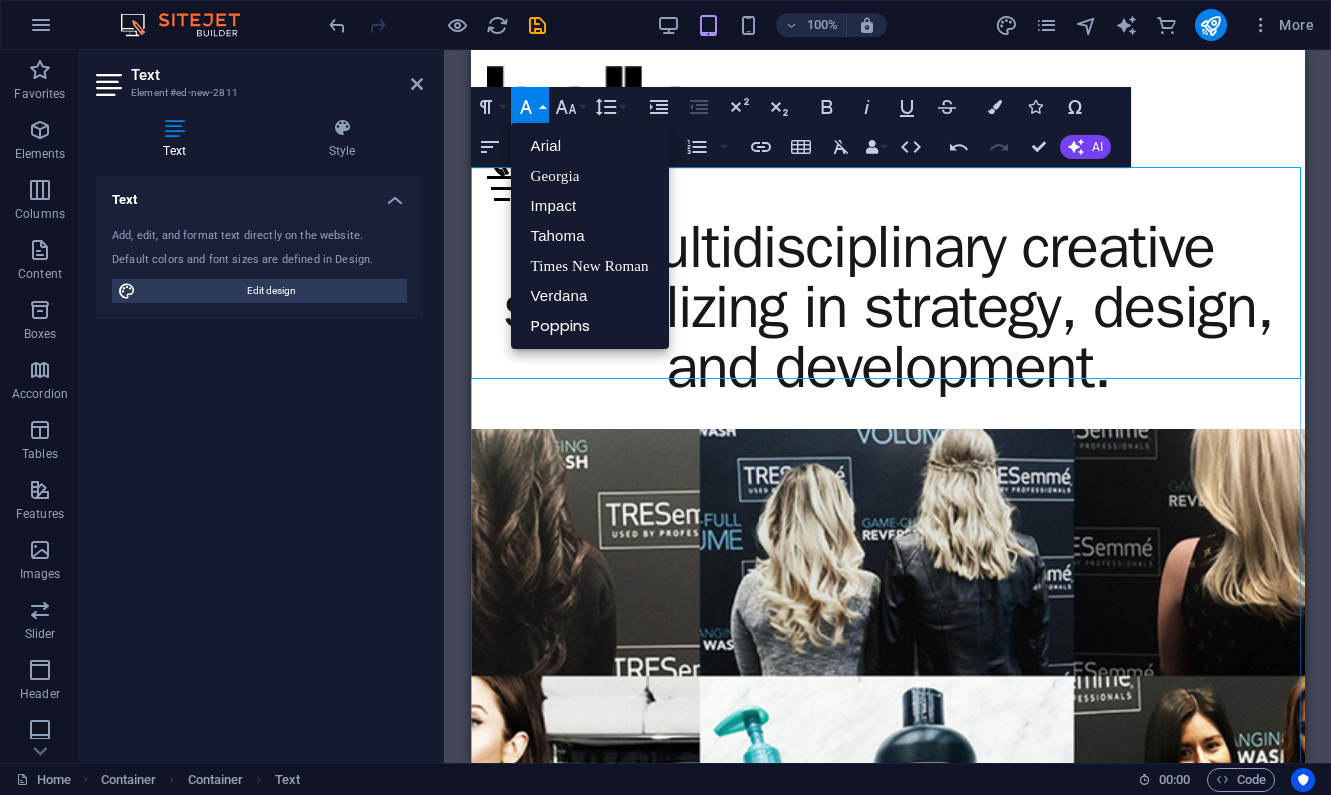 click on "A multidisciplinary creative specializing in strategy, design, and development." at bounding box center [887, 307] 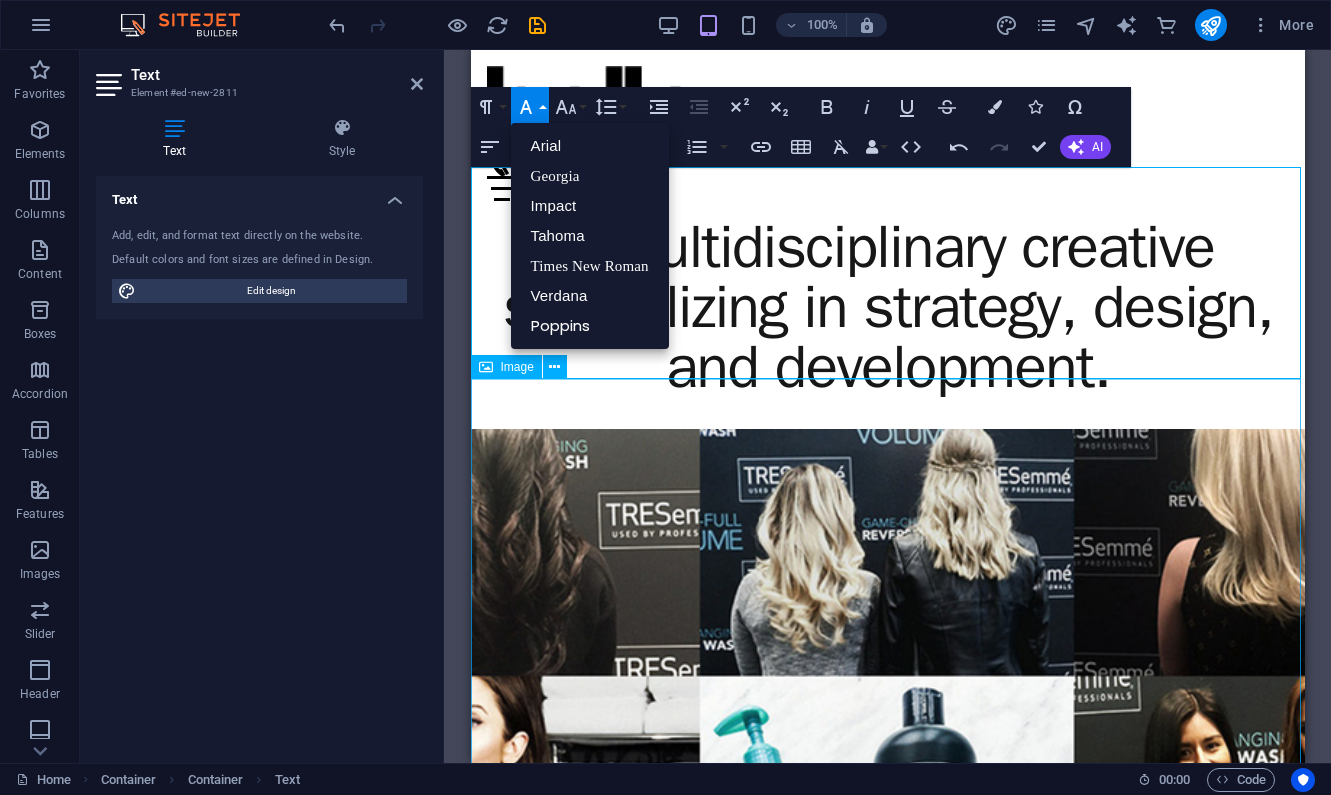 click at bounding box center [887, 859] 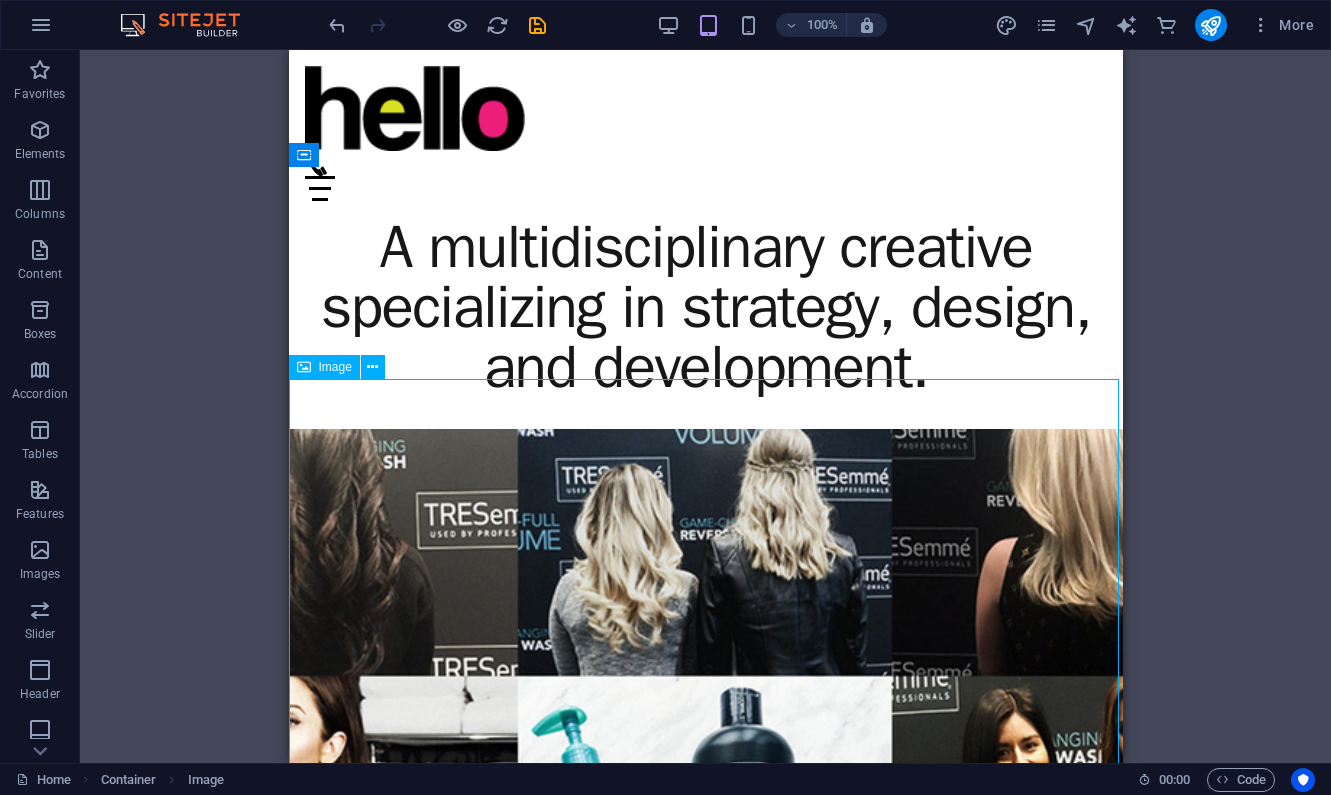 click at bounding box center [705, 859] 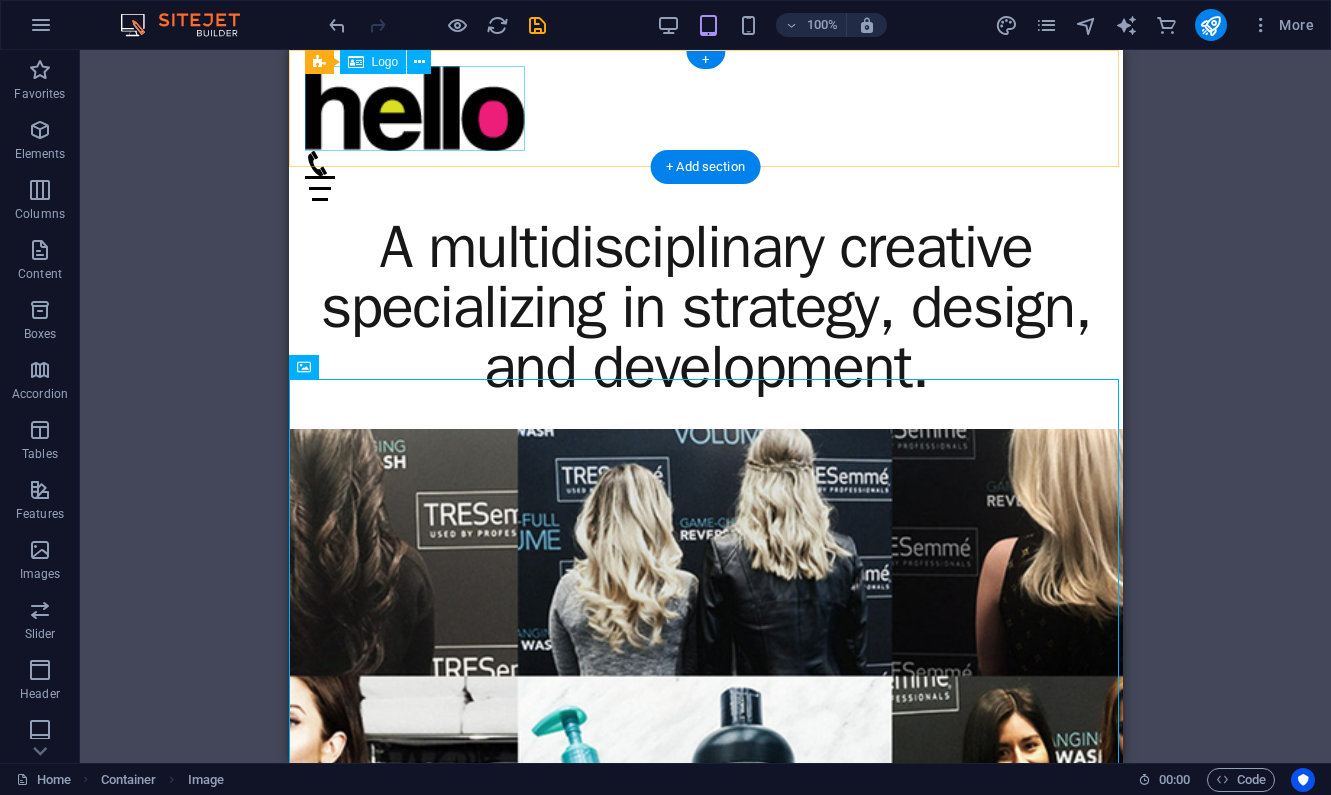 click at bounding box center [705, 108] 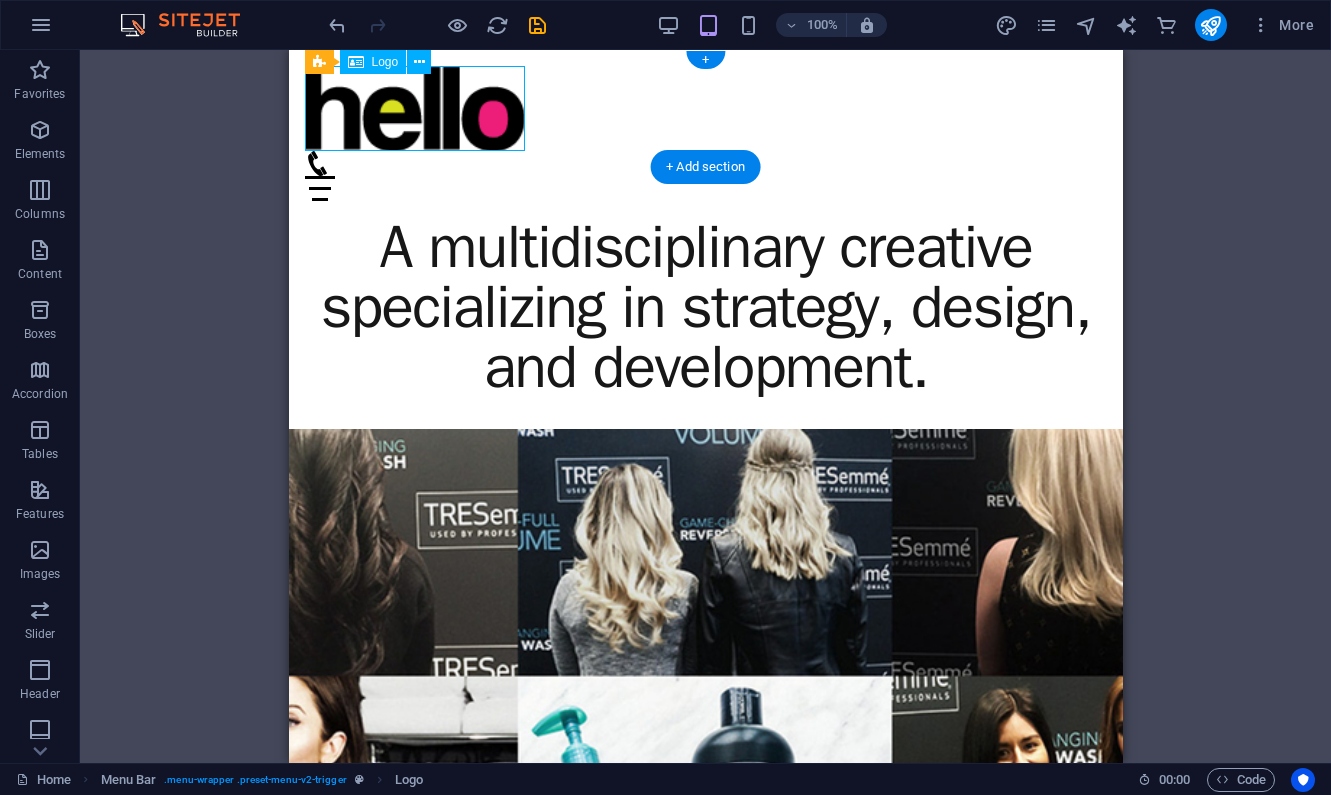 click at bounding box center (705, 108) 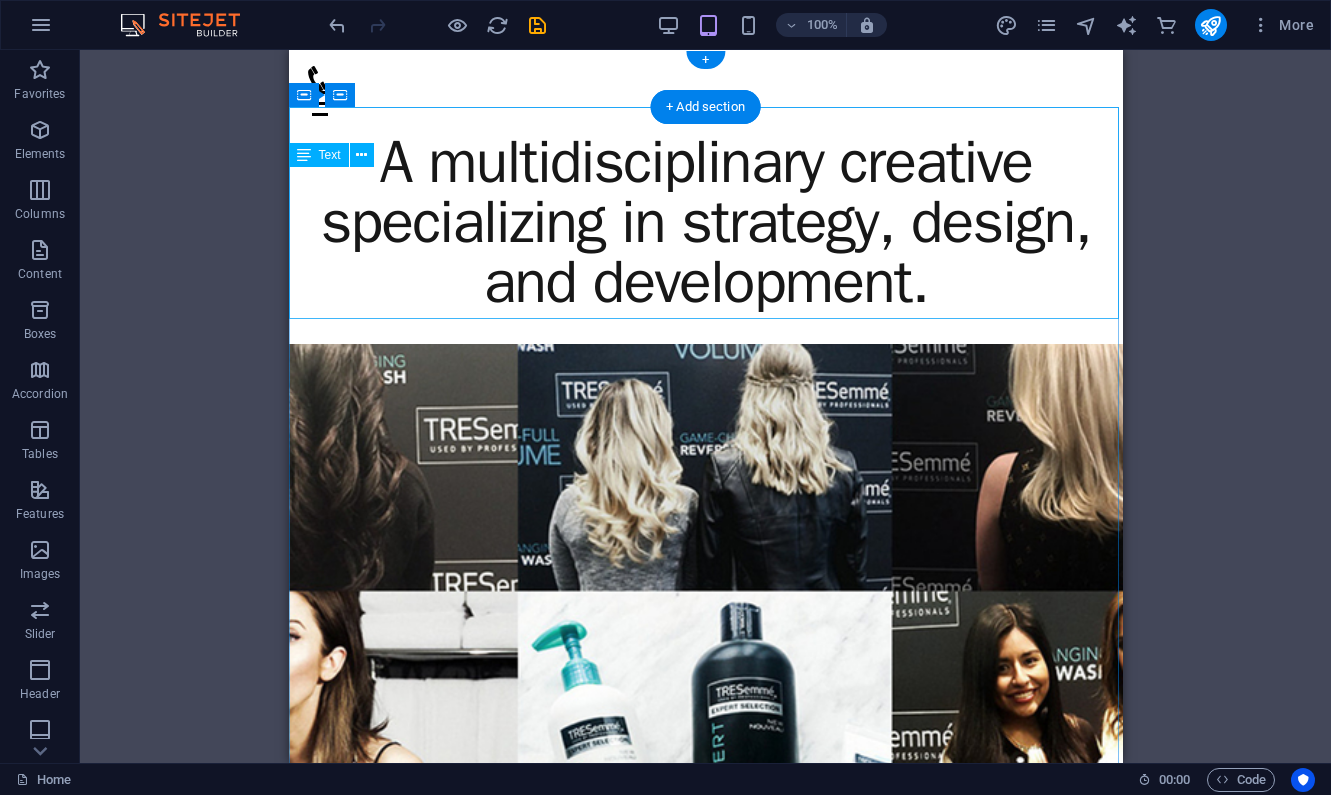 click on "A multidisciplinary creative specializing in strategy, design, and development." at bounding box center (705, 222) 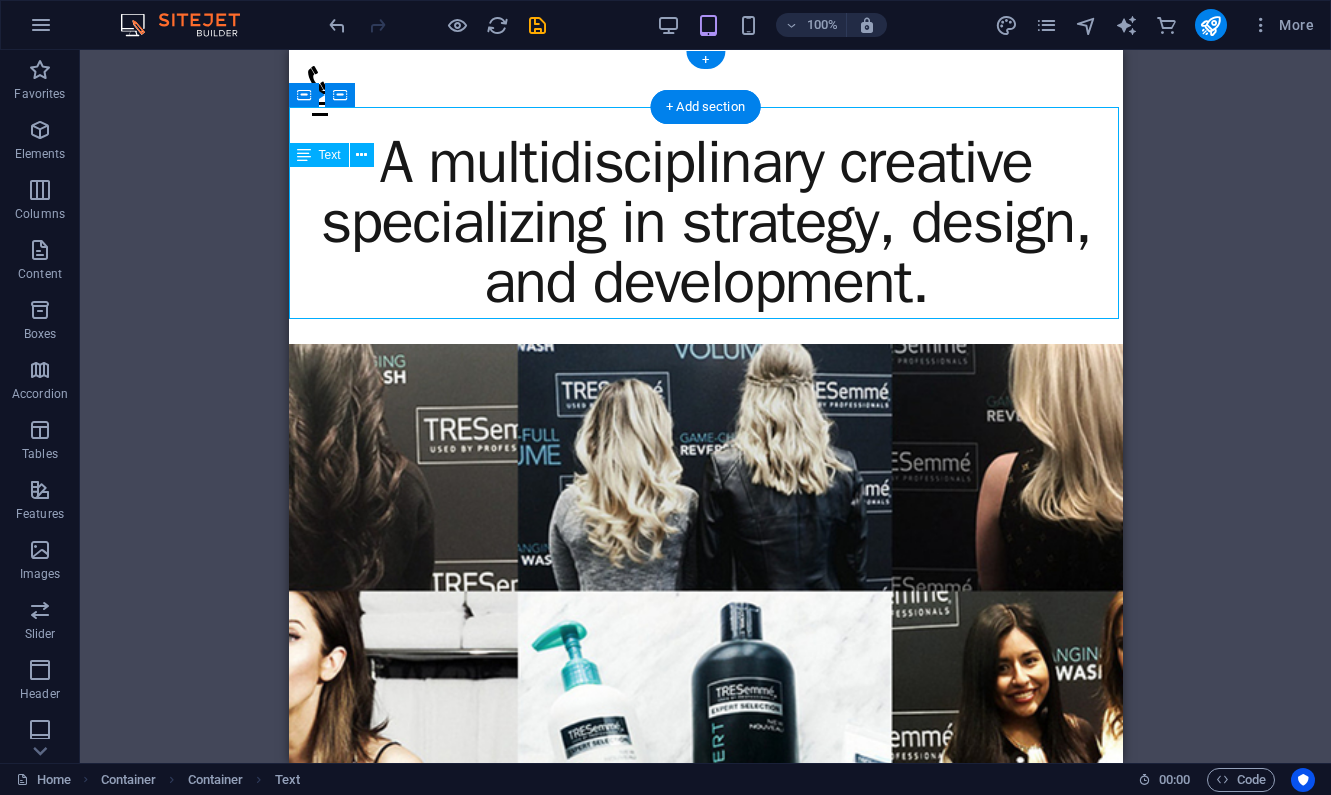 click on "A multidisciplinary creative specializing in strategy, design, and development." at bounding box center (705, 222) 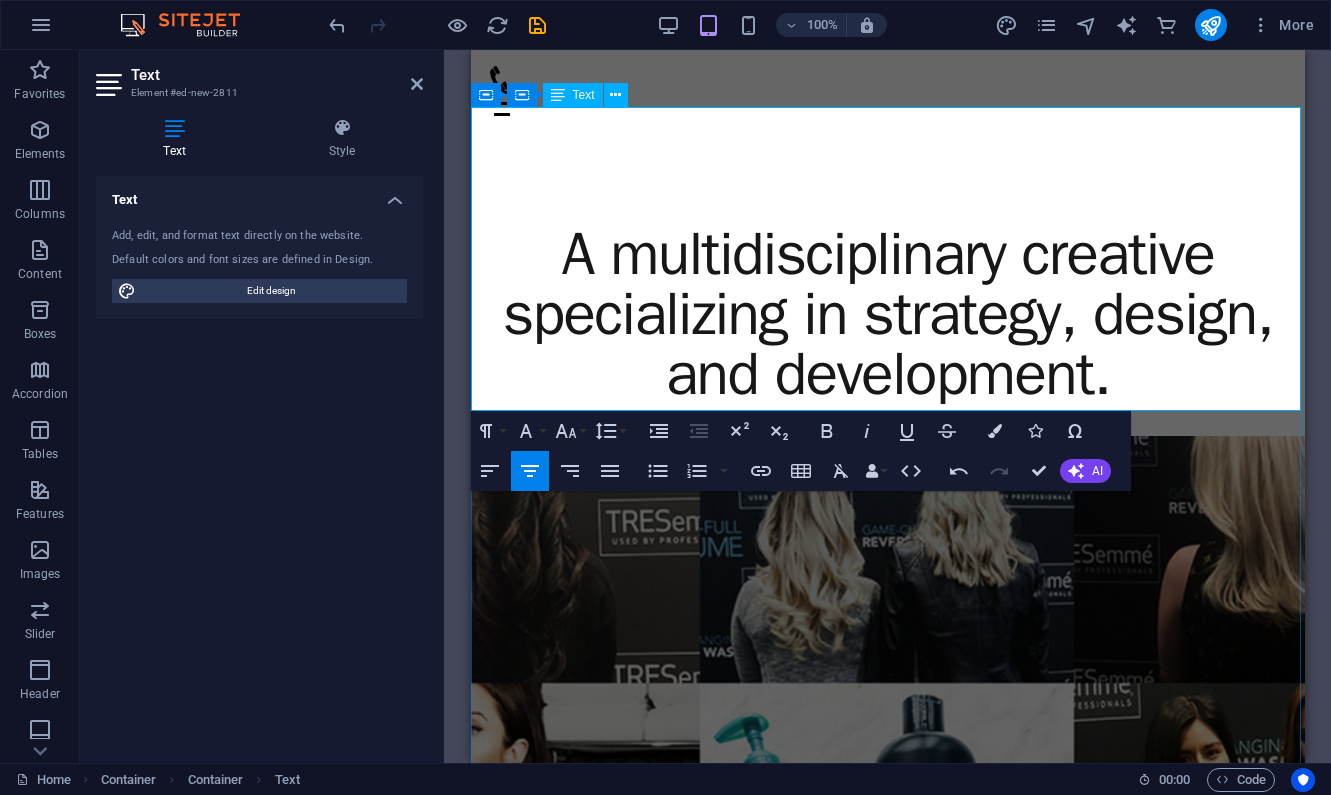 click on "A multidisciplinary creative specializing in strategy, design, and development." at bounding box center (887, 314) 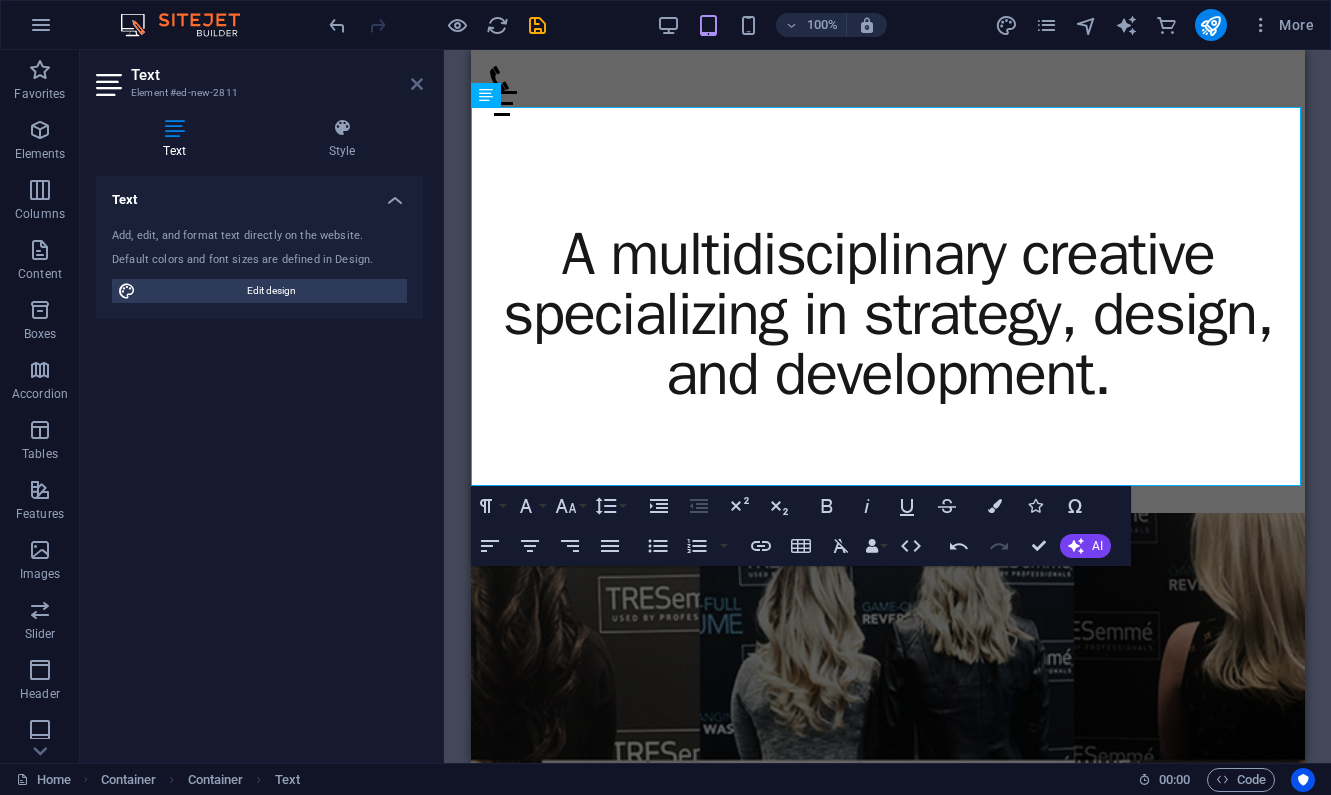 click at bounding box center (417, 84) 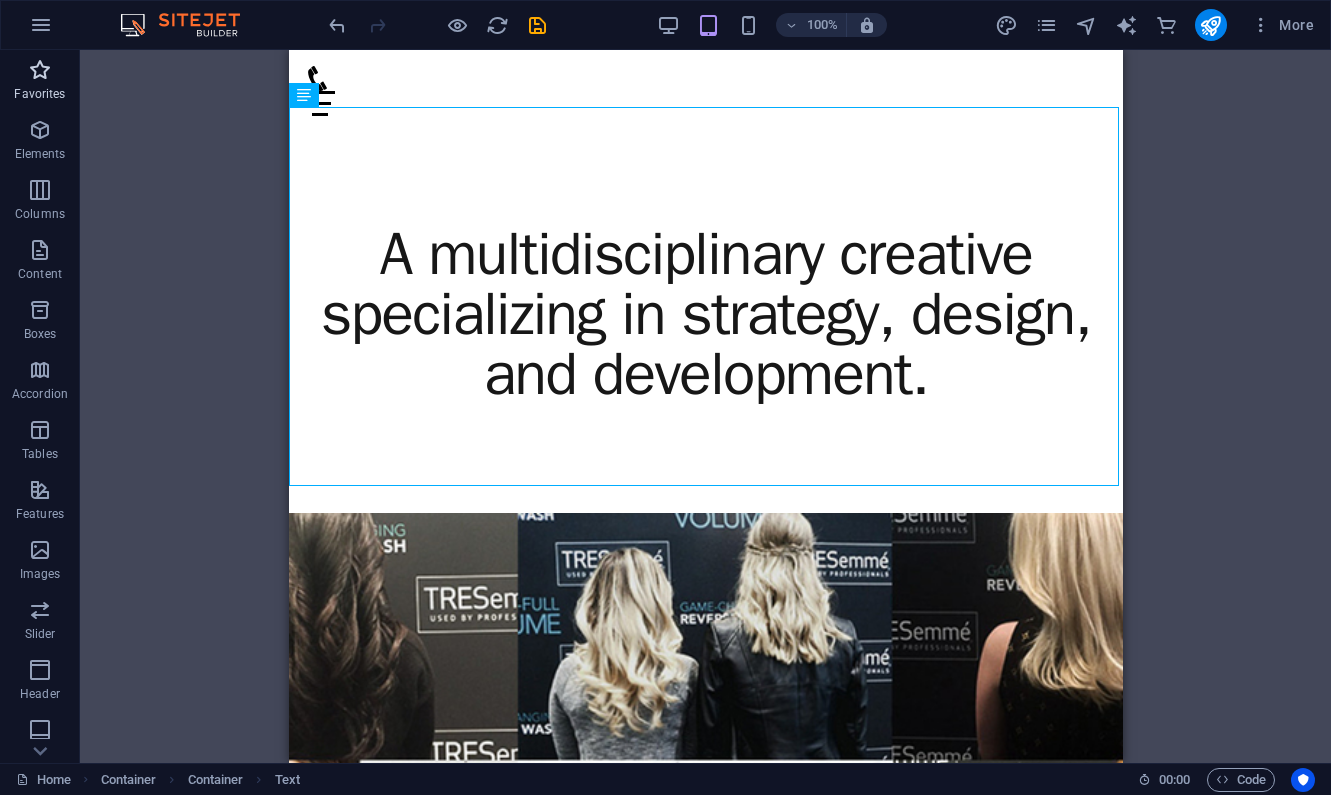 click at bounding box center [40, 70] 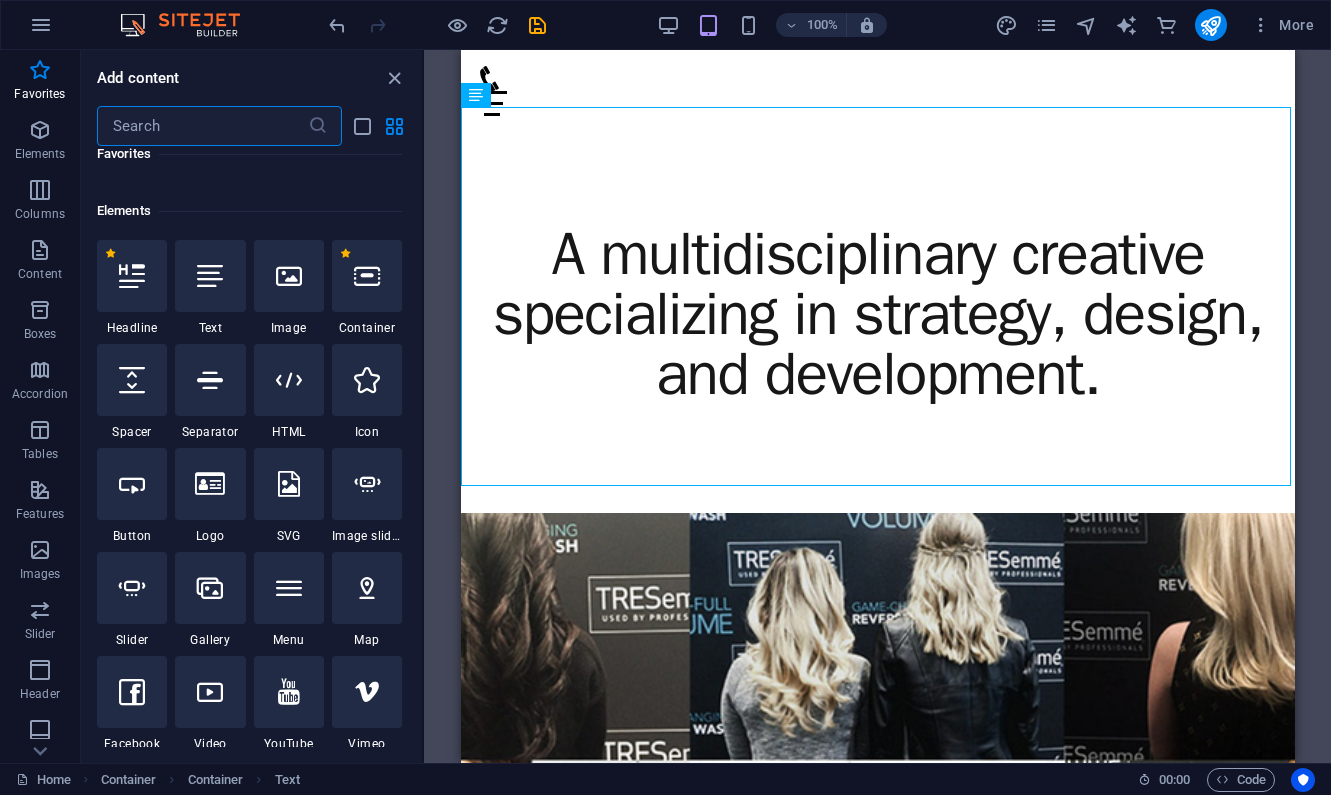 scroll, scrollTop: 179, scrollLeft: 0, axis: vertical 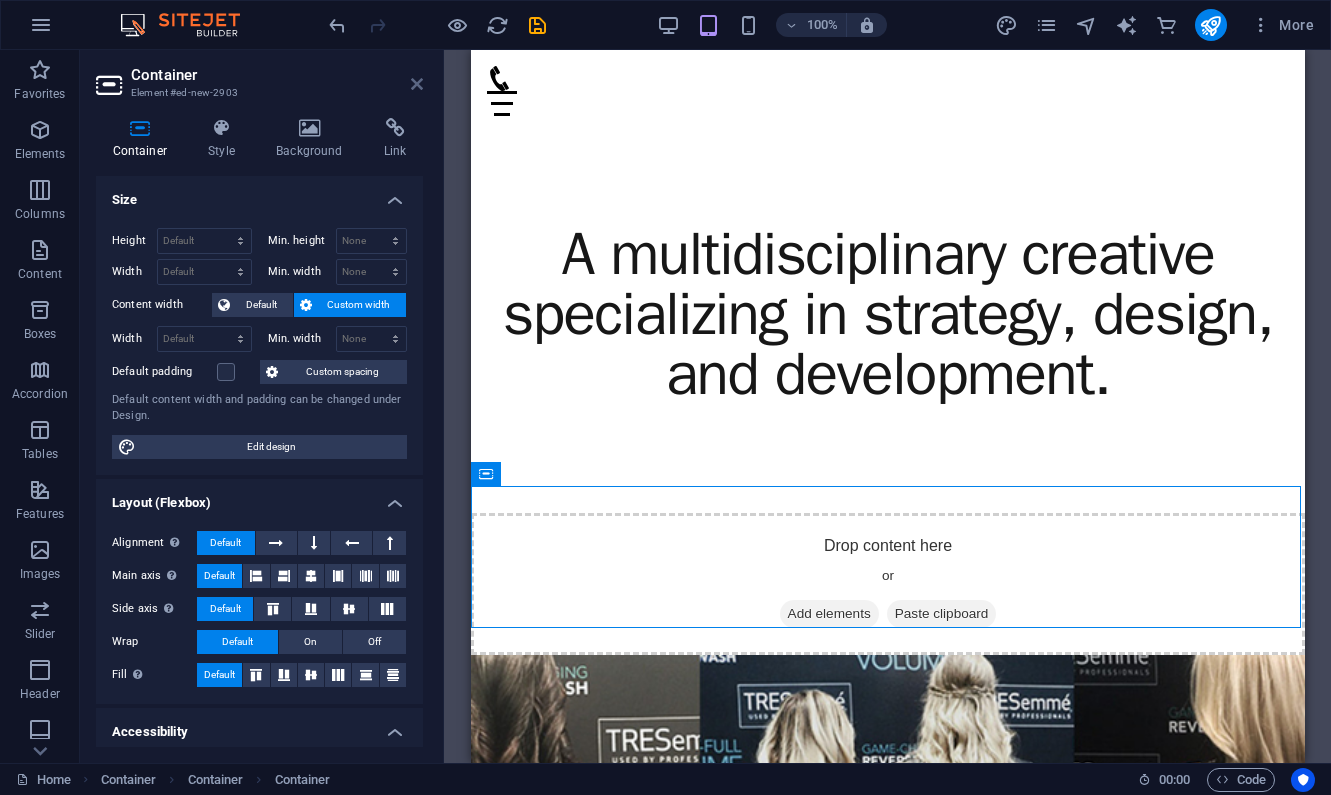 click at bounding box center [417, 84] 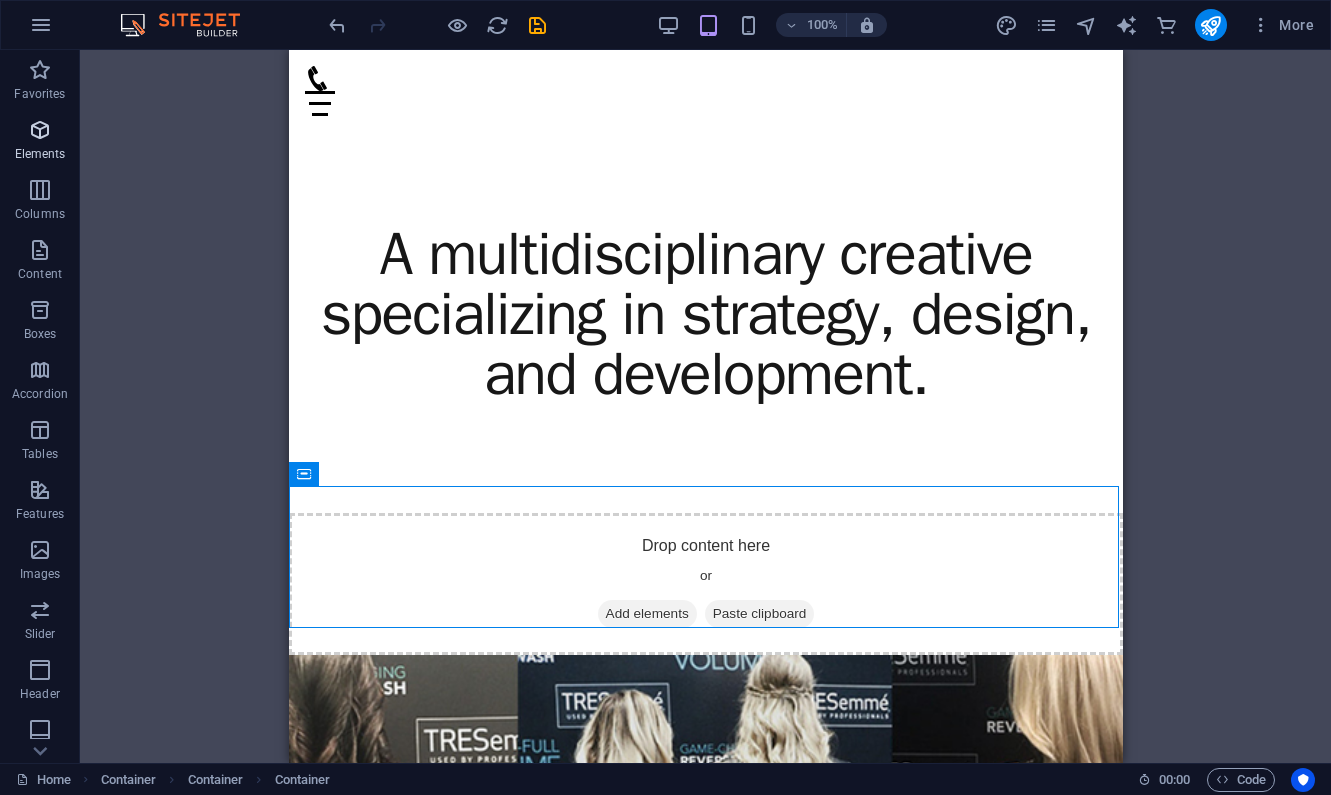 click on "Elements" at bounding box center (40, 142) 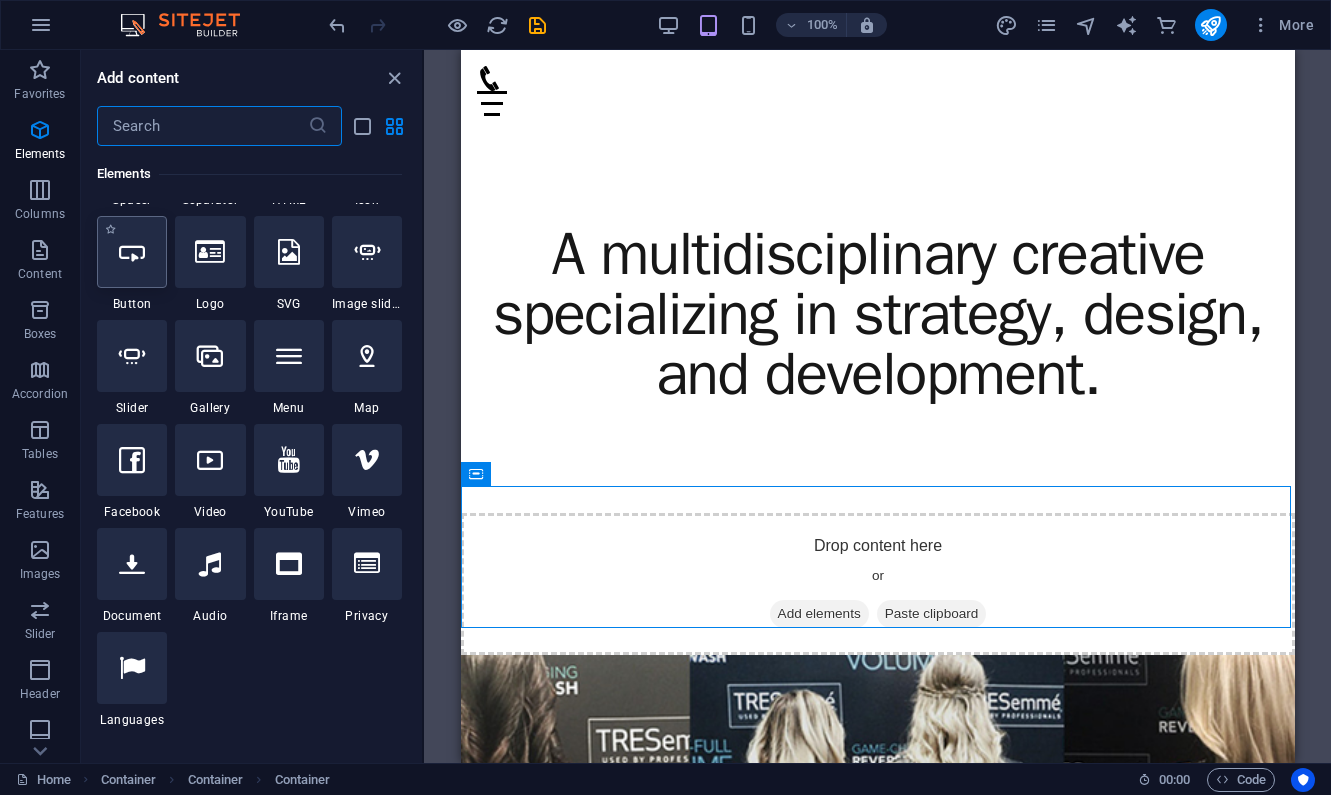 scroll, scrollTop: 409, scrollLeft: 0, axis: vertical 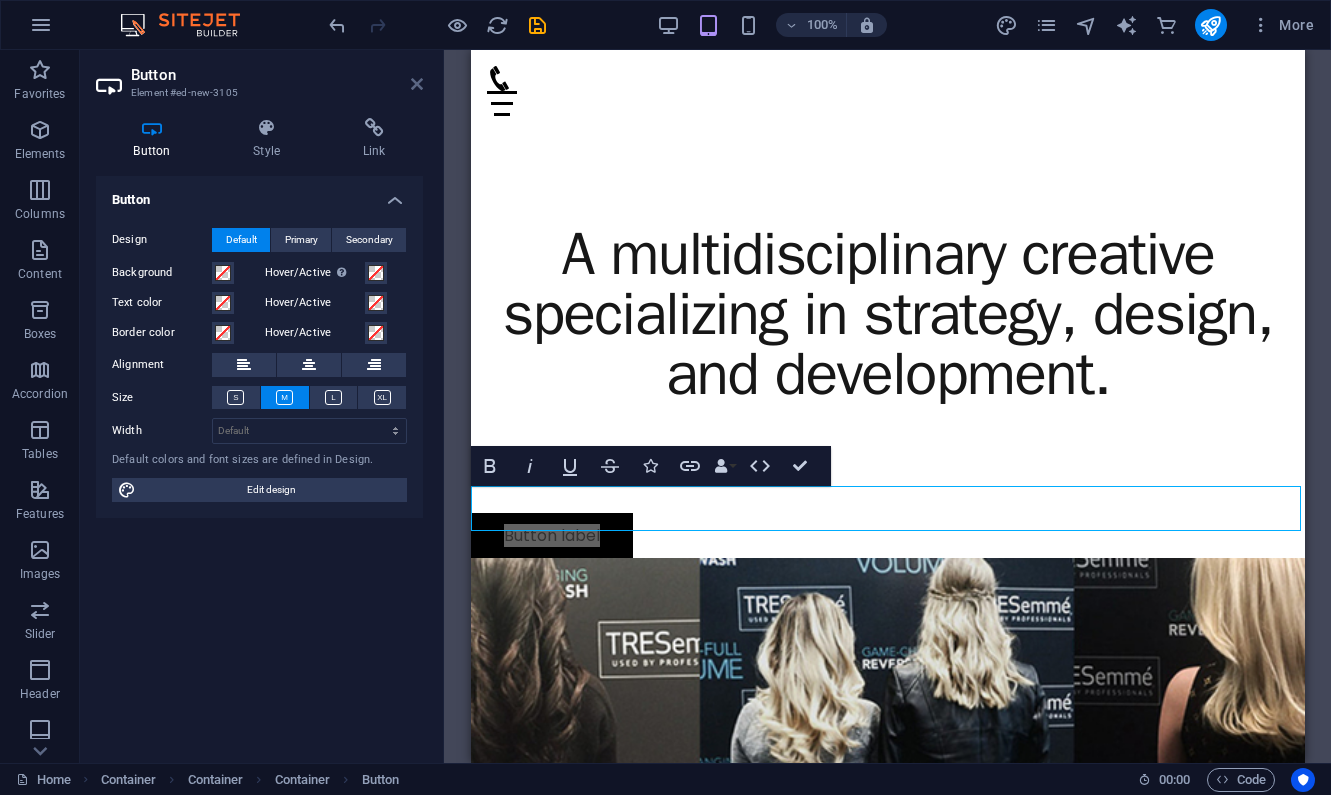 click at bounding box center [417, 84] 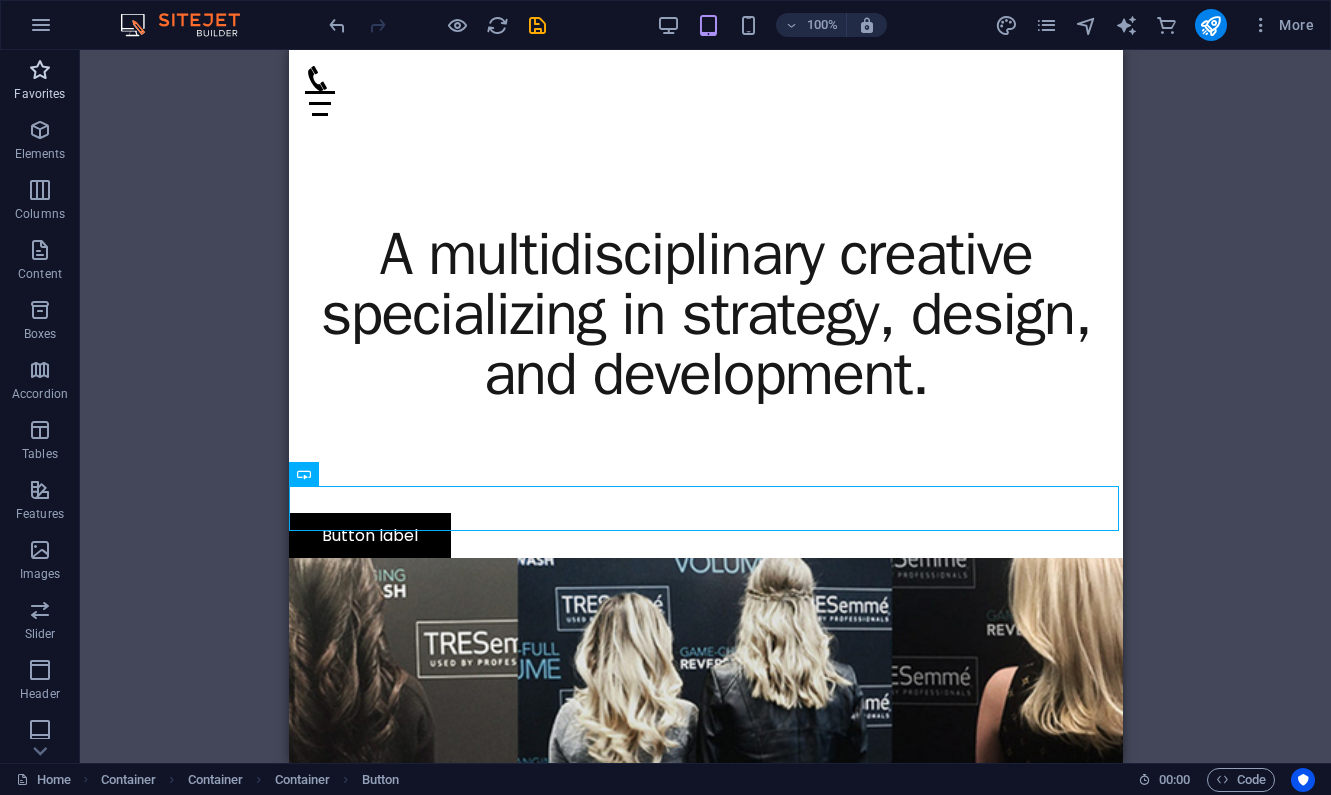 click on "Favorites" at bounding box center [40, 80] 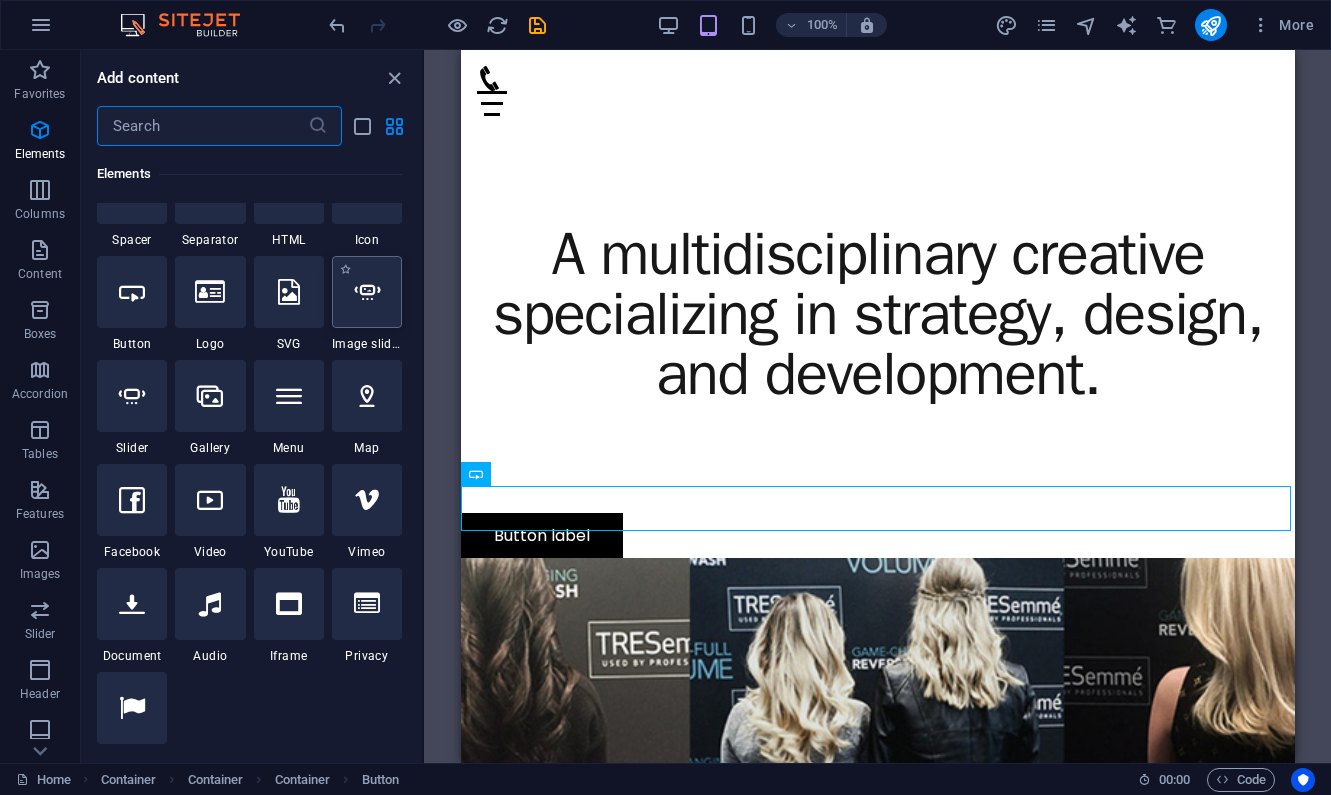 scroll, scrollTop: 370, scrollLeft: 0, axis: vertical 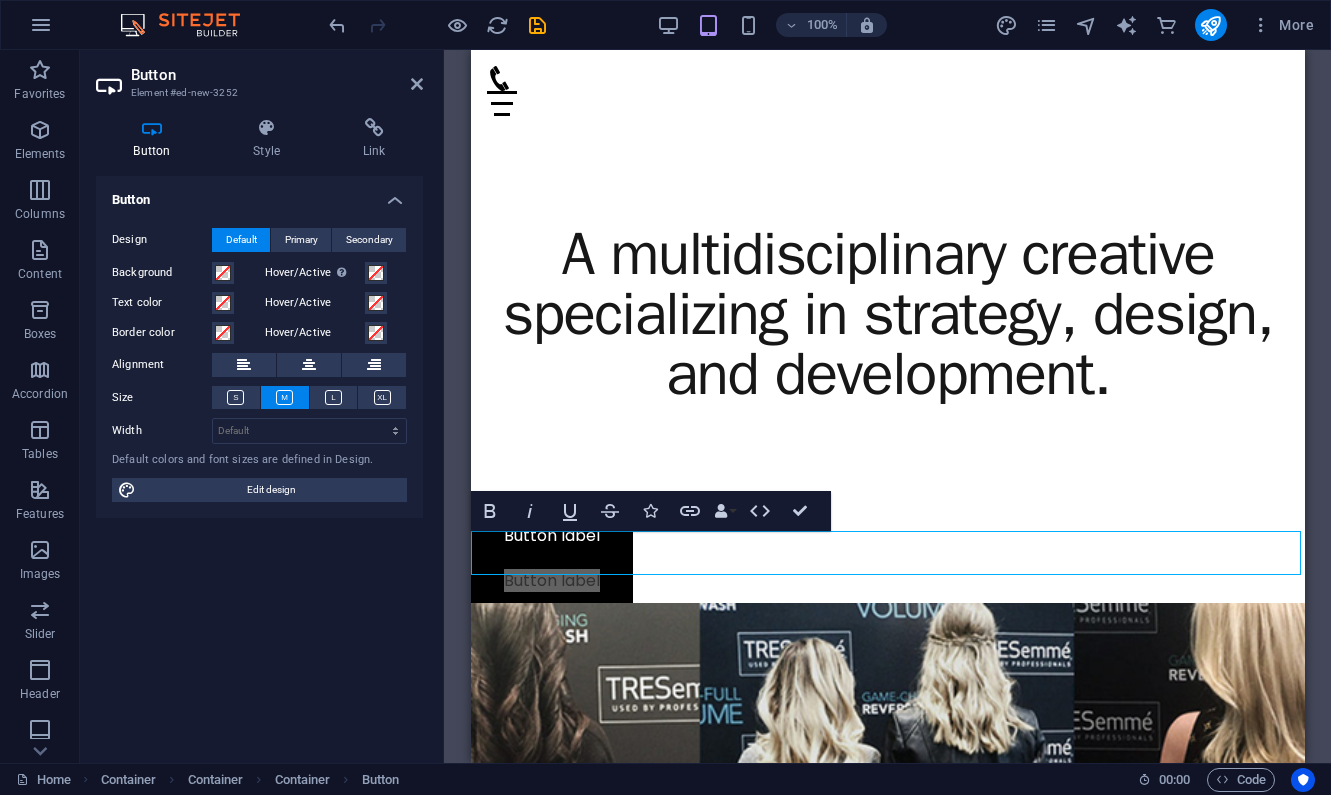click on "Button Design Default Primary Secondary Background Hover/Active Switch to preview mode to test the active/hover state Text color Hover/Active Border color Hover/Active Alignment Size Width Default px rem % em vh vw Default colors and font sizes are defined in Design. Edit design" at bounding box center [259, 461] 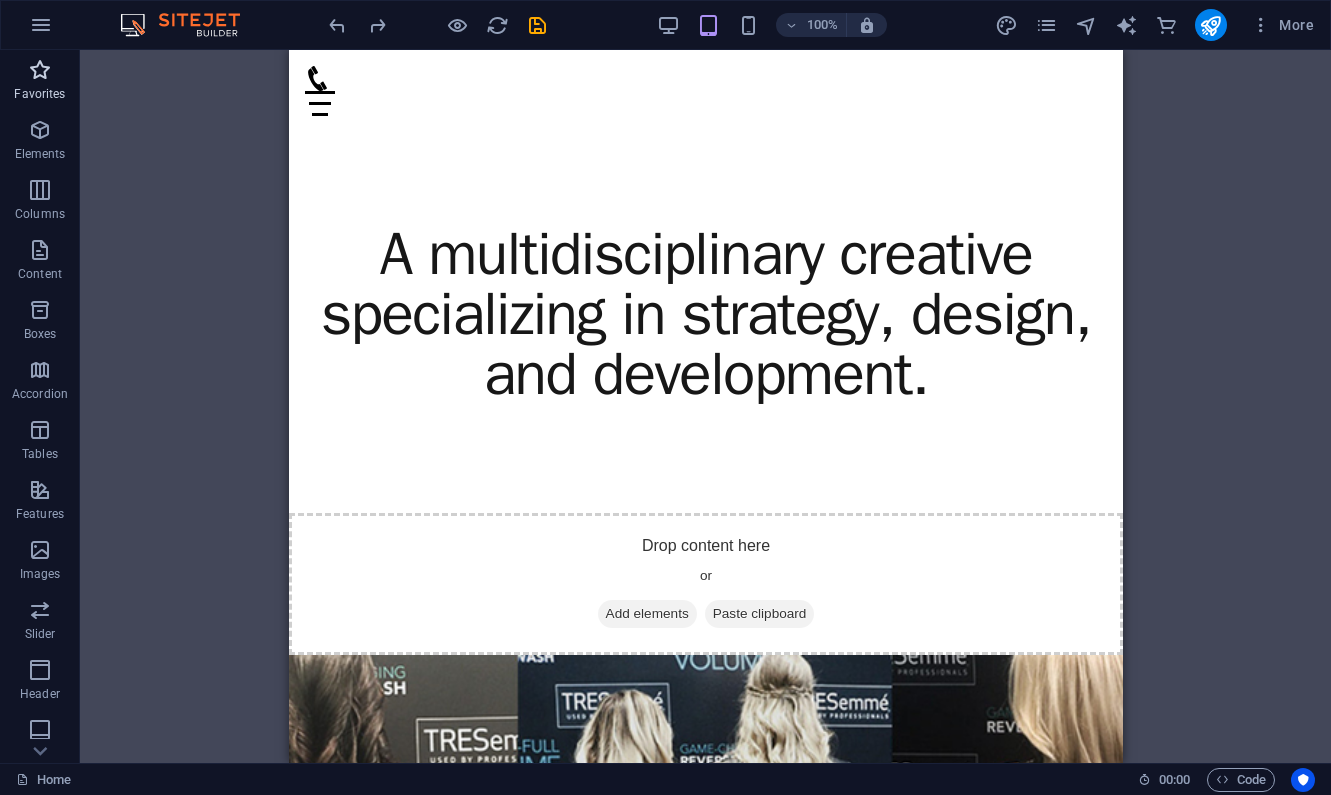 click at bounding box center [40, 70] 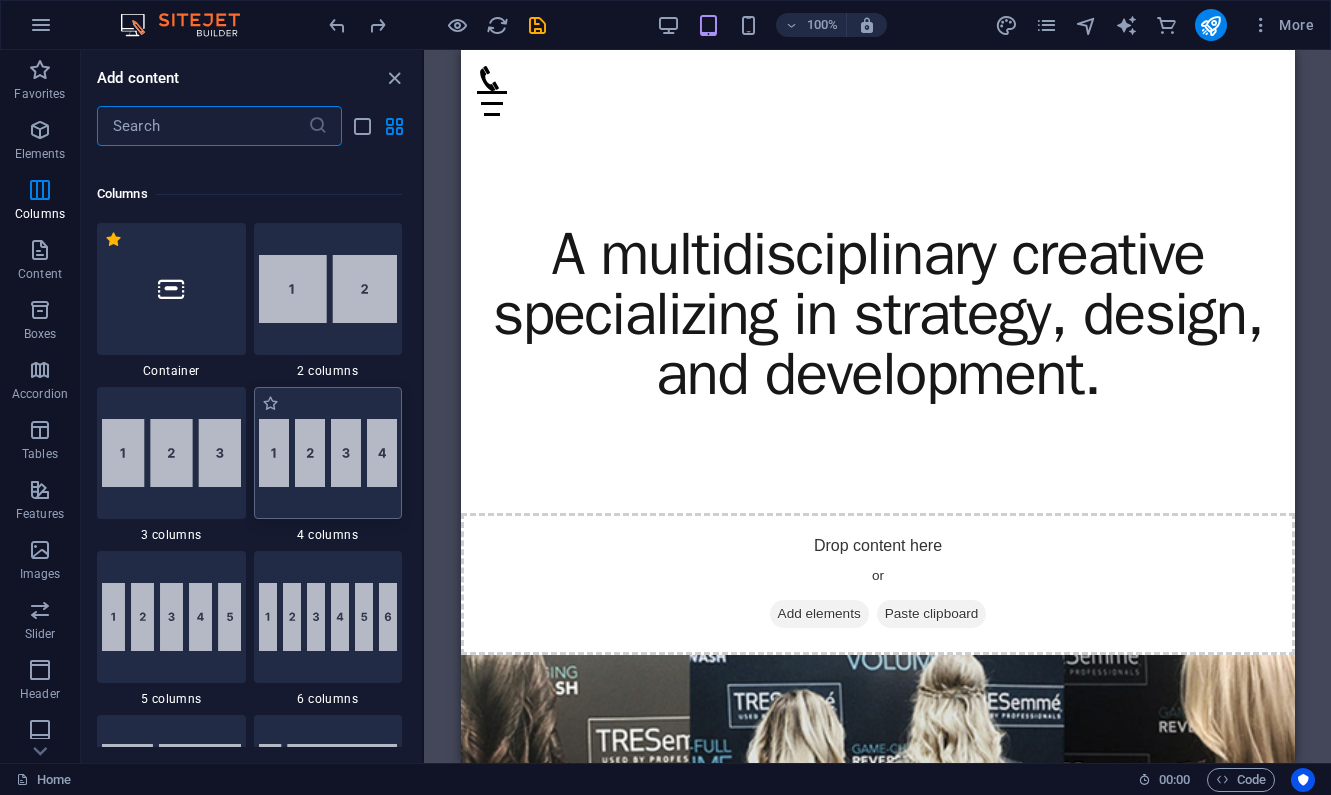 scroll, scrollTop: 972, scrollLeft: 0, axis: vertical 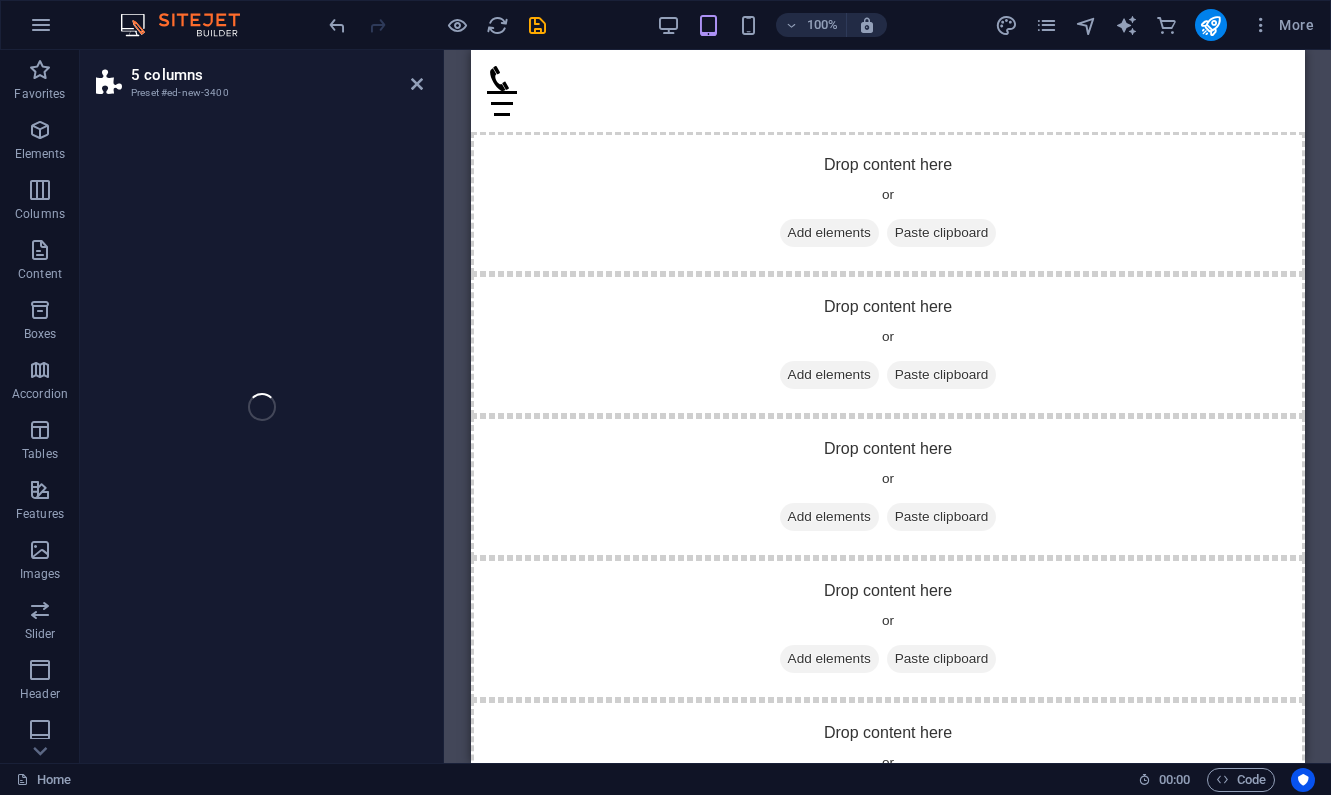 select on "rem" 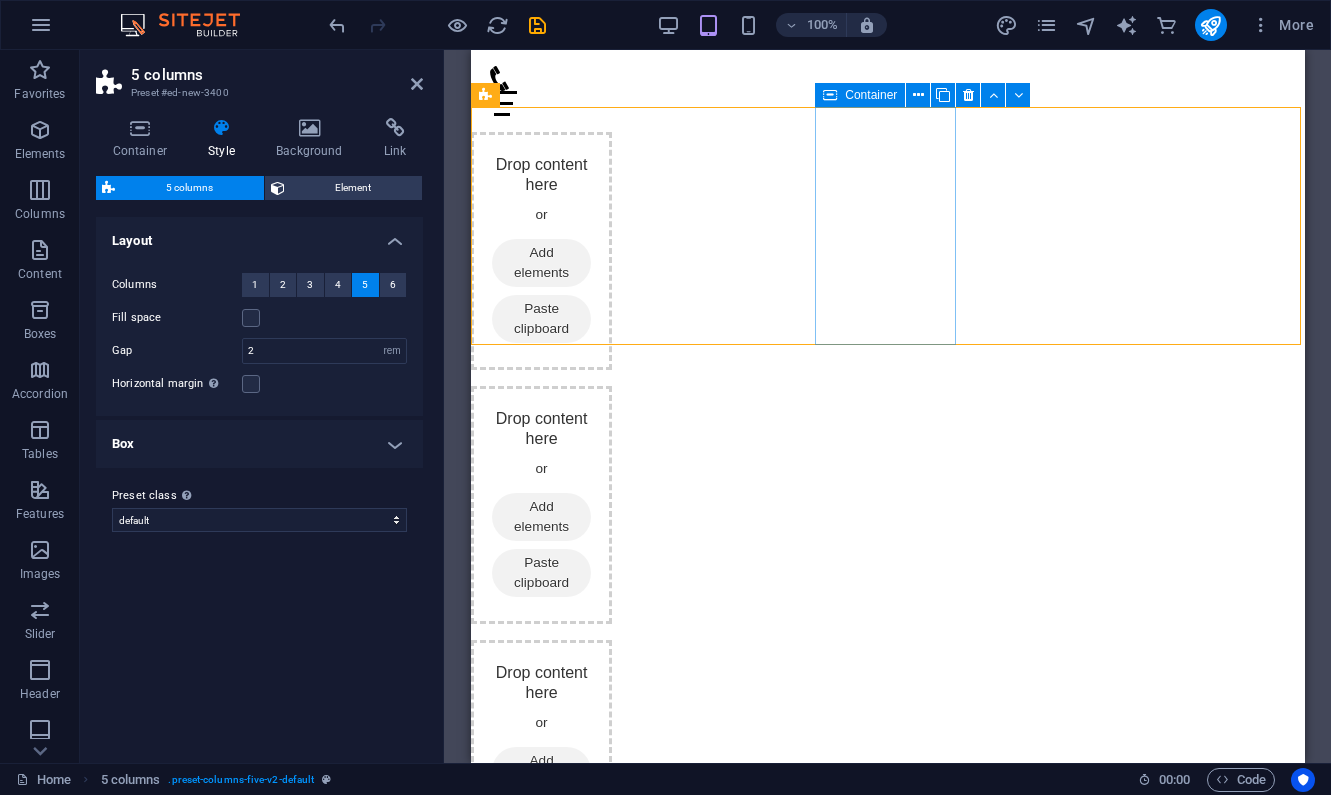 scroll, scrollTop: 0, scrollLeft: 0, axis: both 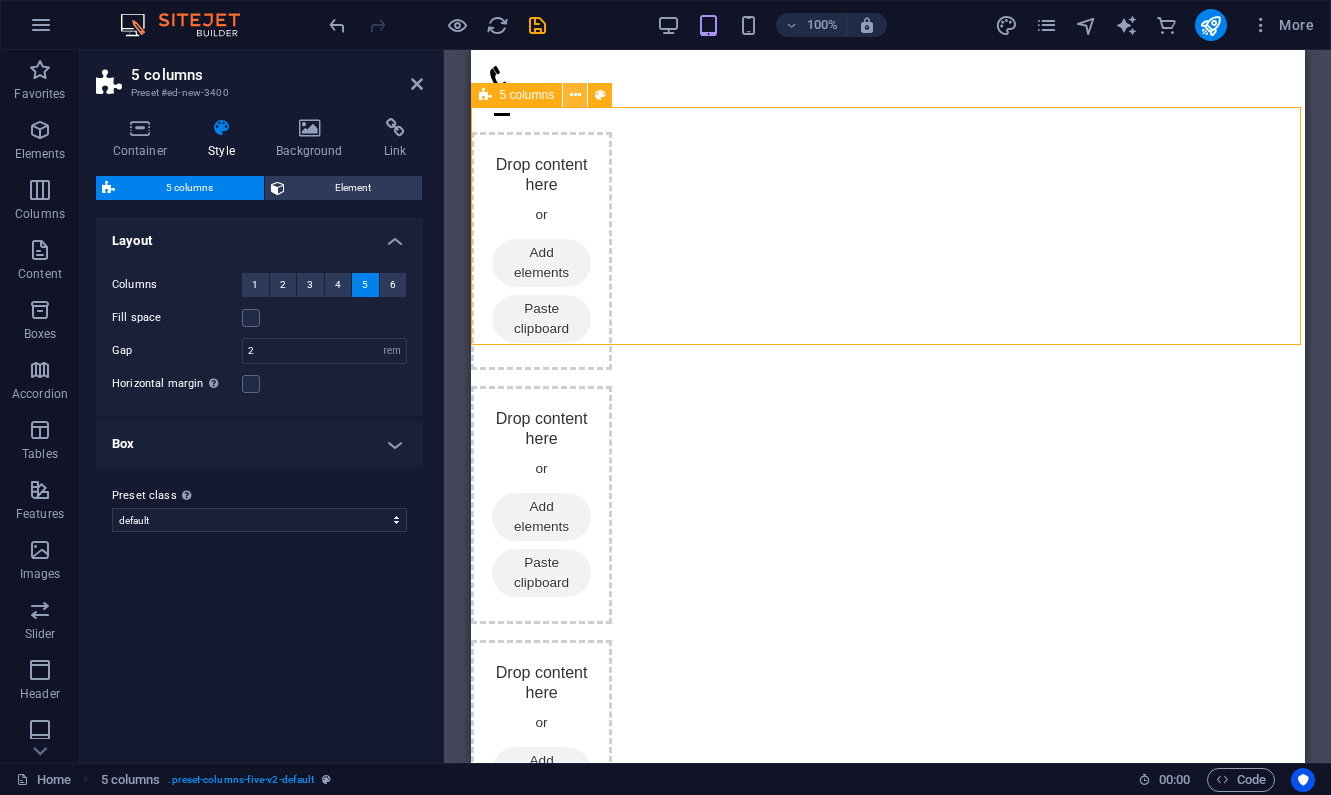 click at bounding box center (575, 95) 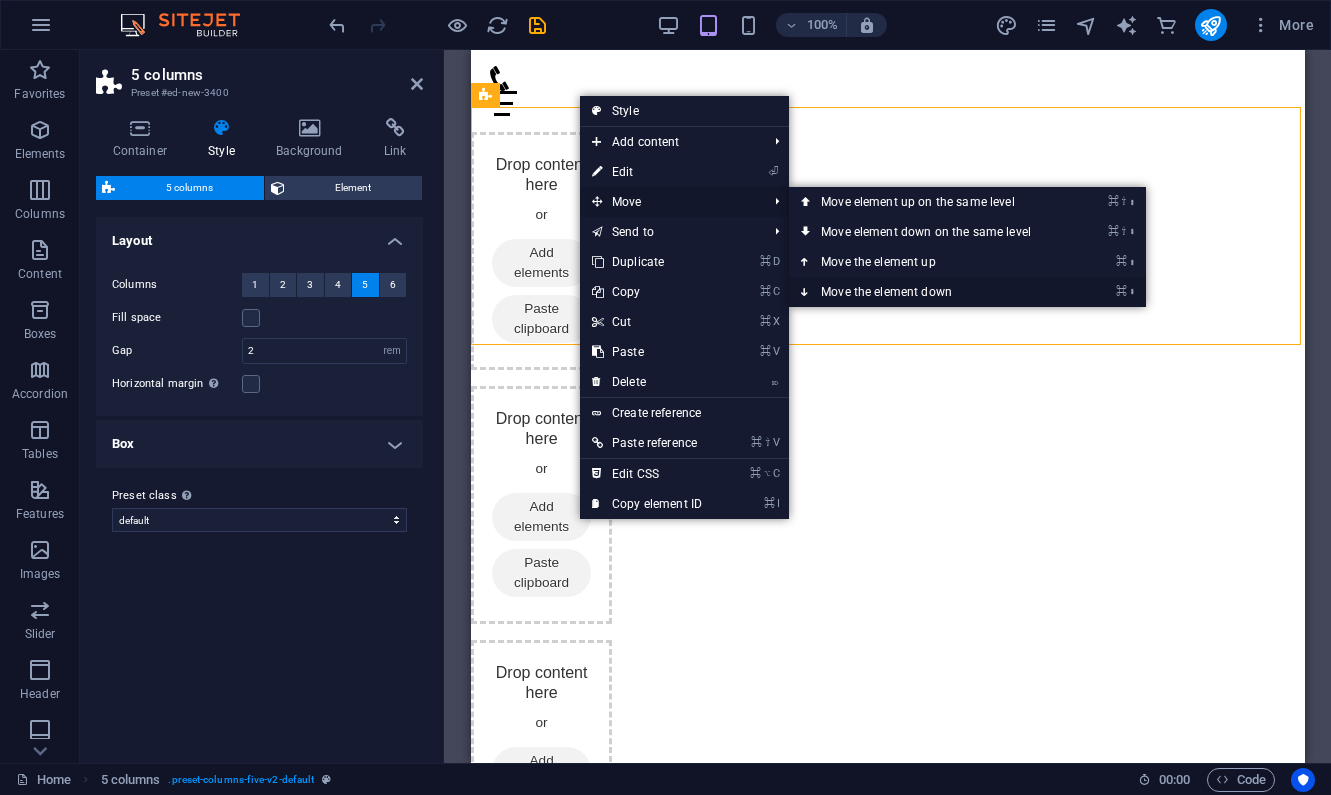 click on "⌘ ⬇  Move the element down" at bounding box center (930, 292) 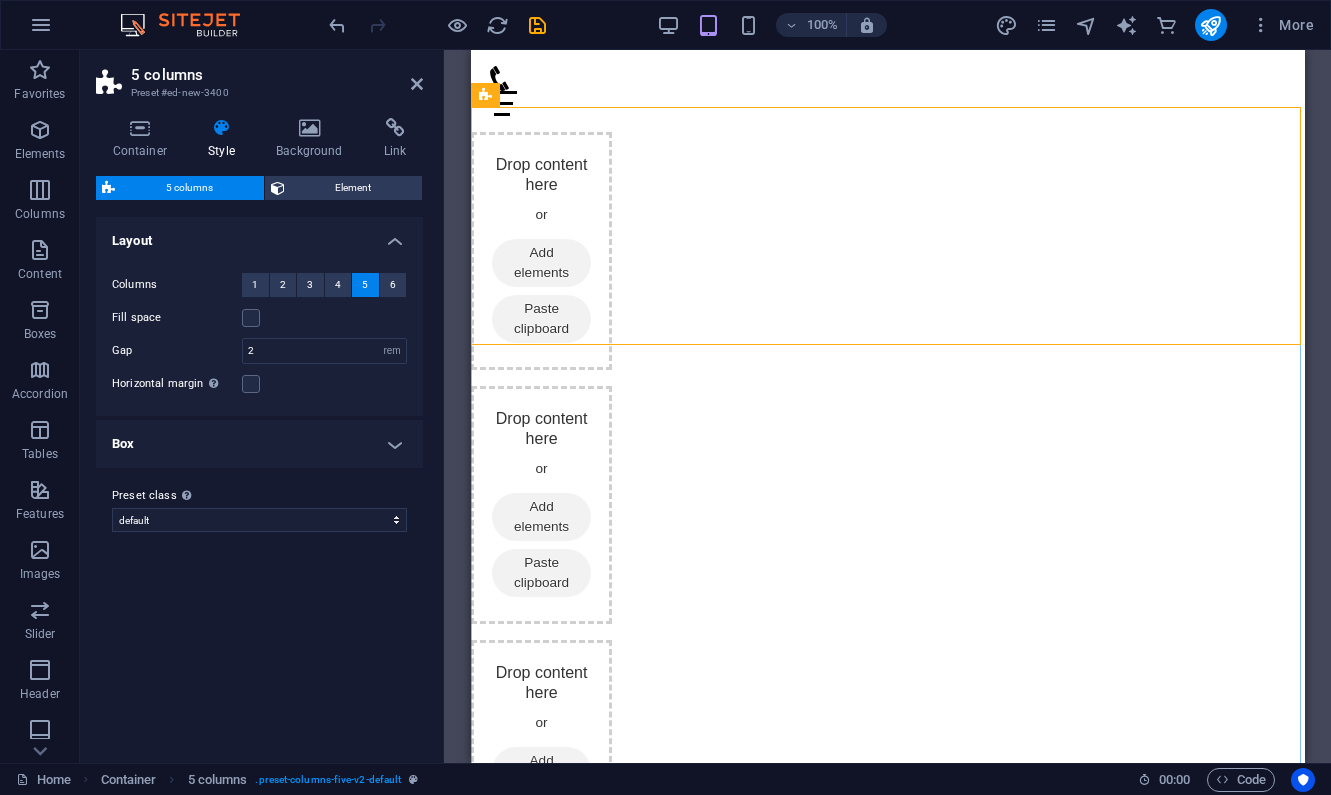 scroll, scrollTop: 0, scrollLeft: 0, axis: both 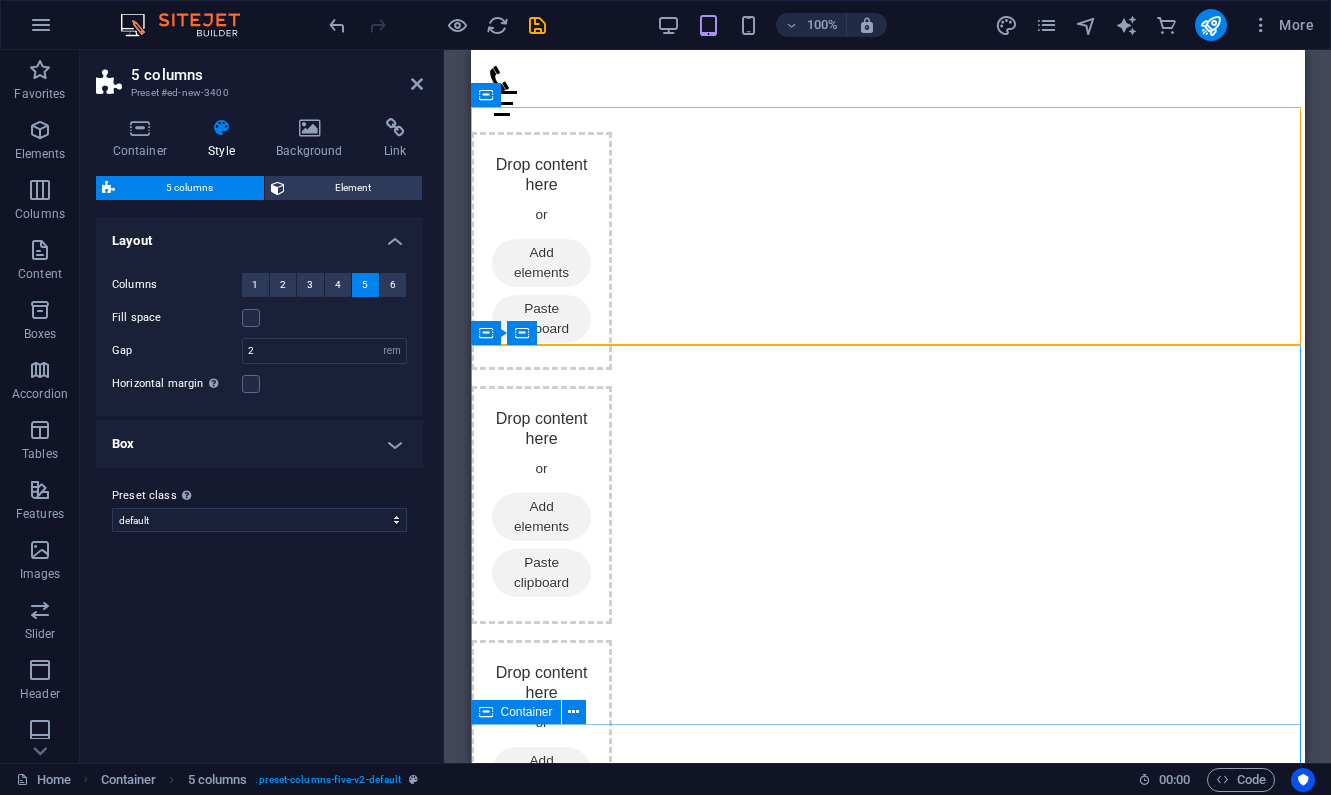 drag, startPoint x: 1047, startPoint y: 142, endPoint x: 591, endPoint y: 728, distance: 742.51733 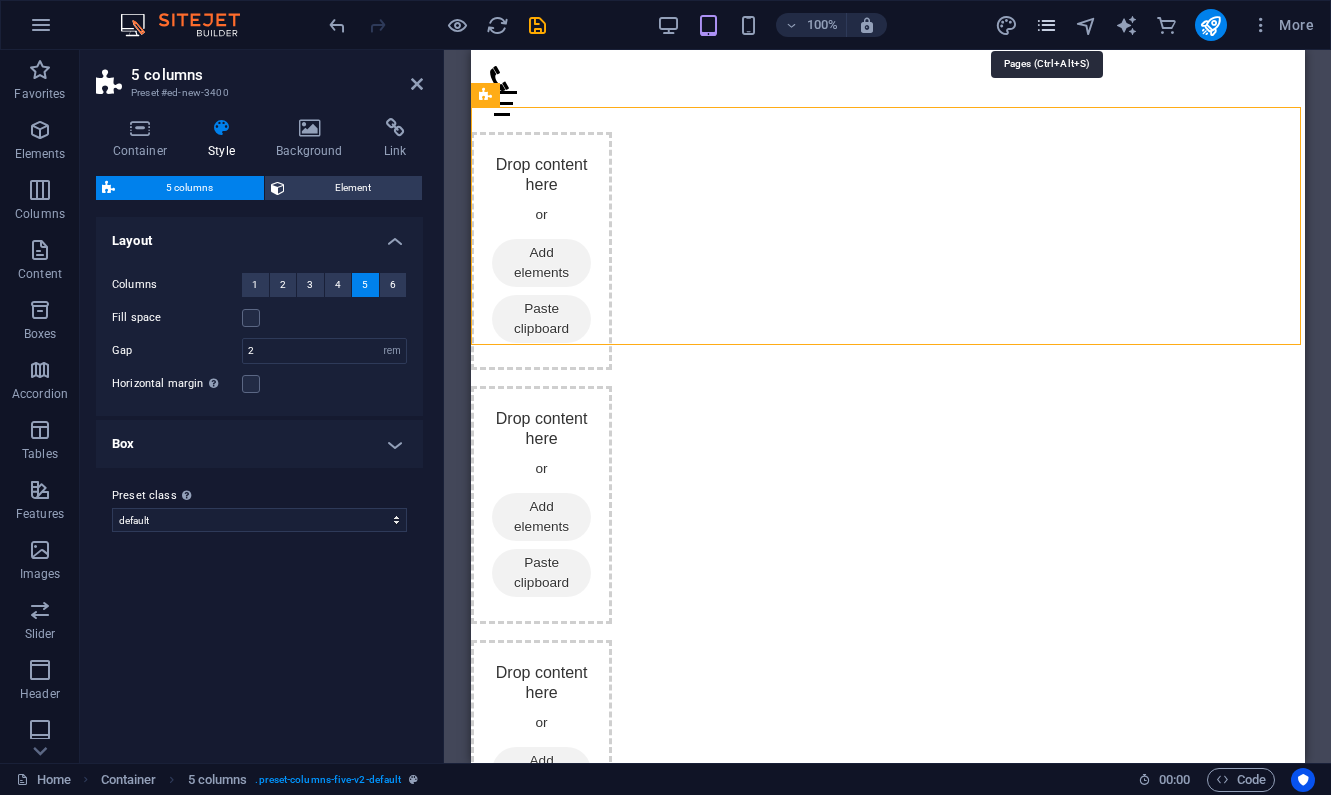 click at bounding box center [1046, 25] 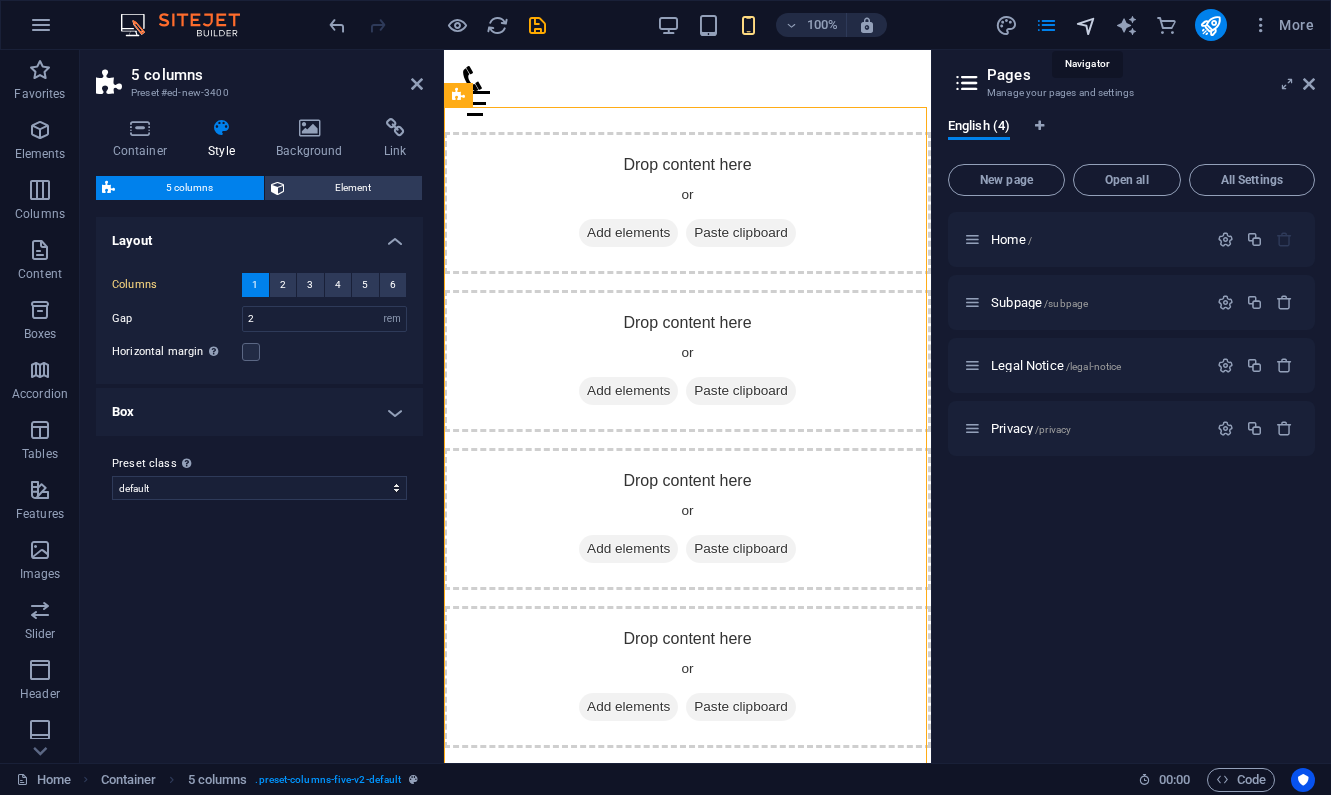 click at bounding box center (1086, 25) 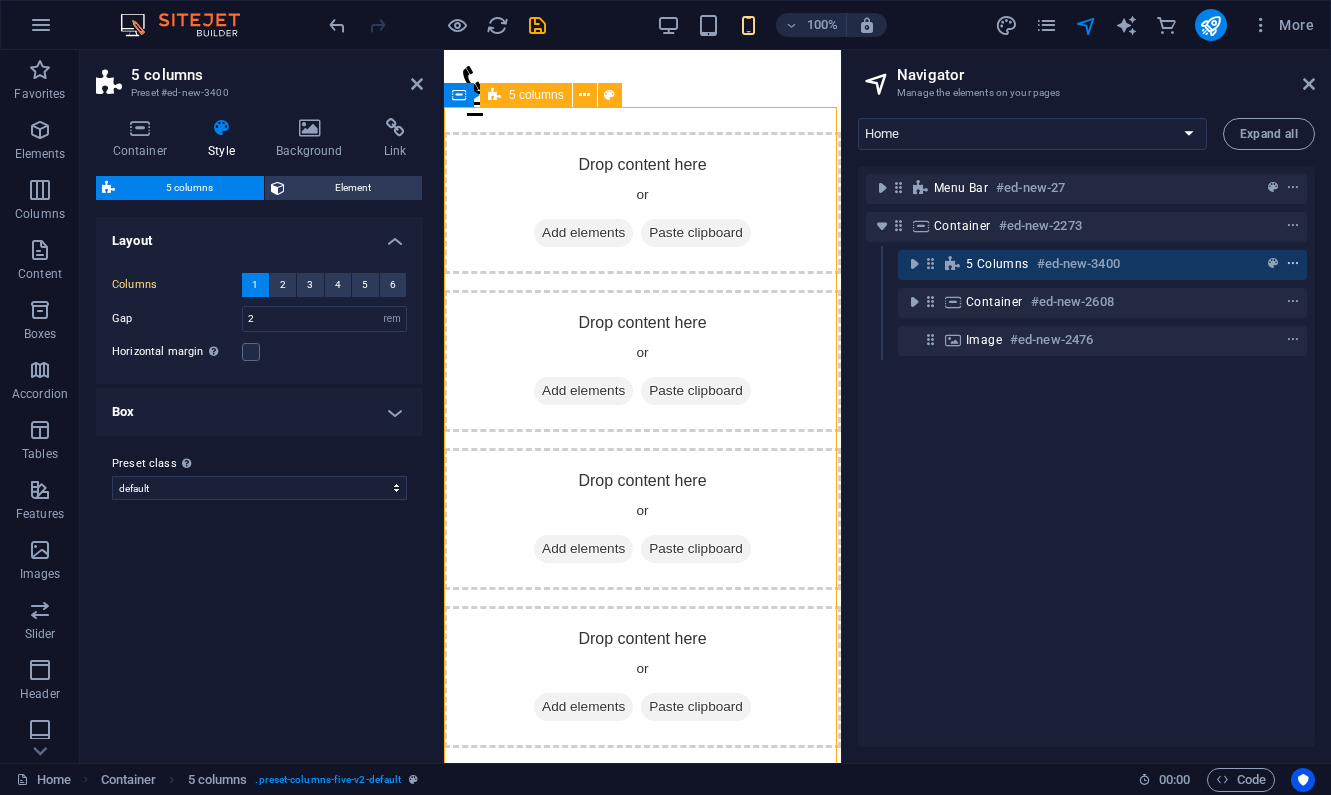 click at bounding box center [1293, 264] 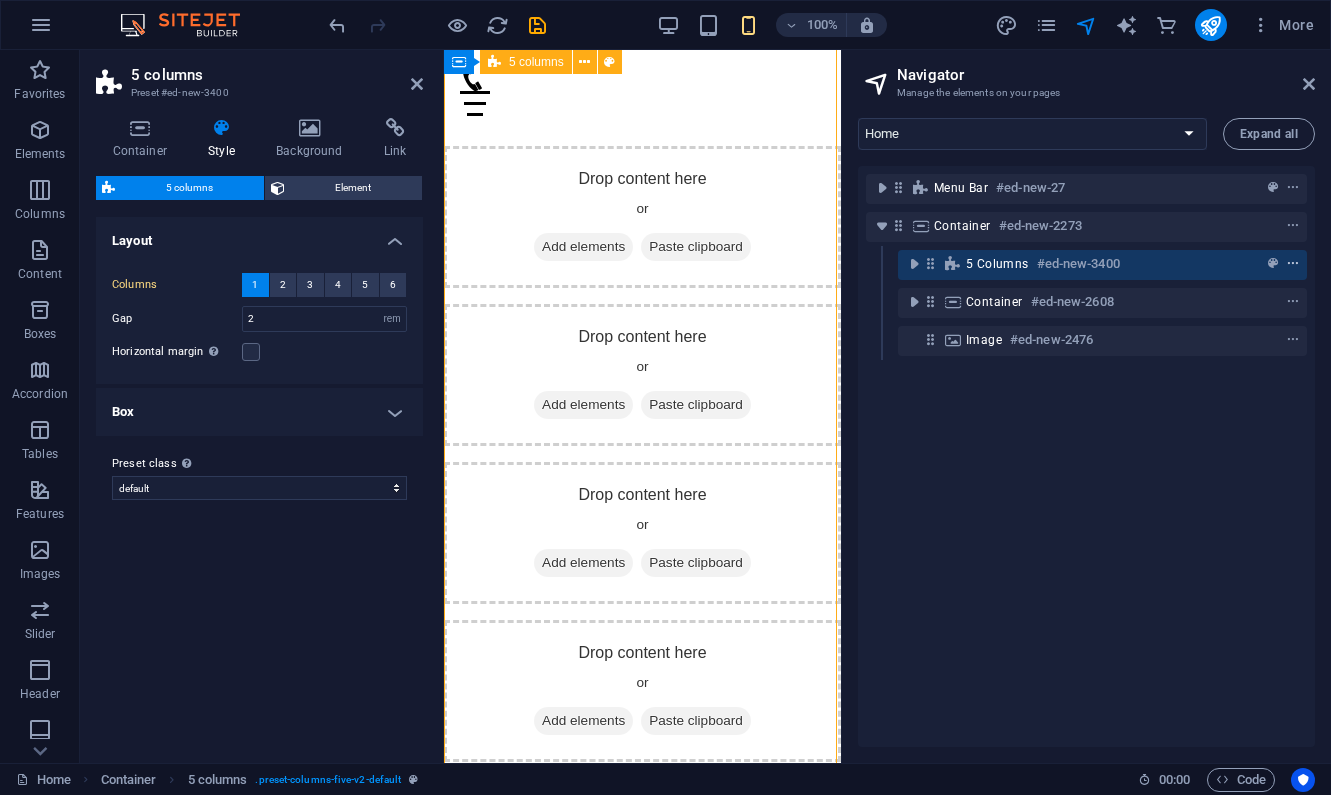 click at bounding box center [1293, 264] 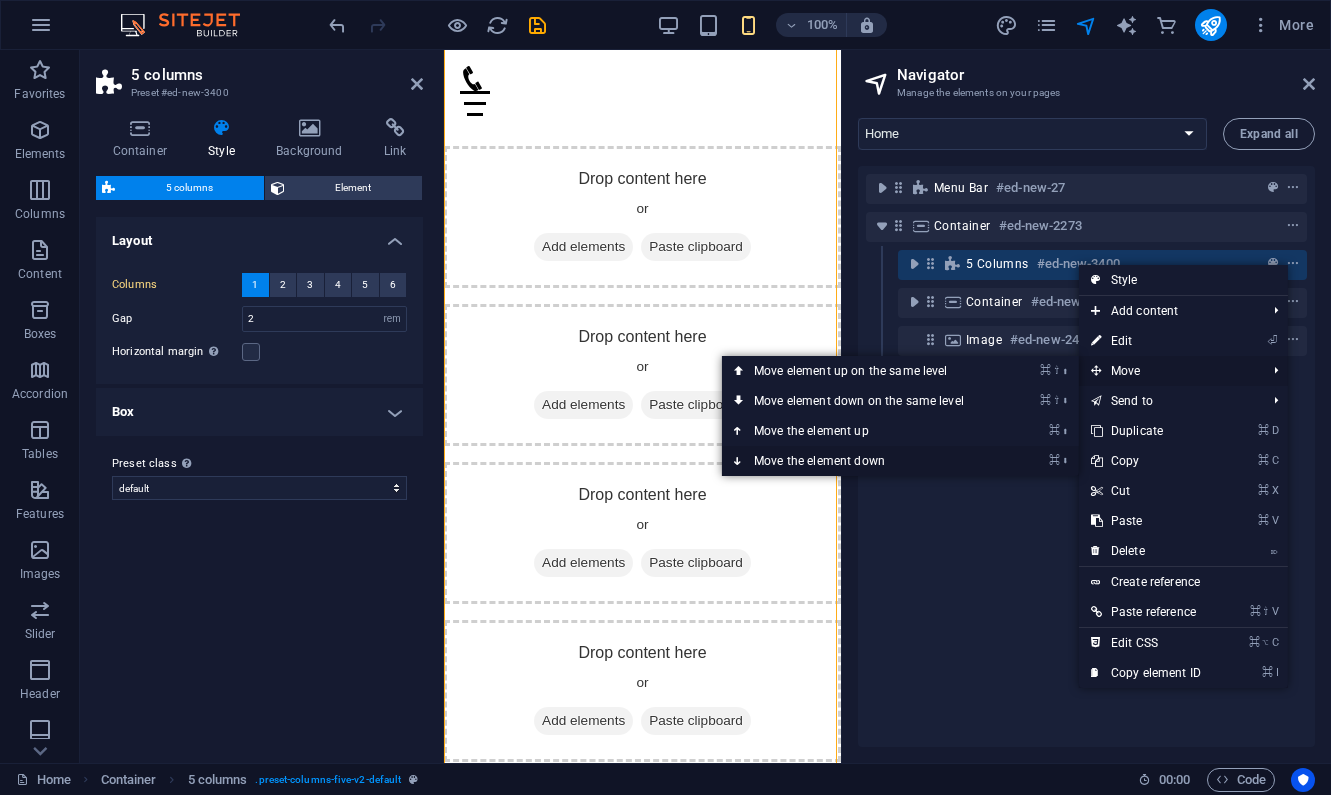 click on "⌘" at bounding box center [1054, 460] 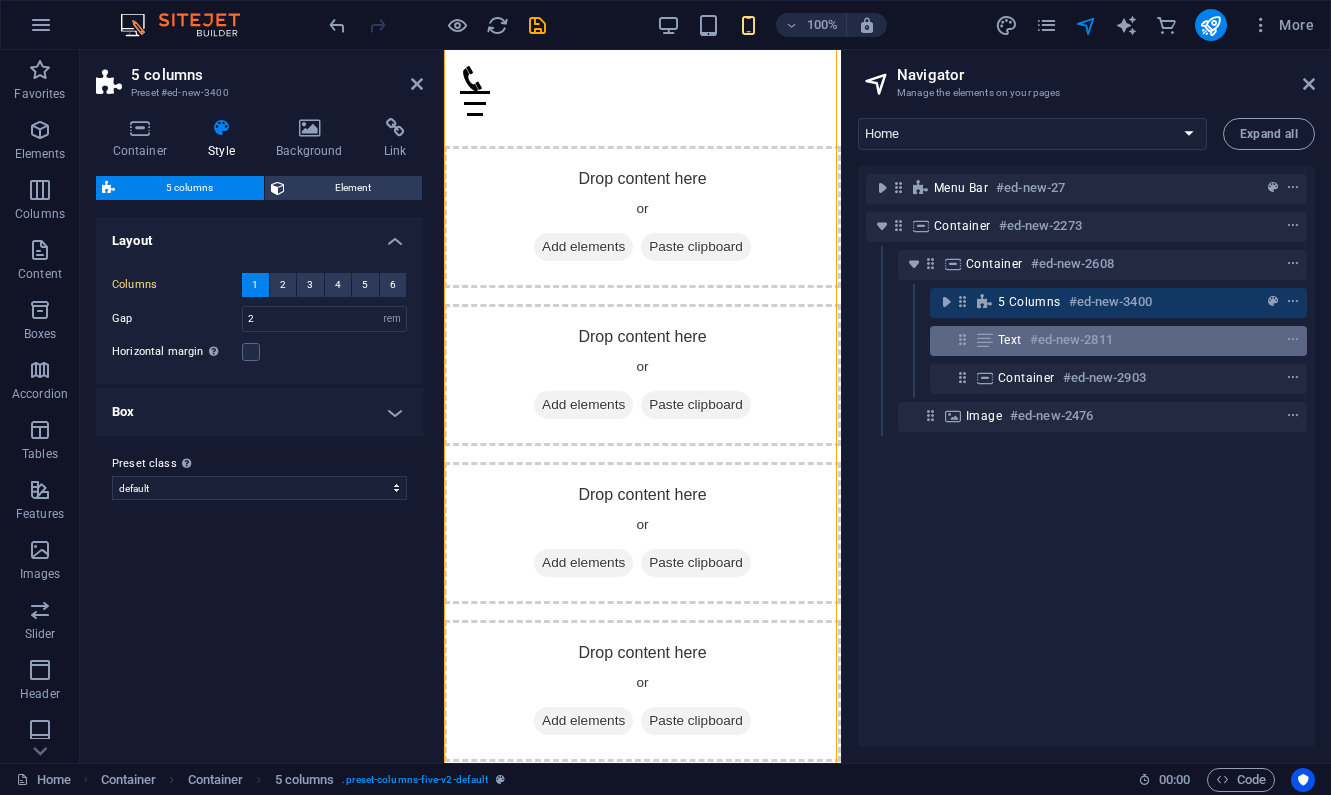 drag, startPoint x: 1014, startPoint y: 297, endPoint x: 1016, endPoint y: 344, distance: 47.042534 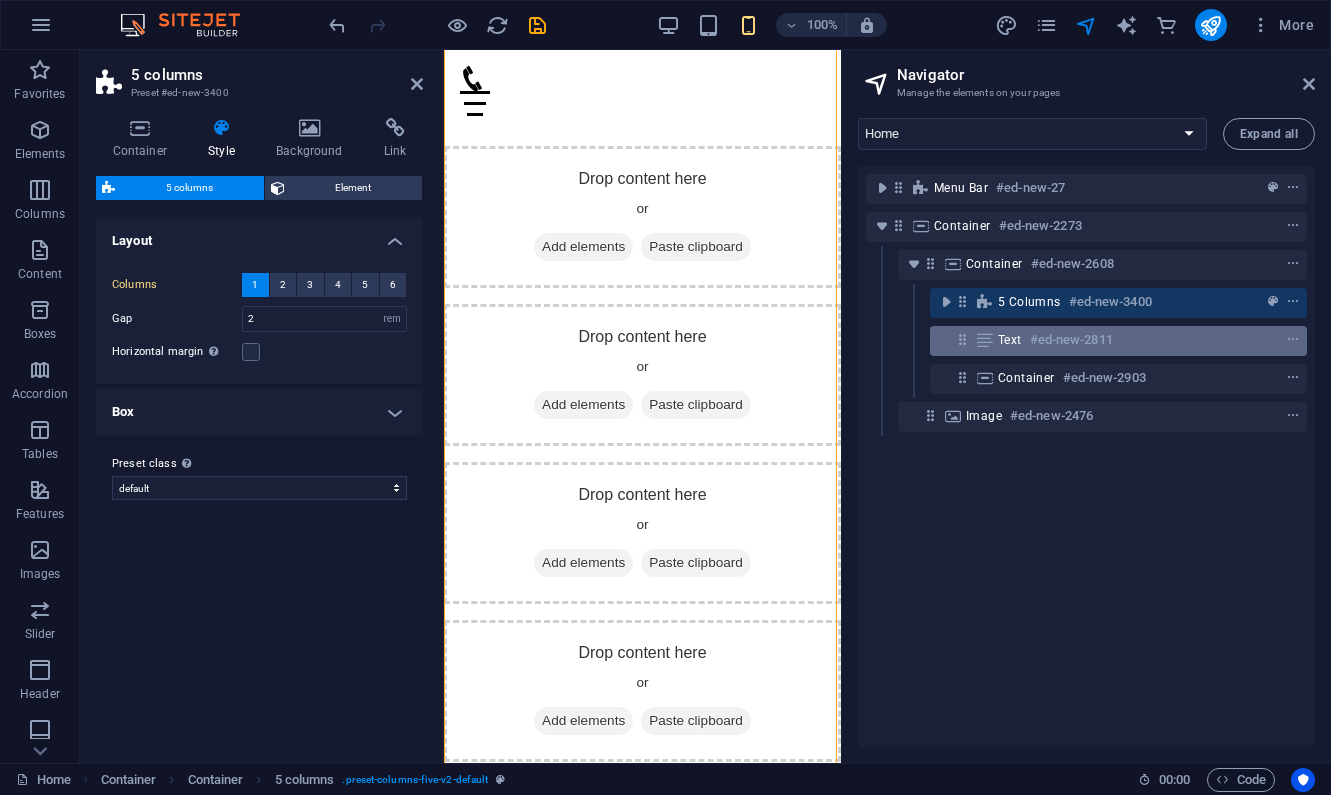 click on "Menu Bar #ed-new-27 Container #ed-new-2273 Container #ed-new-2608 5 columns #ed-new-3400 Text #ed-new-2811 Container #ed-new-2903 Image #ed-new-2476" at bounding box center (1086, 456) 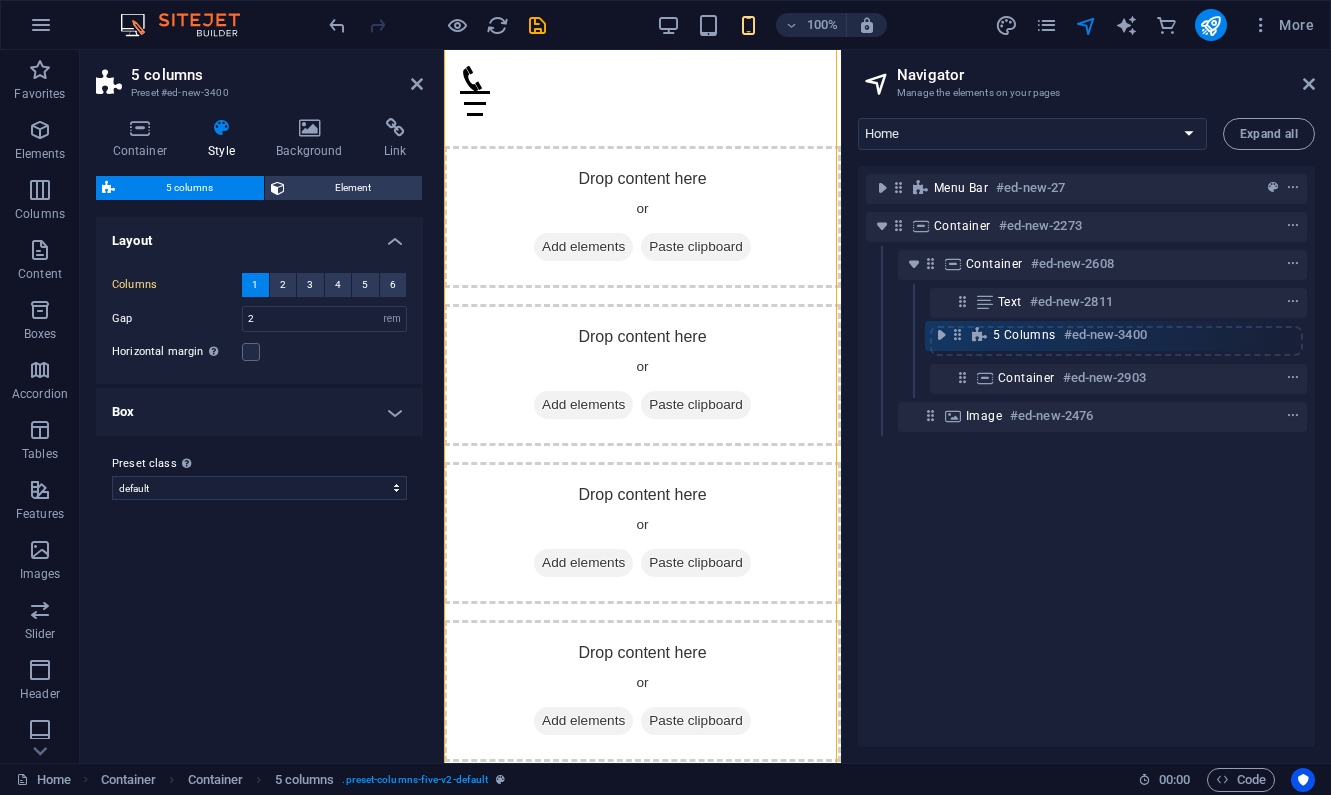 drag, startPoint x: 960, startPoint y: 304, endPoint x: 955, endPoint y: 342, distance: 38.327538 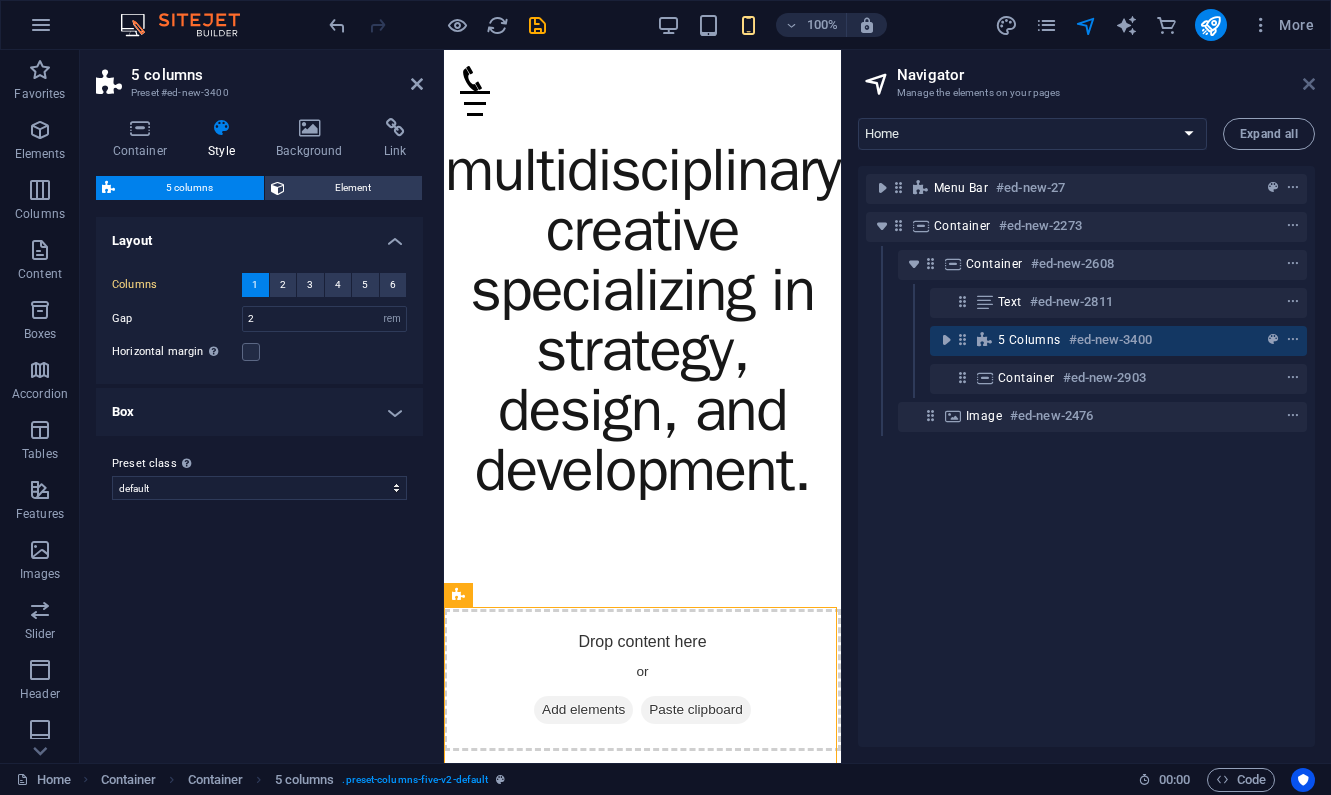 click at bounding box center [1309, 84] 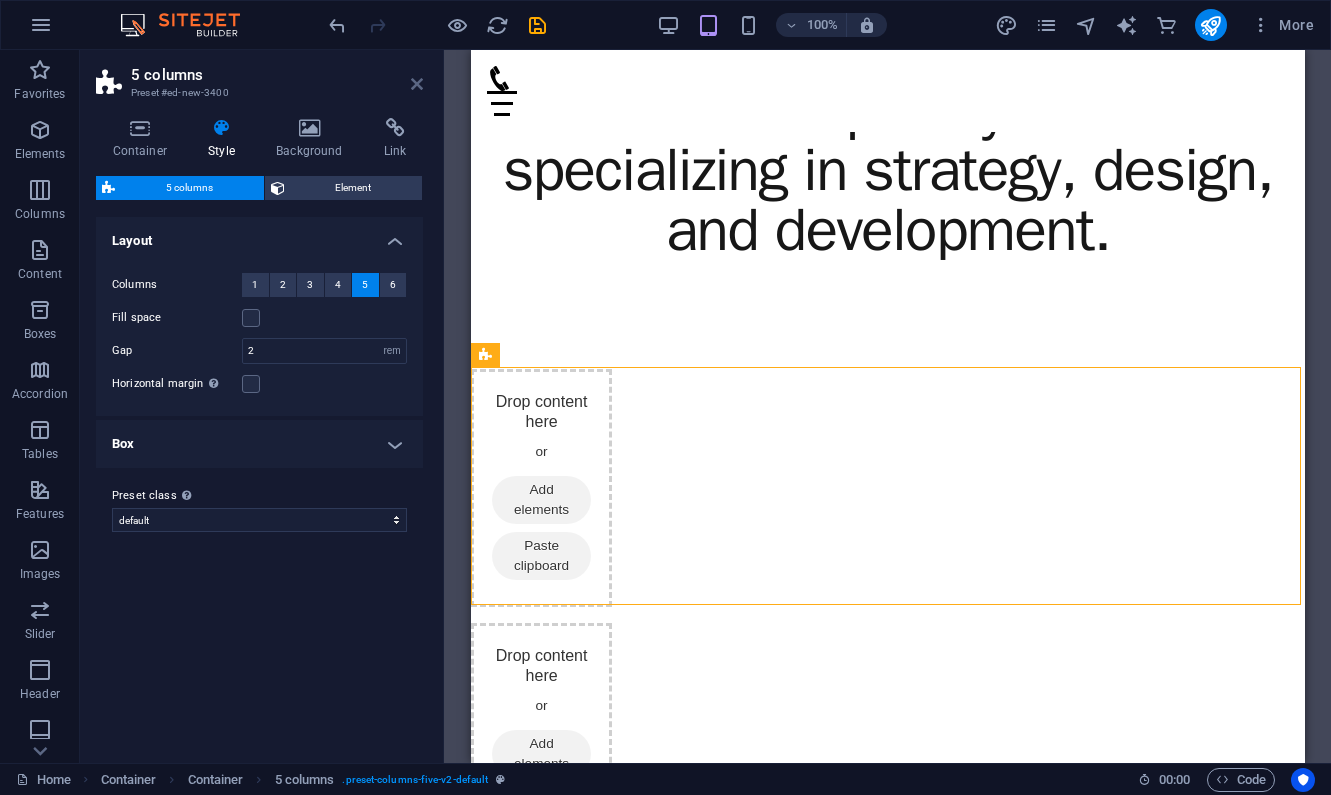 click at bounding box center [417, 84] 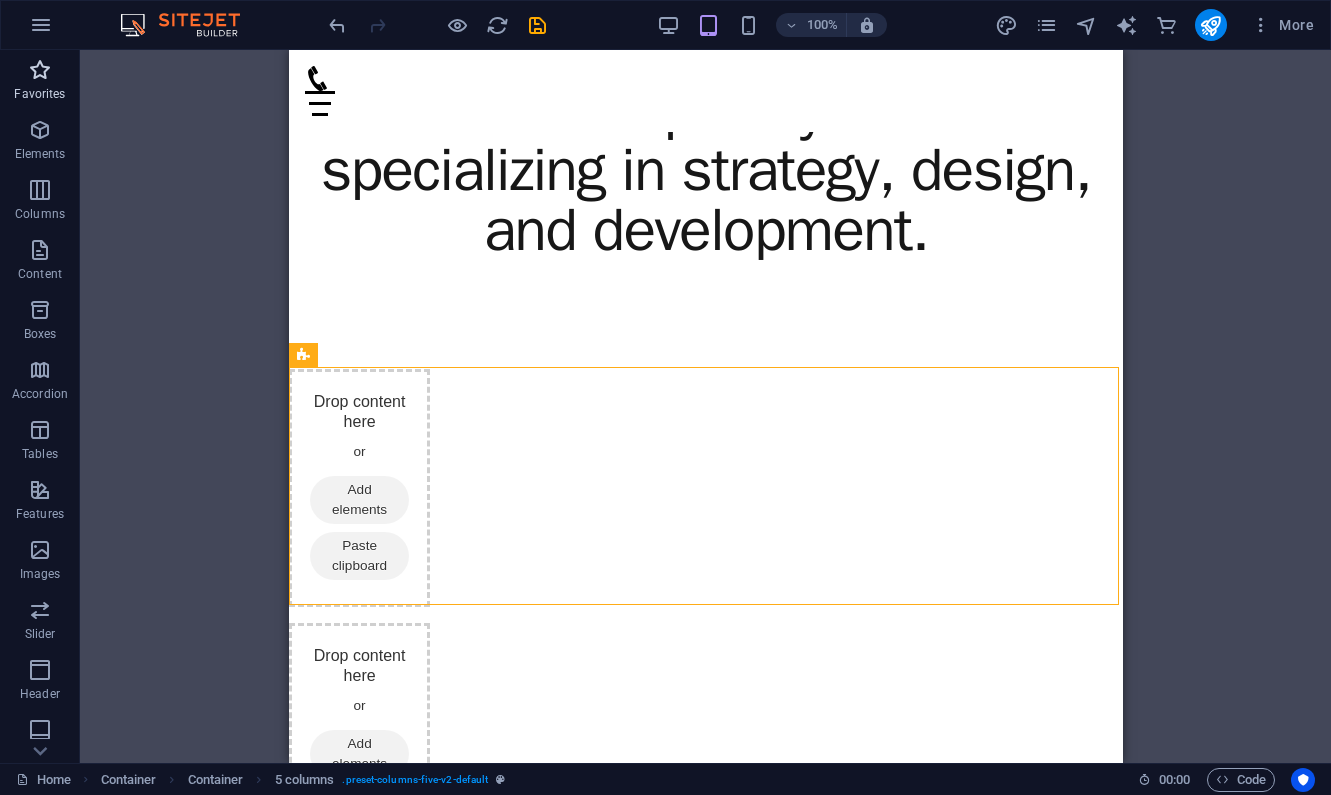 click on "Favorites" at bounding box center (40, 82) 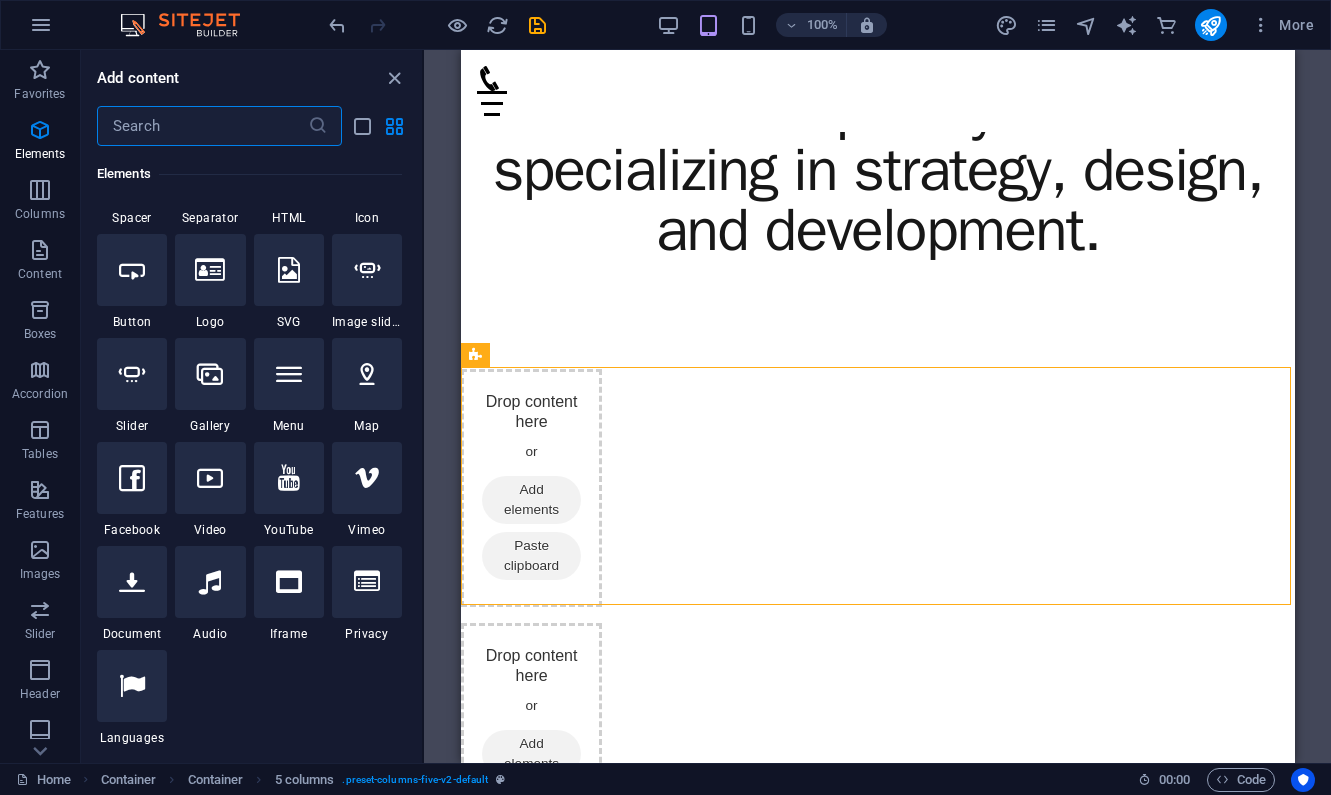 scroll, scrollTop: 412, scrollLeft: 0, axis: vertical 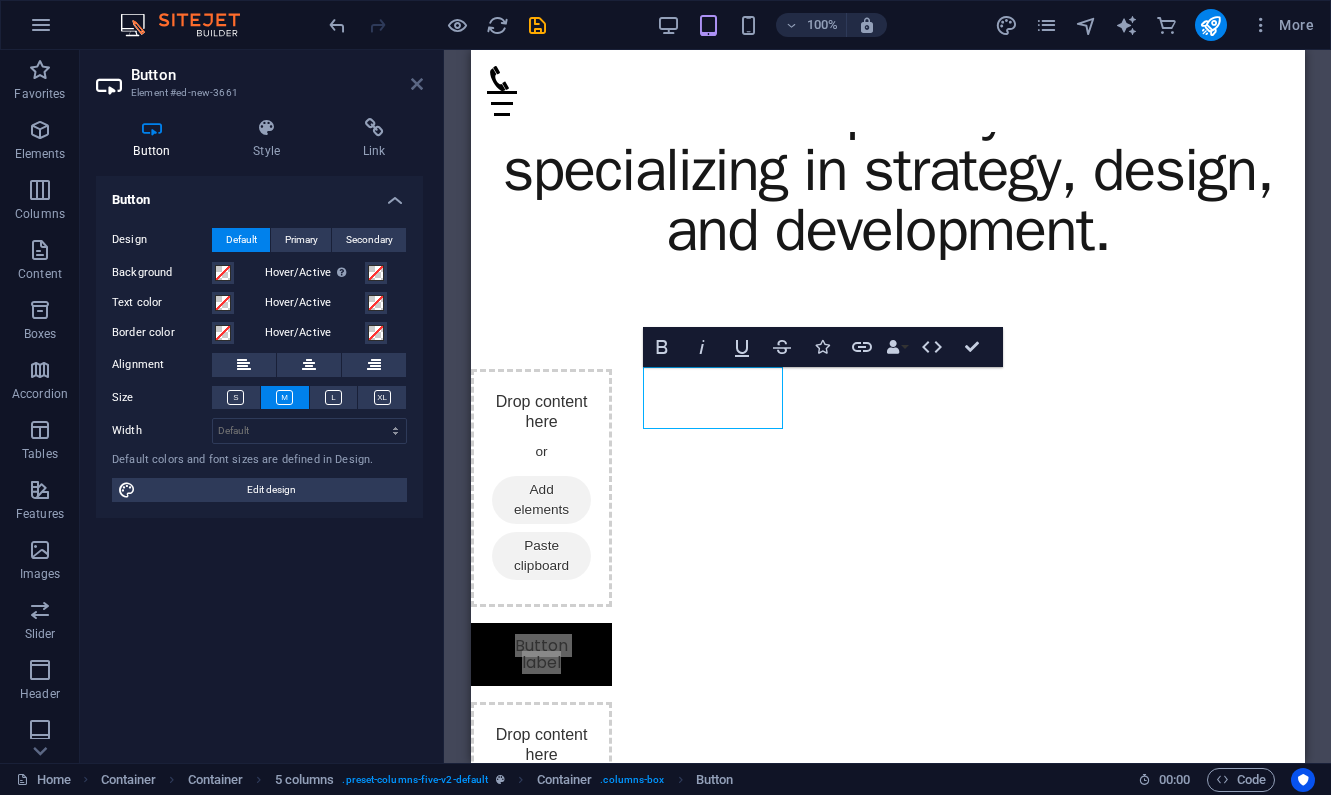 click at bounding box center (417, 84) 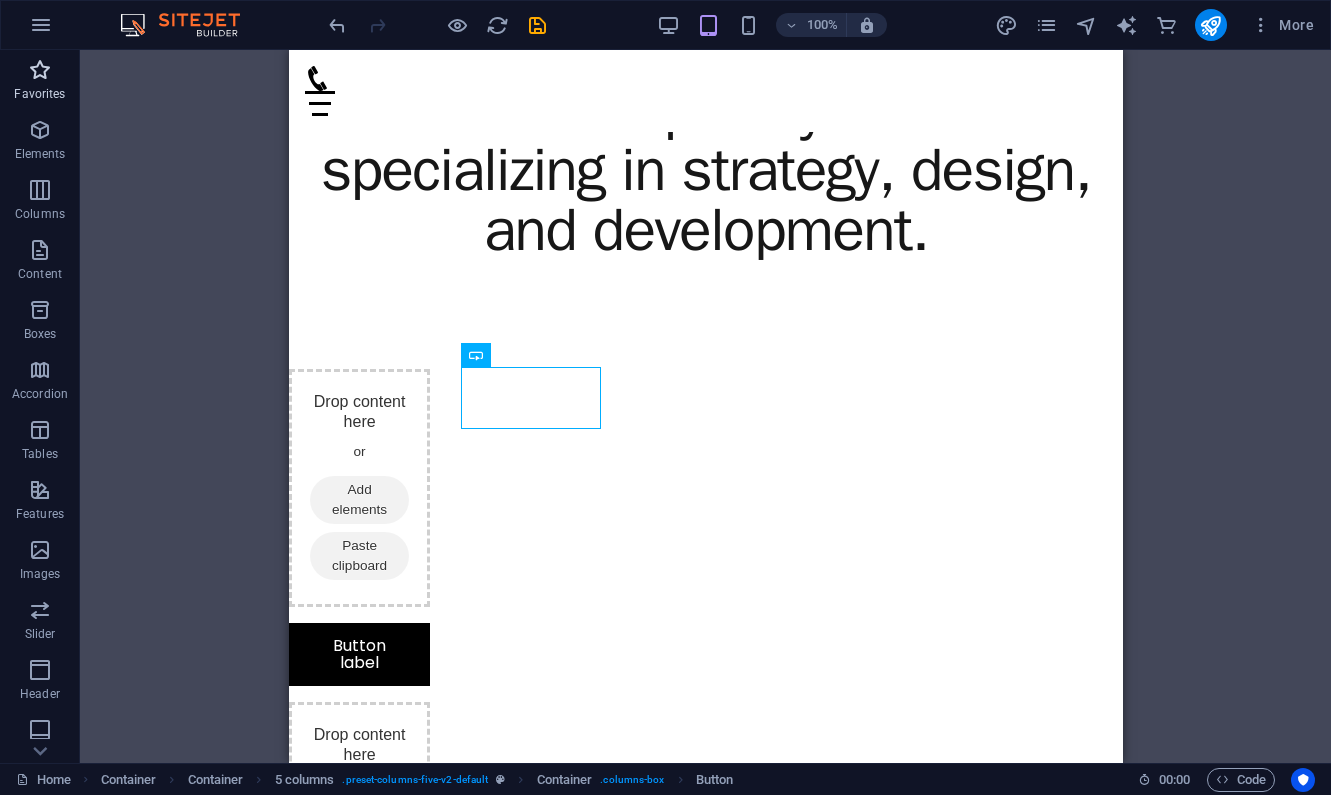click at bounding box center [40, 70] 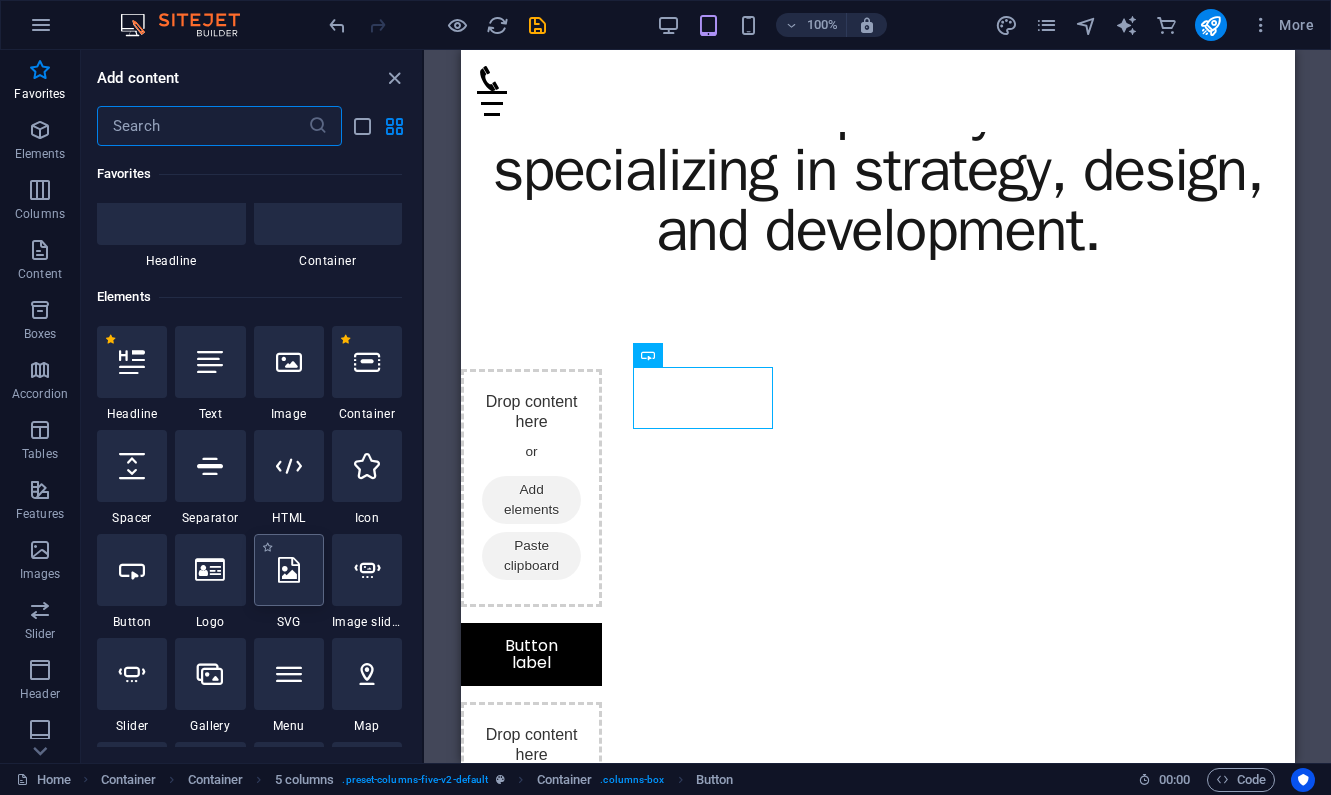 scroll, scrollTop: 94, scrollLeft: 0, axis: vertical 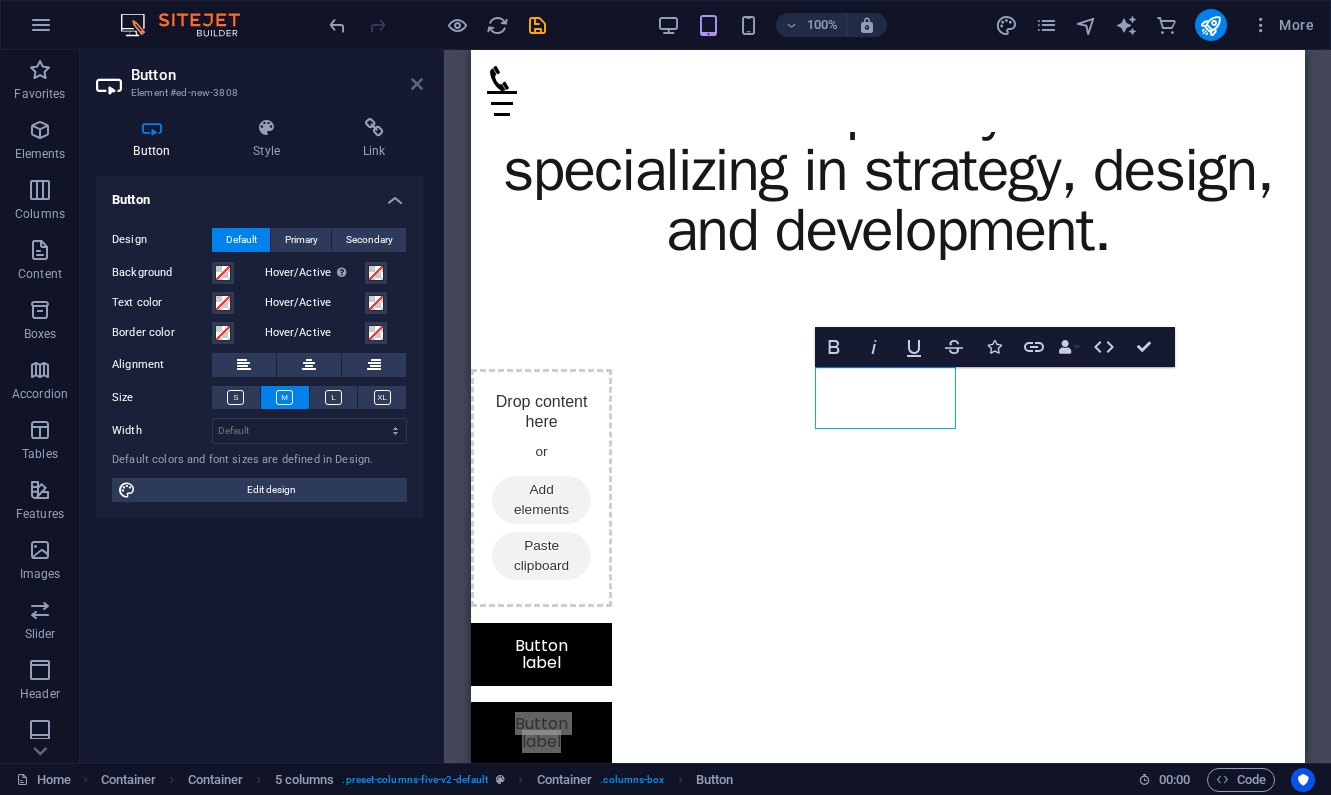 click at bounding box center [417, 84] 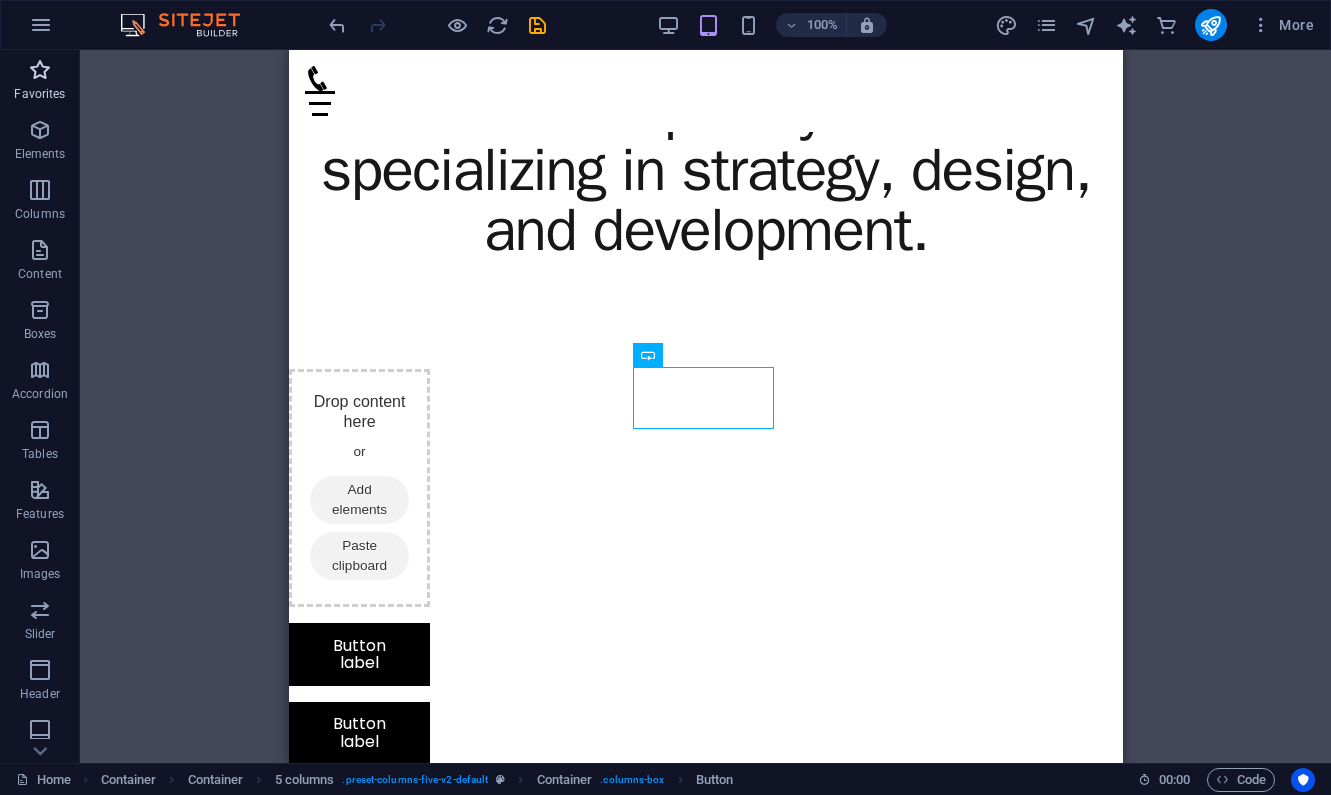 click at bounding box center (40, 70) 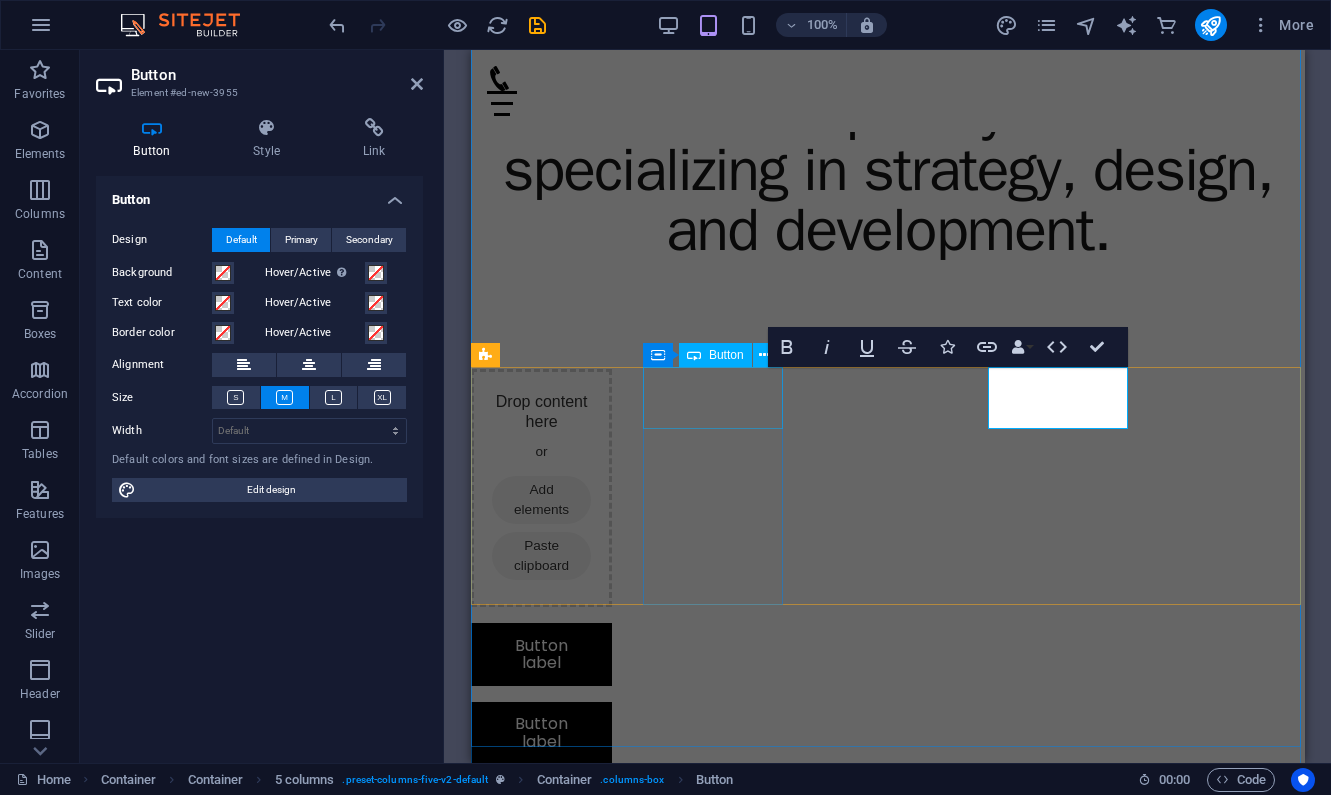 click on "Button label" at bounding box center (540, 654) 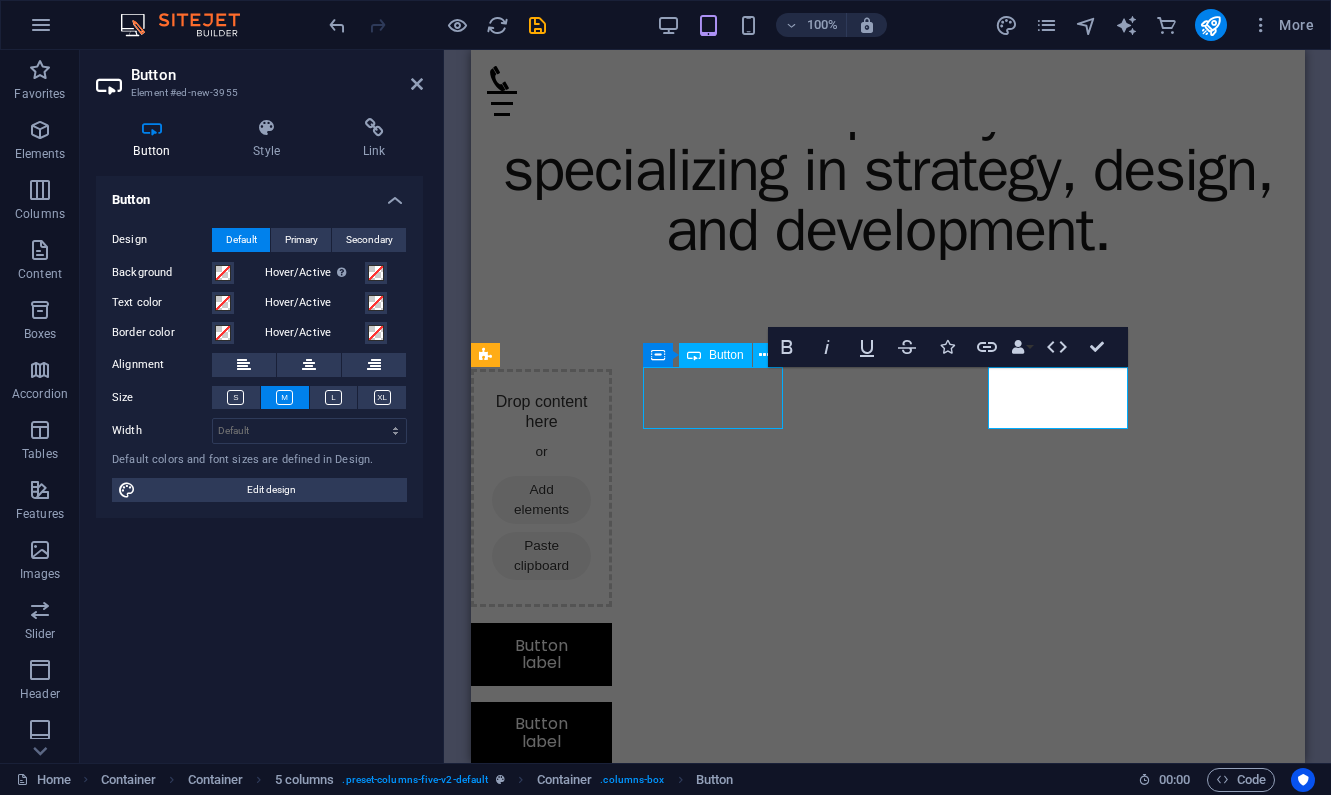 click on "Button label" at bounding box center [540, 654] 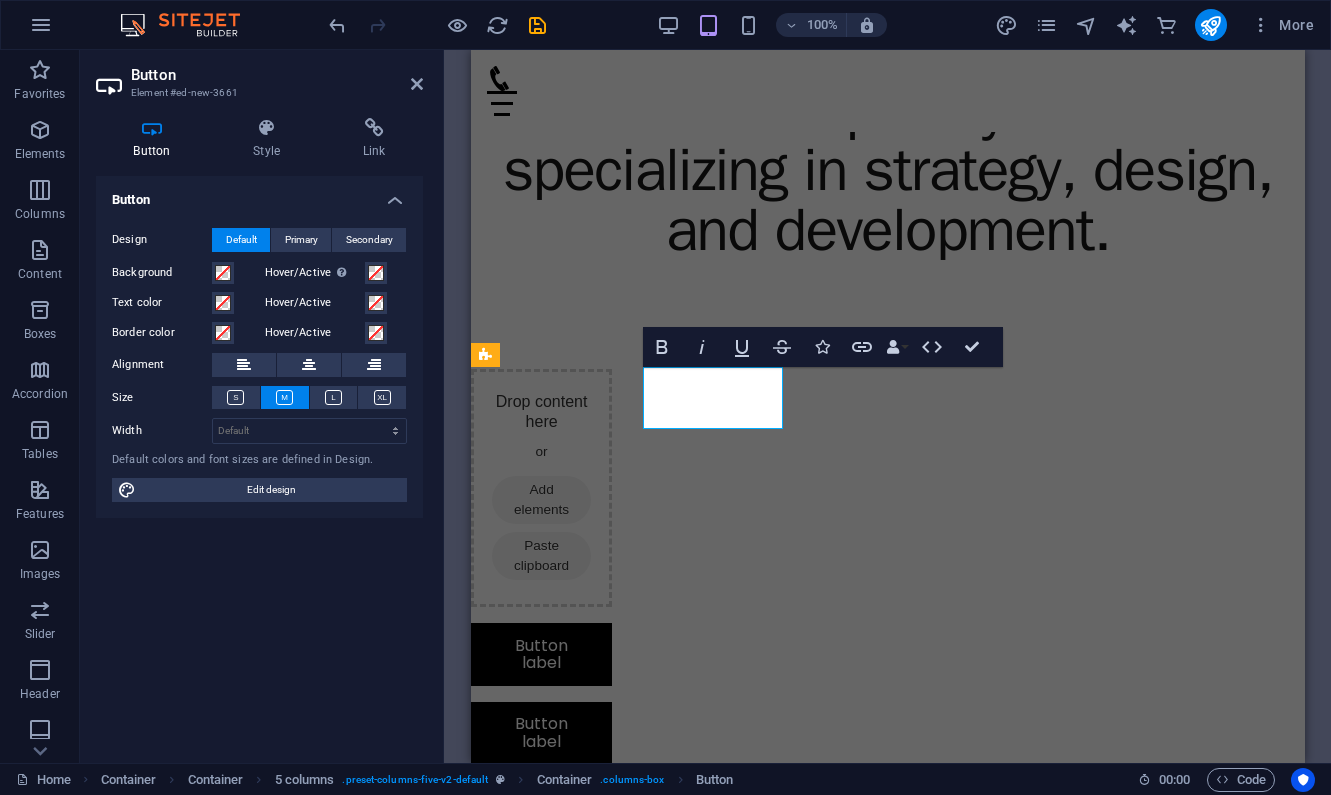 type 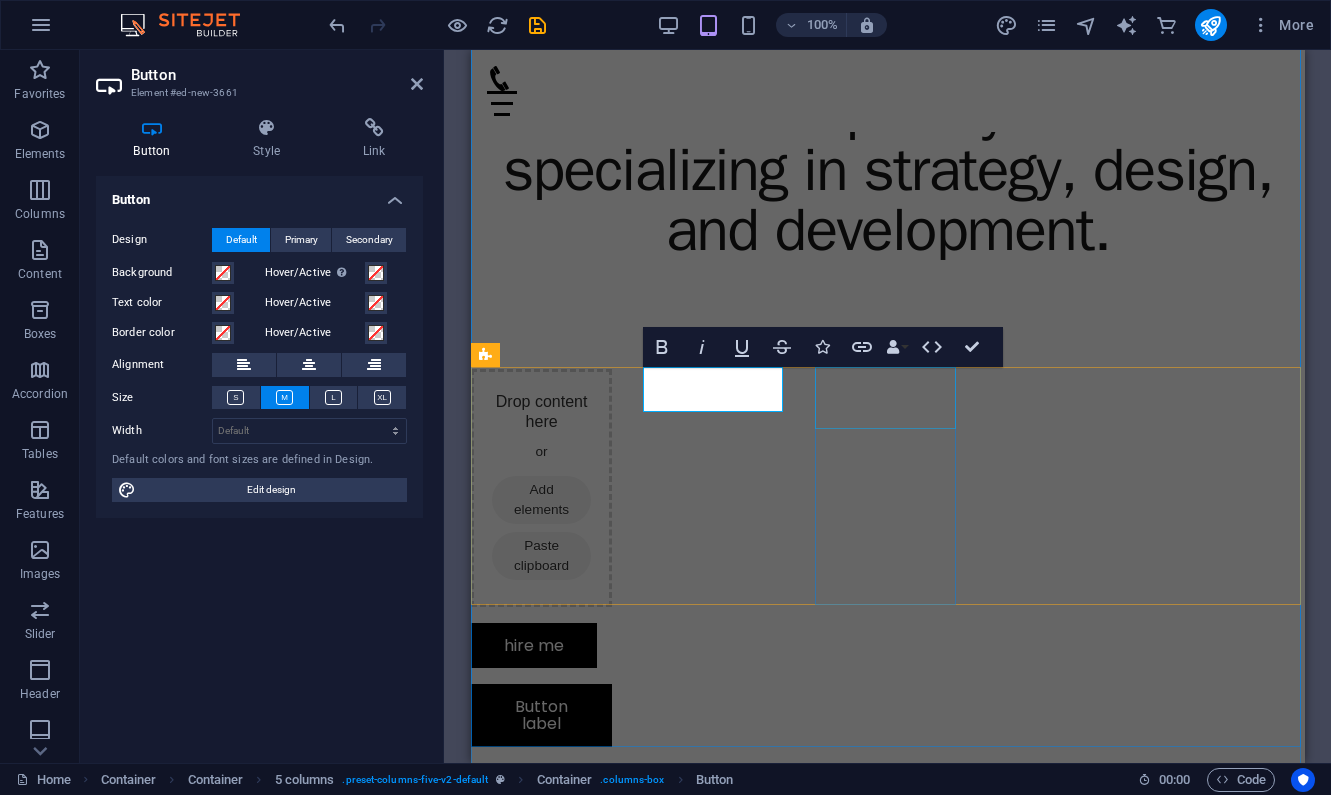 click on "Button label" at bounding box center (540, 715) 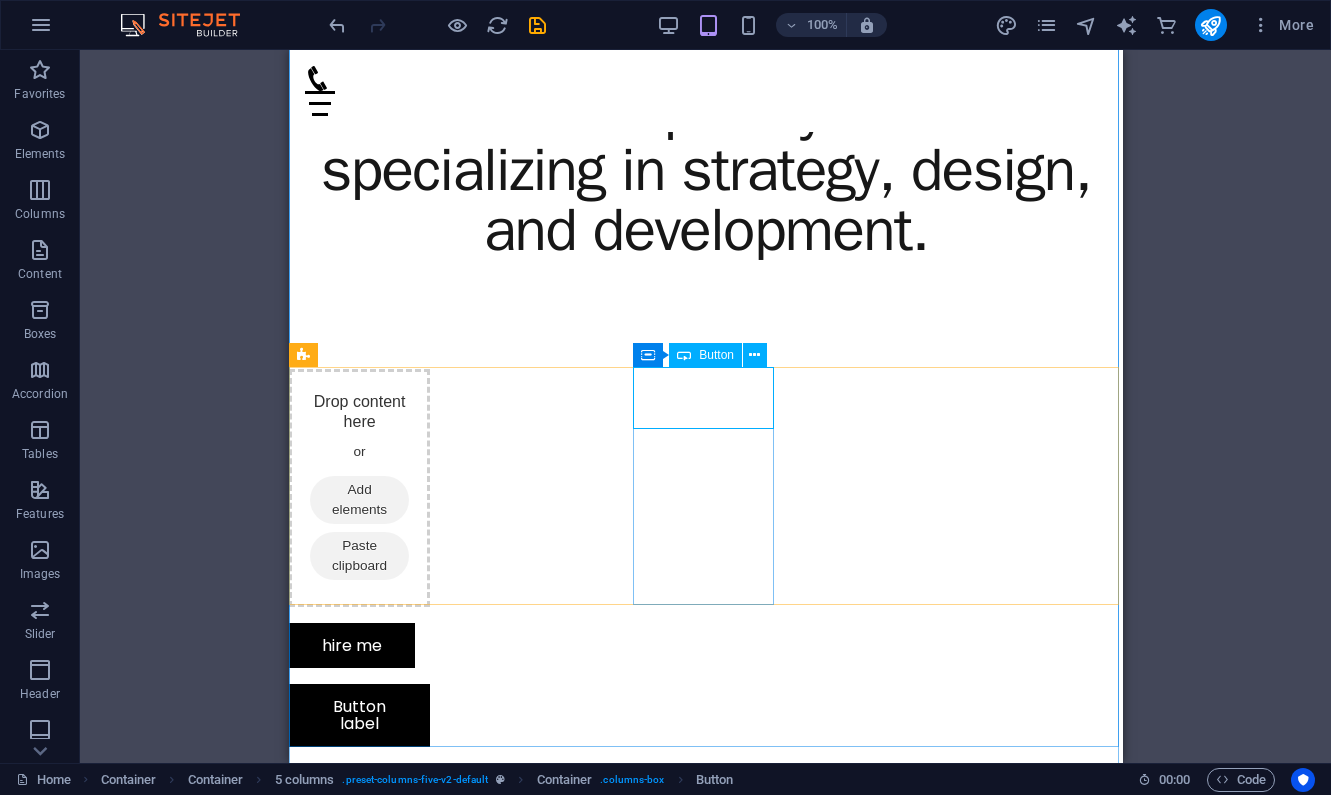 click on "Button label" at bounding box center (358, 715) 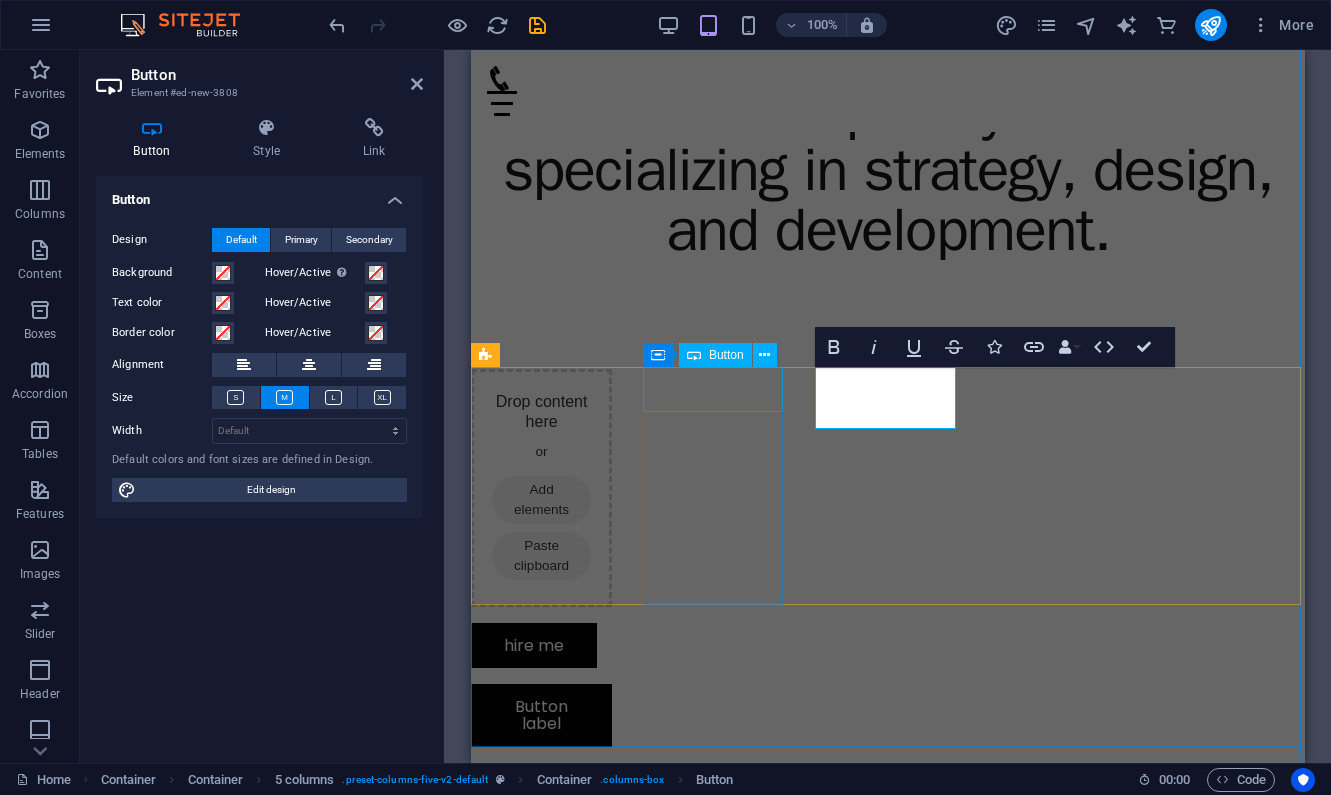 type 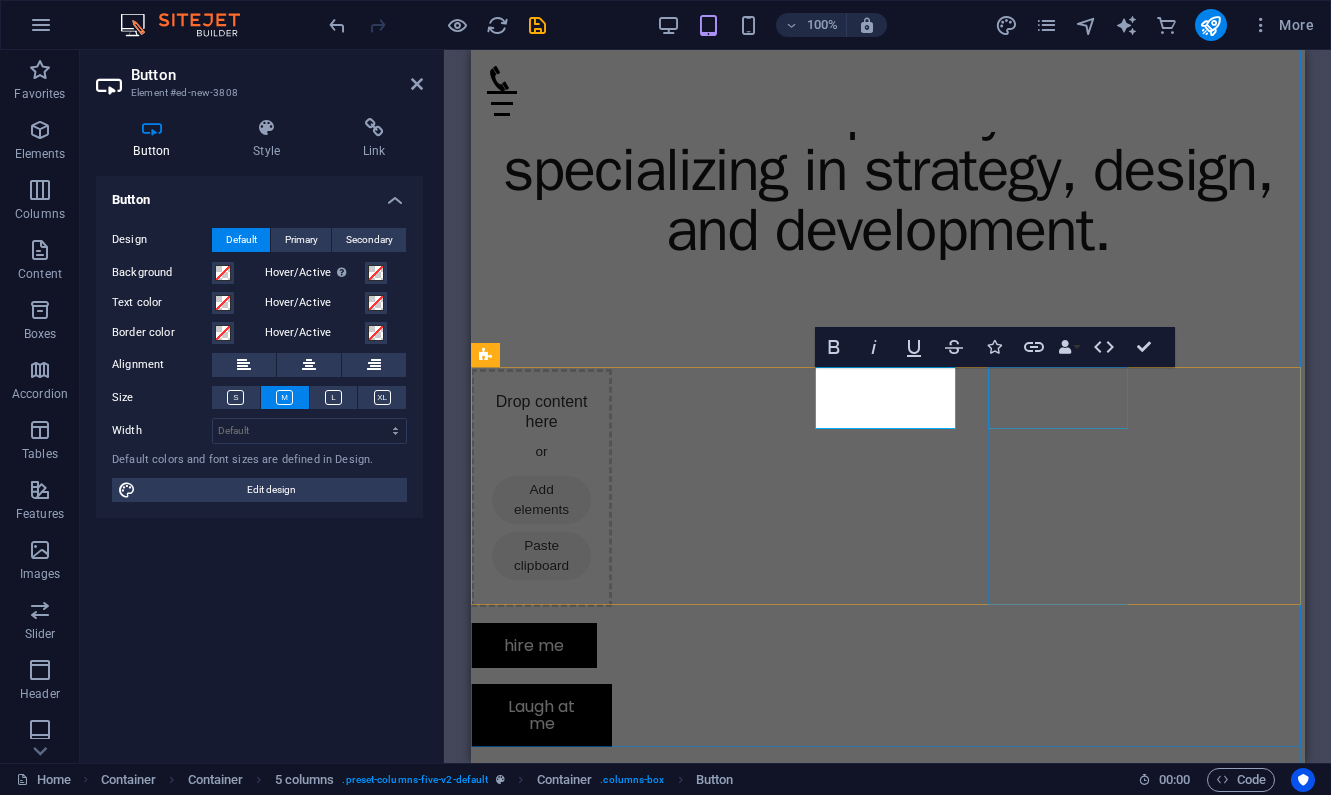 click on "Button label" at bounding box center (540, 794) 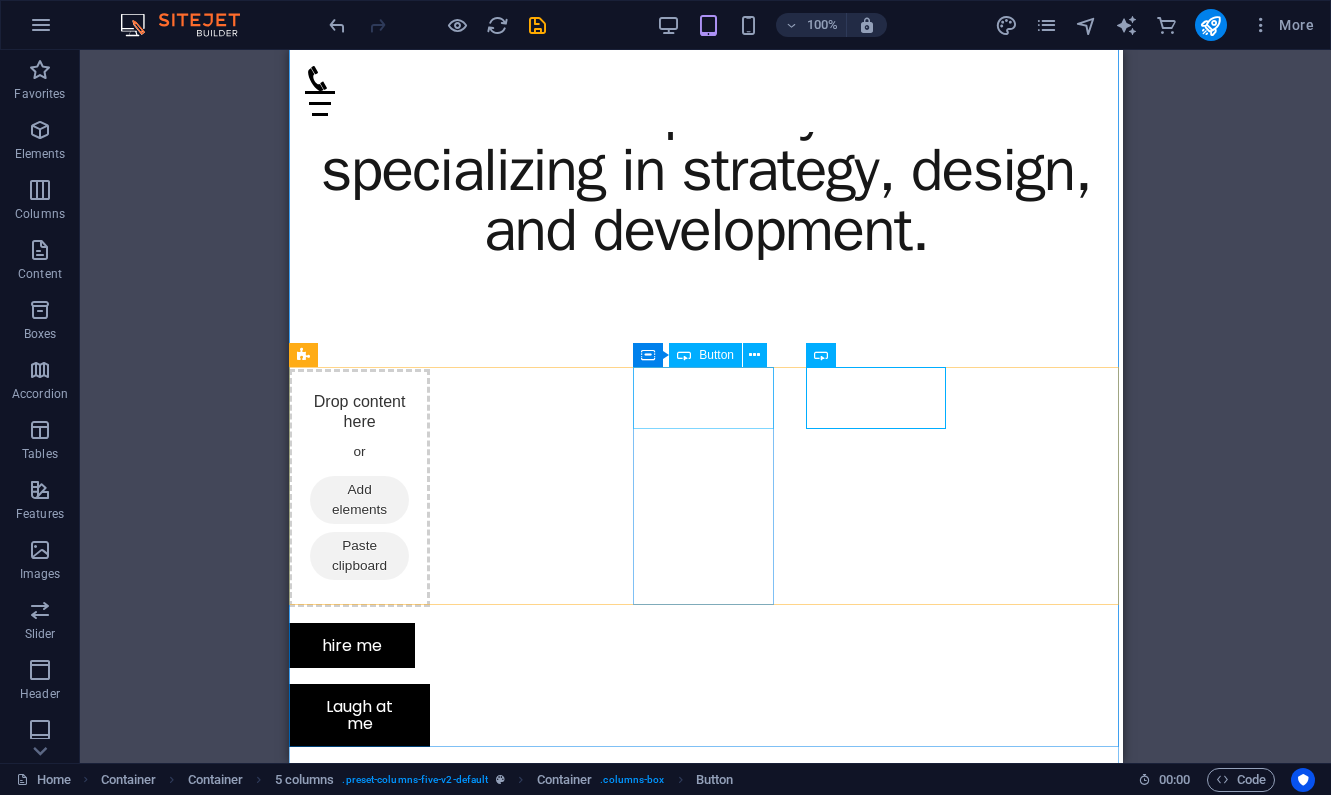 click on "Laugh at me" at bounding box center (358, 715) 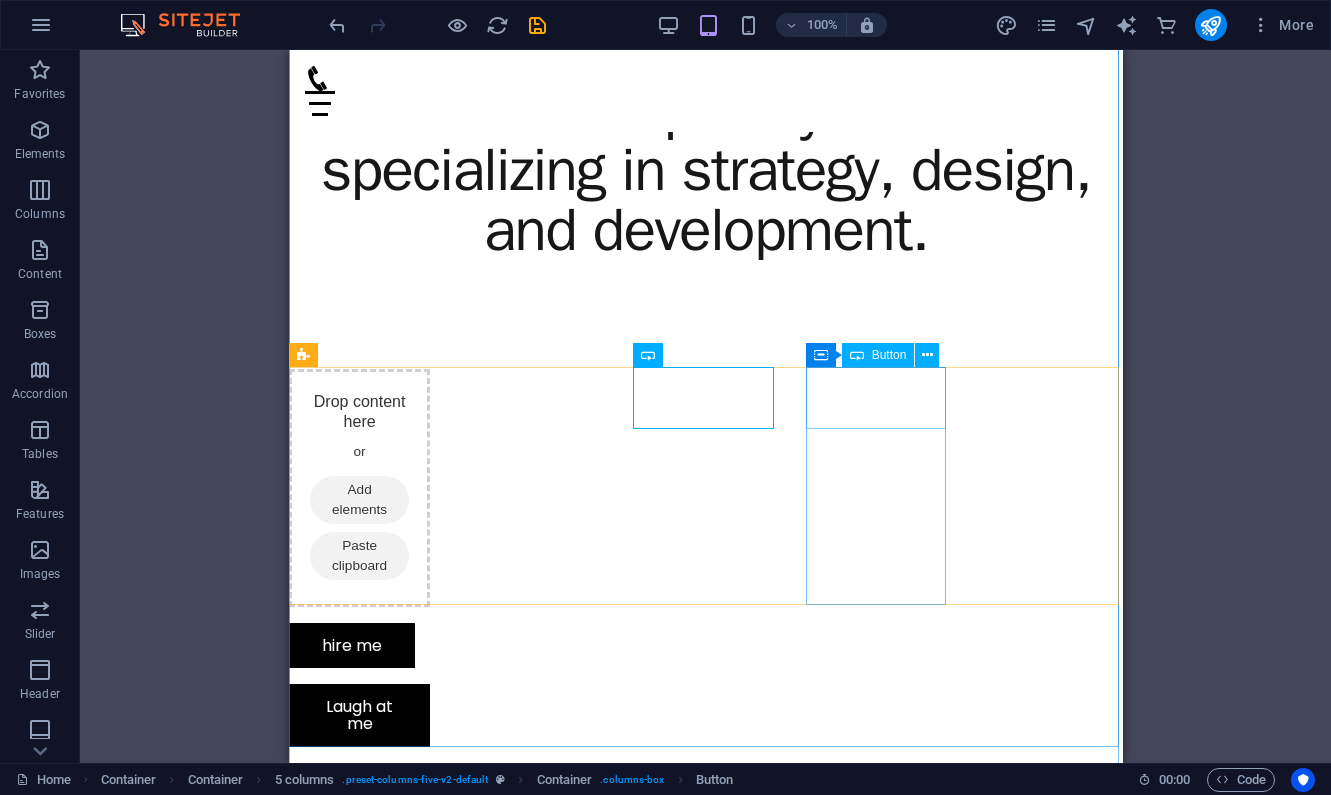 click on "Button label" at bounding box center [358, 794] 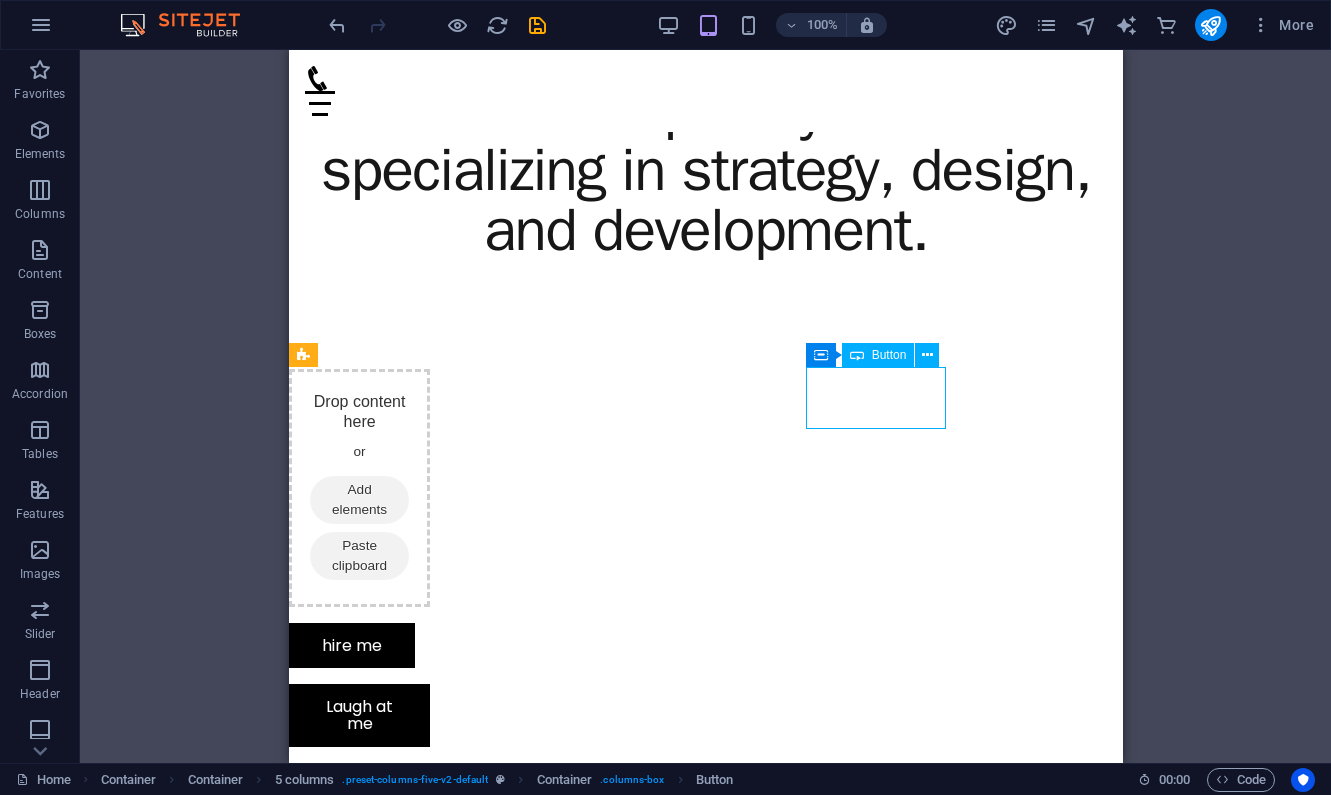 click on "Button label" at bounding box center (358, 794) 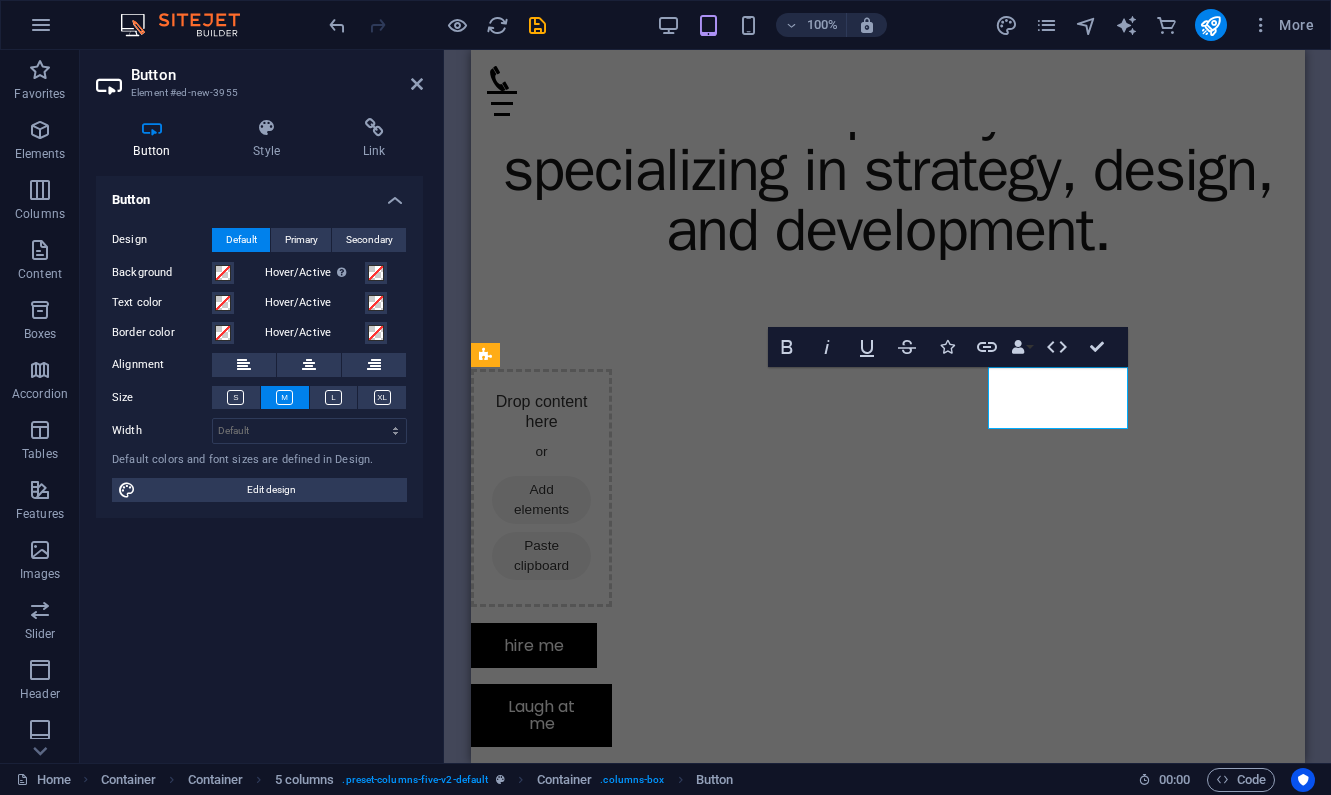 type 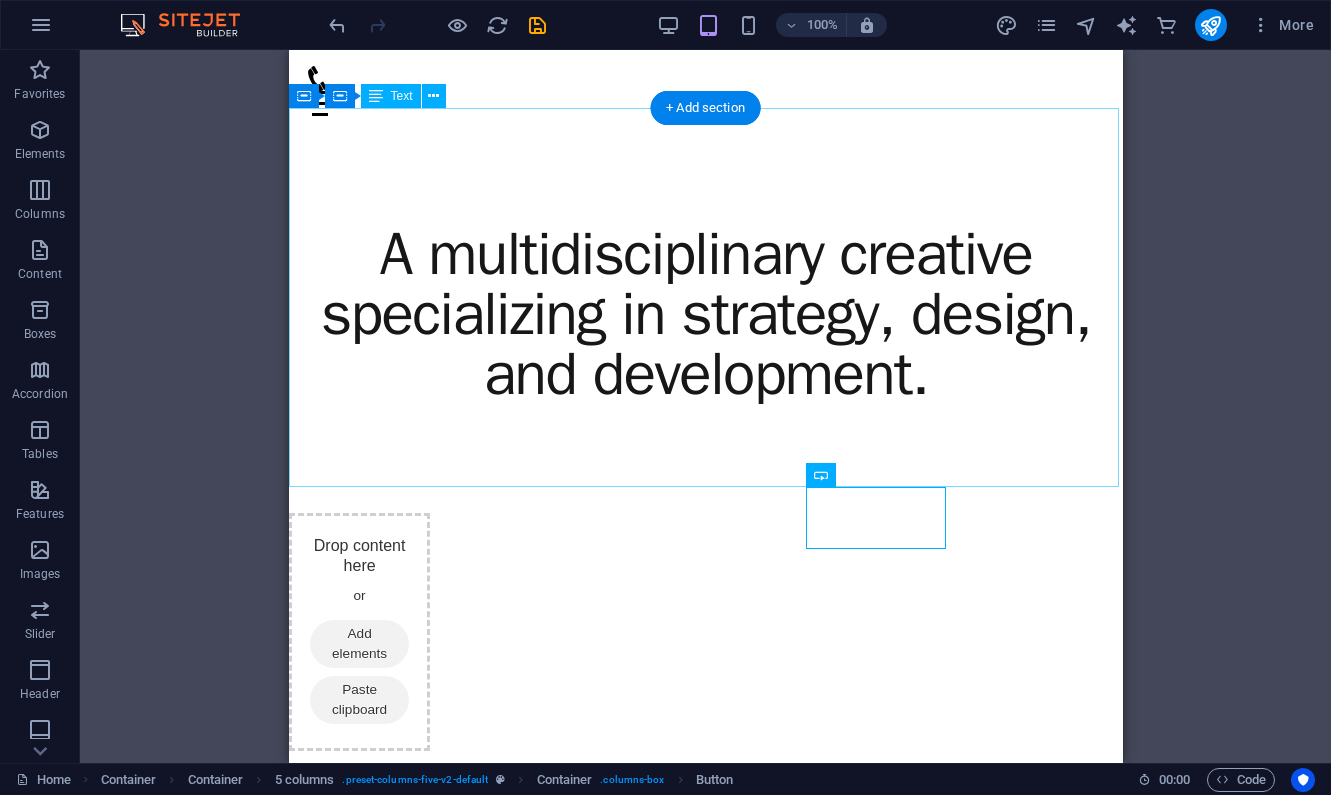 scroll, scrollTop: 0, scrollLeft: 0, axis: both 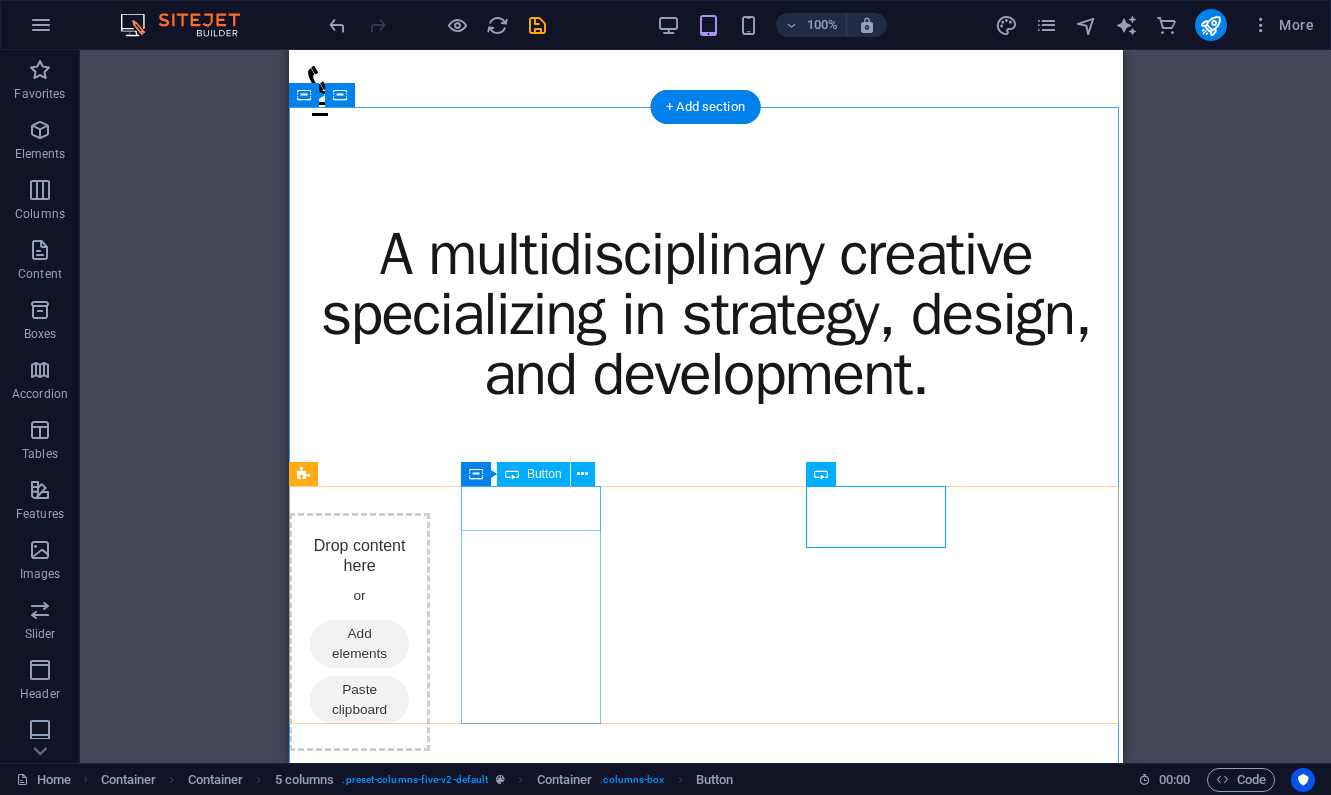 click on "hire me" at bounding box center [358, 789] 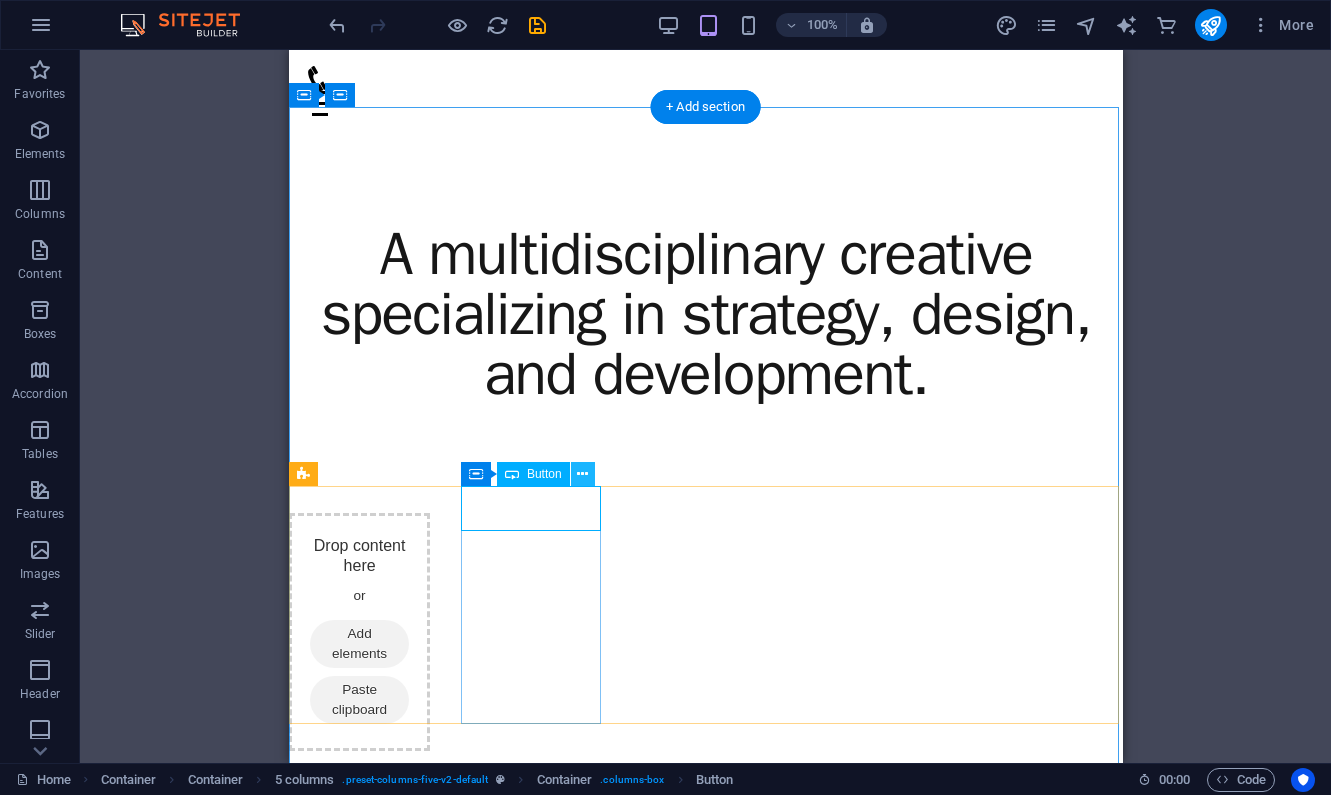 click at bounding box center [582, 474] 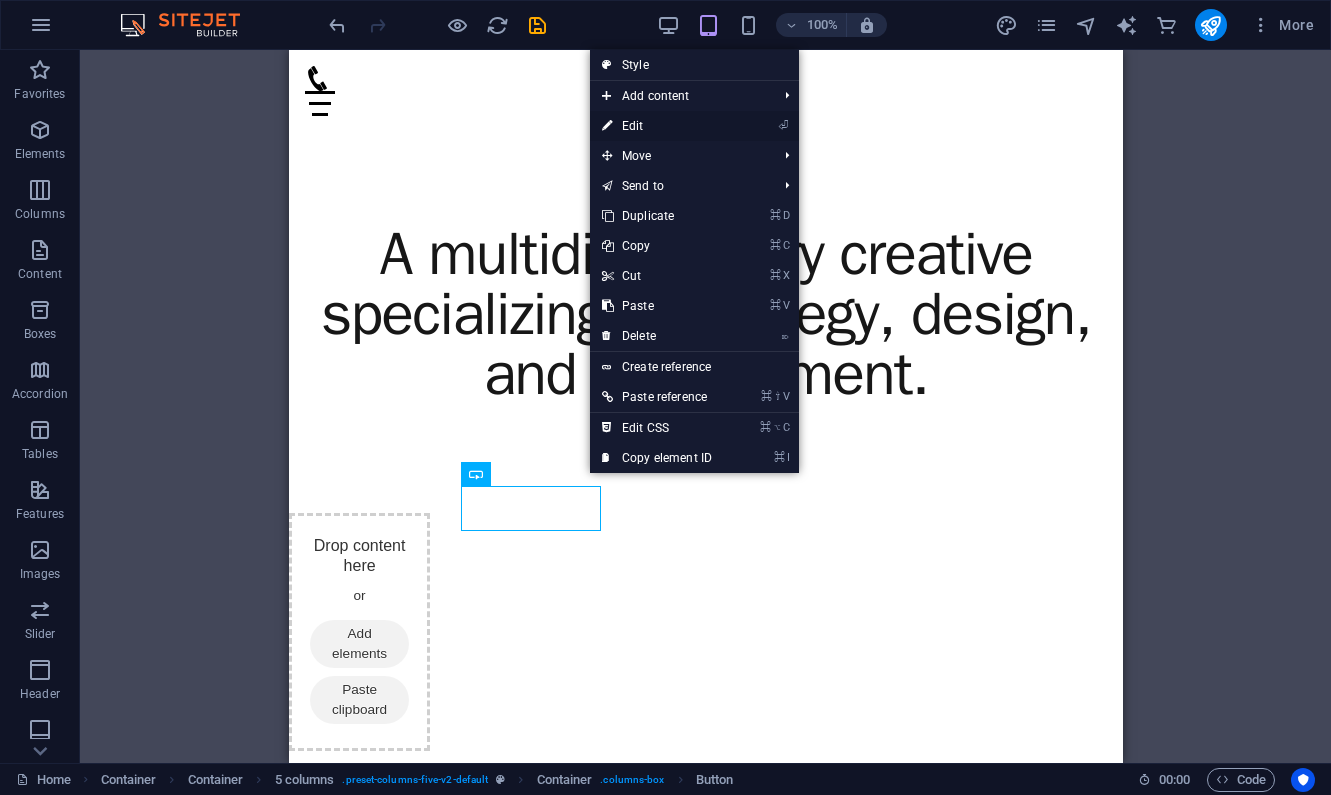 click on "⏎  Edit" at bounding box center (657, 126) 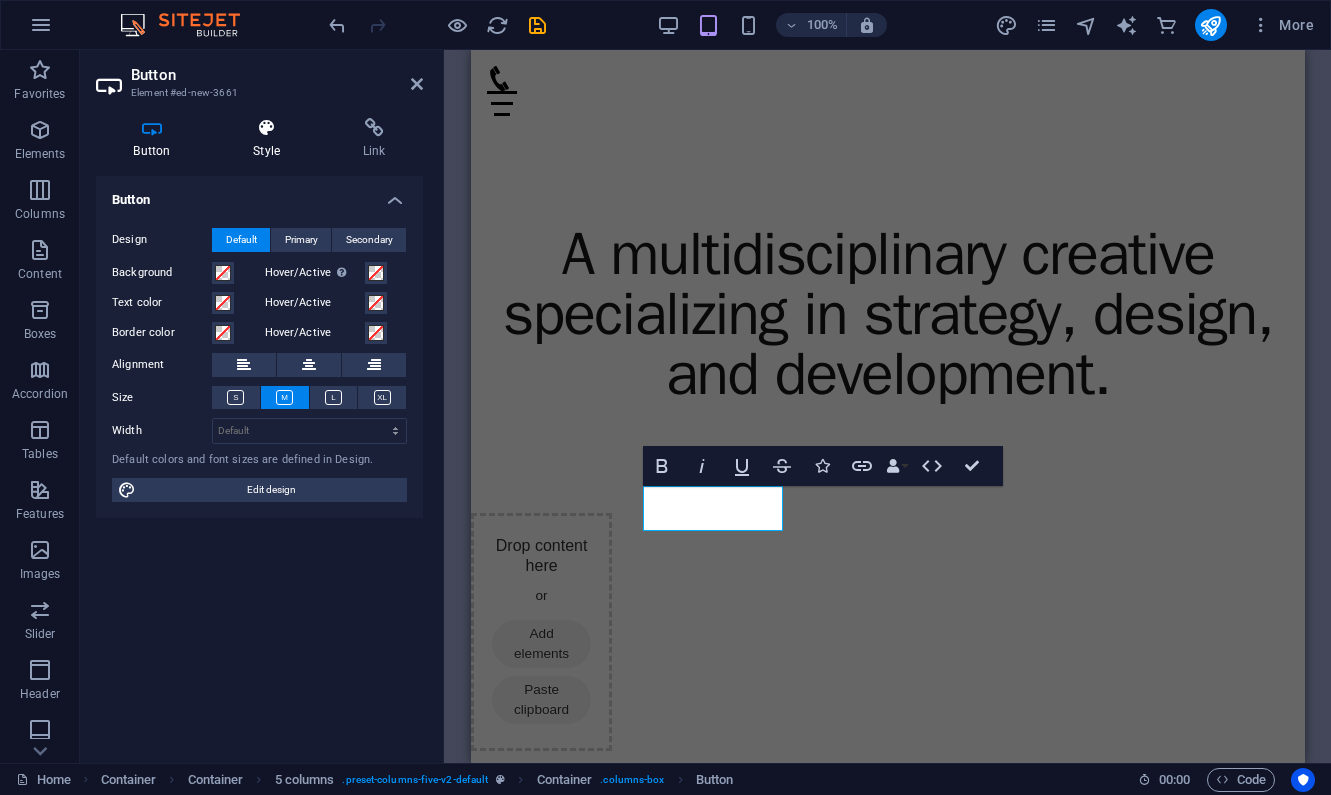 click on "Style" at bounding box center (271, 139) 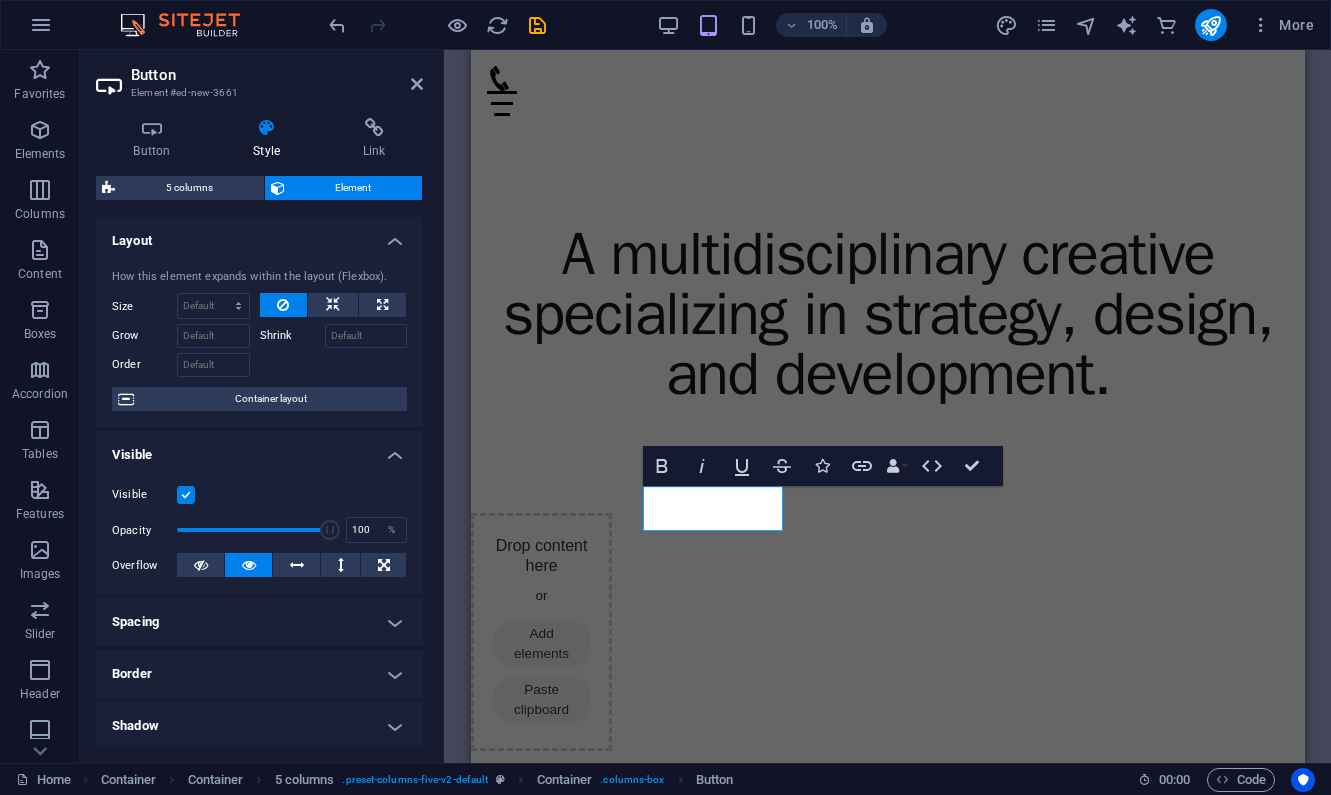 scroll, scrollTop: 0, scrollLeft: 0, axis: both 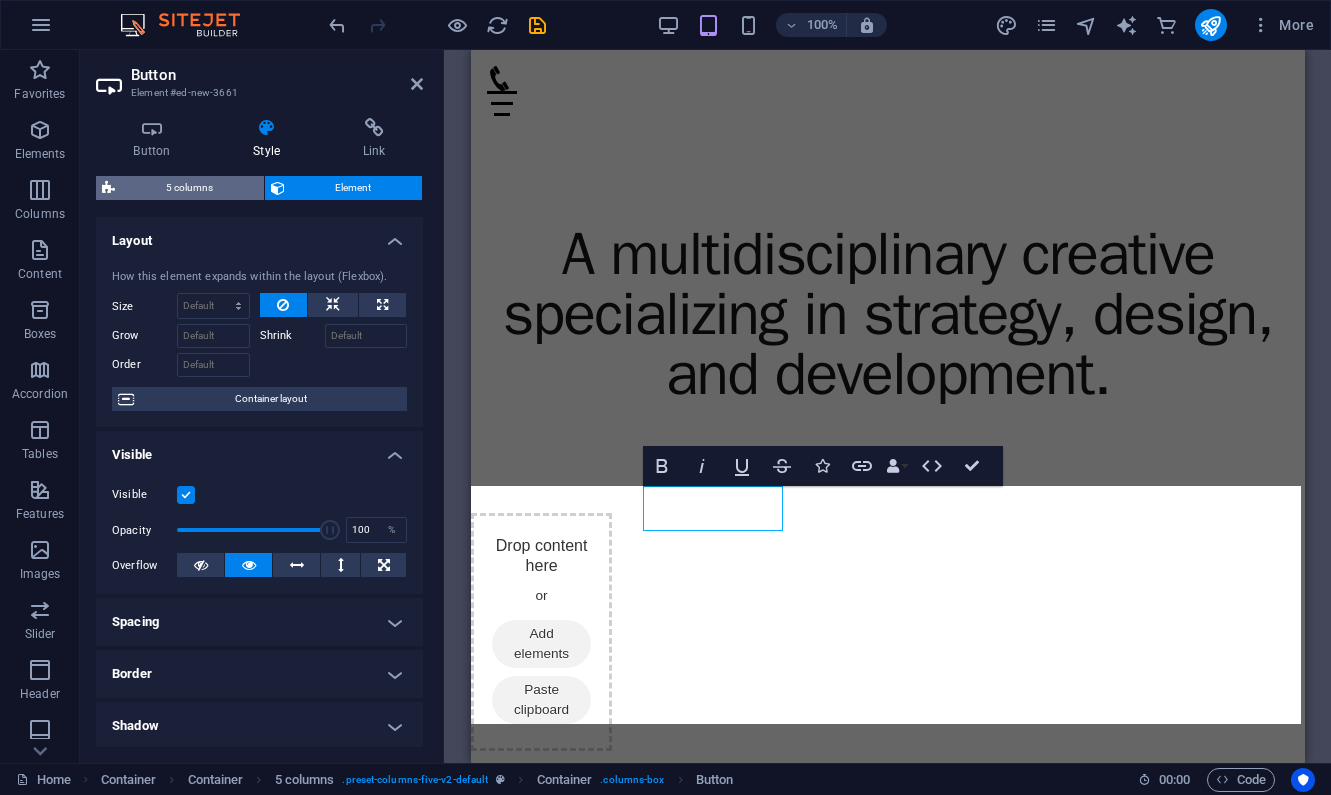 click on "5 columns" at bounding box center [189, 188] 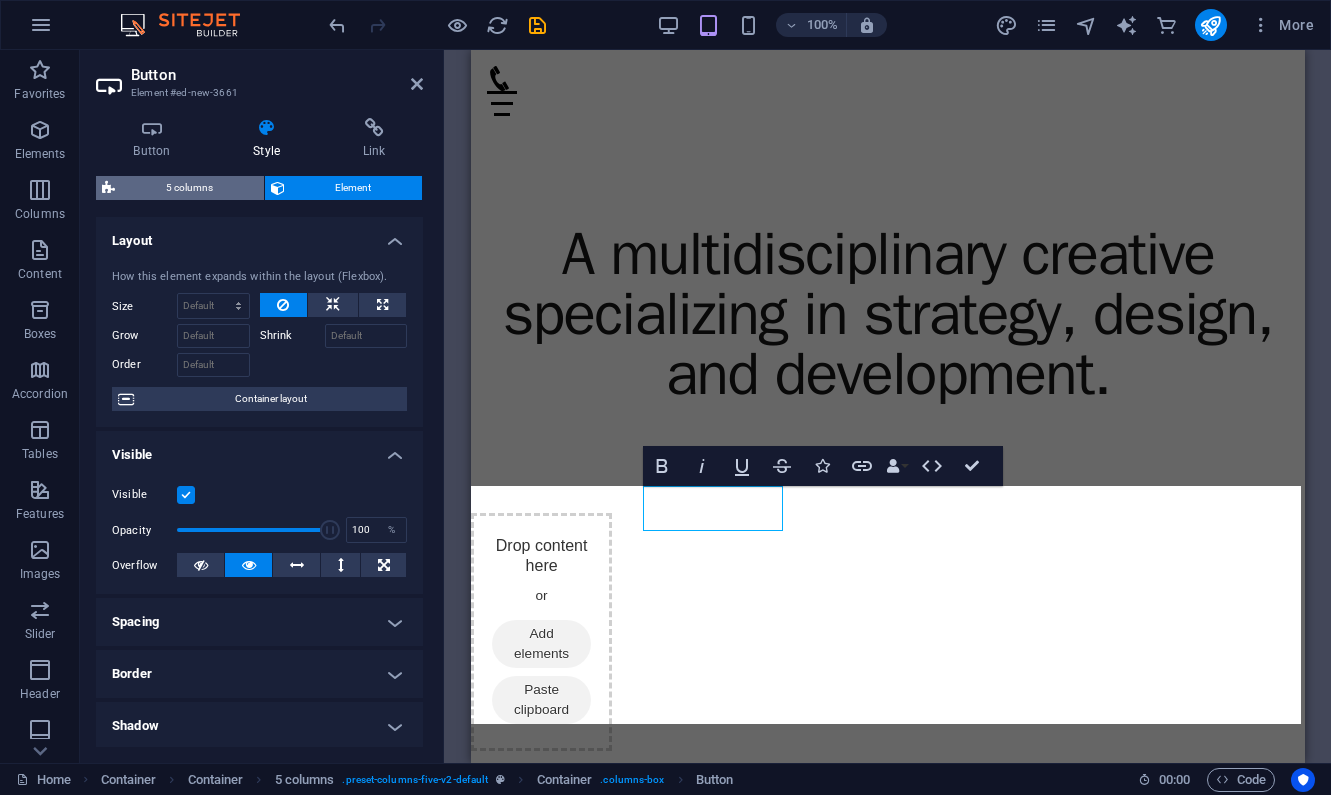 select on "rem" 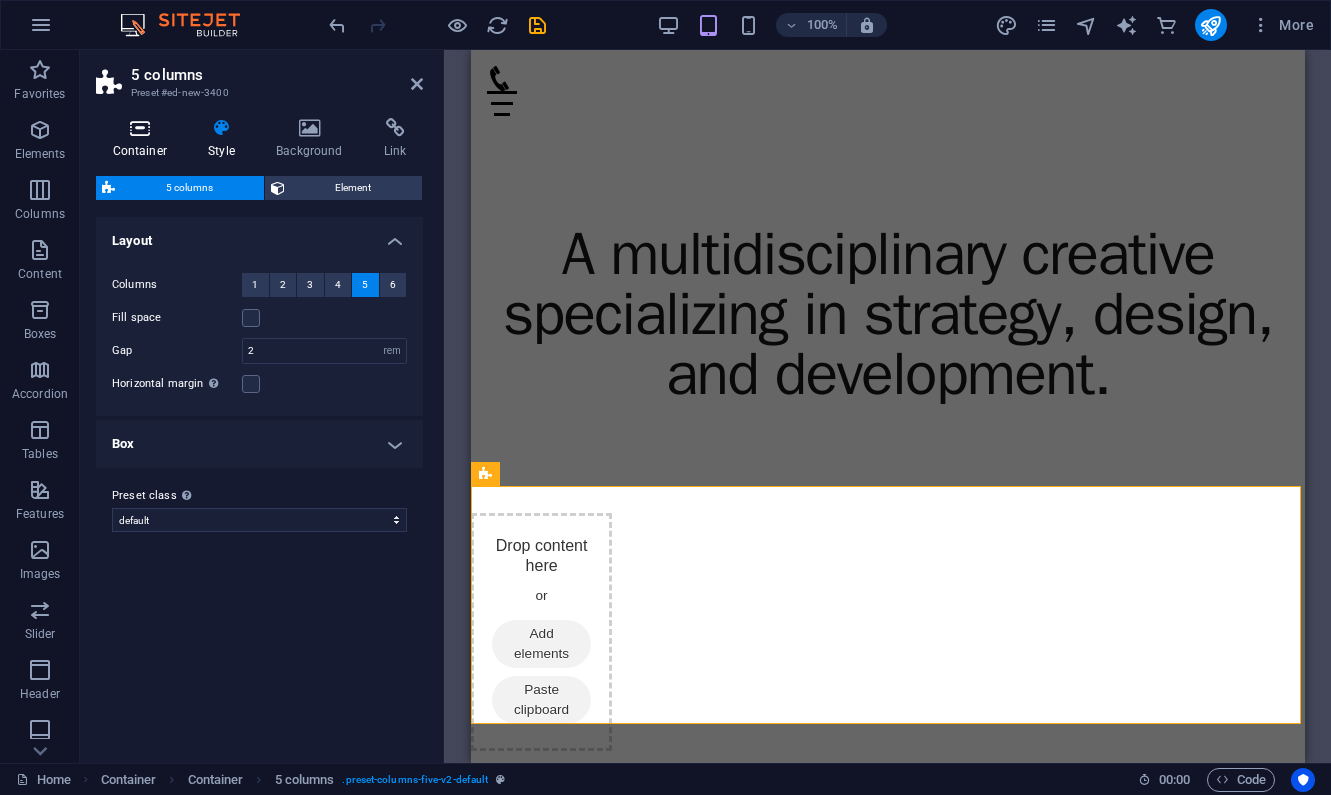 click at bounding box center (140, 128) 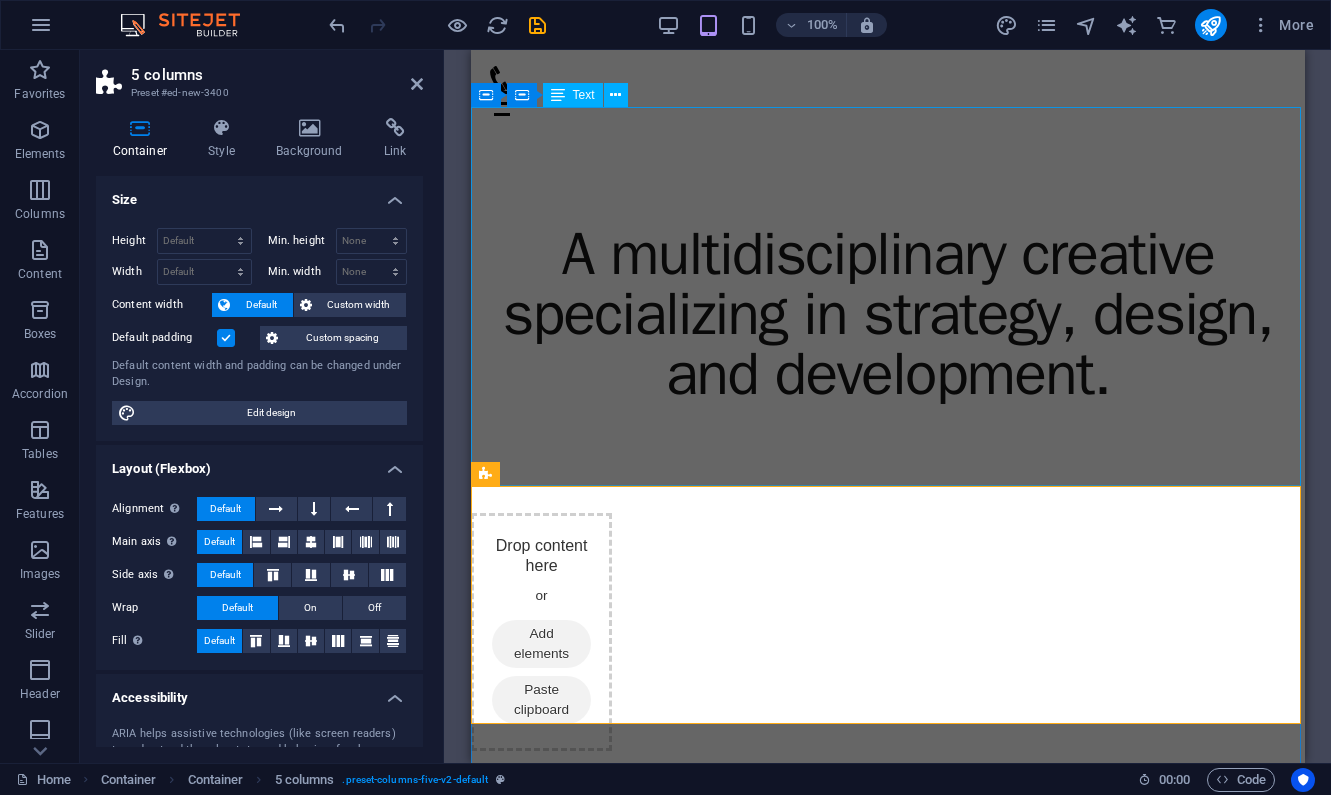 scroll, scrollTop: 0, scrollLeft: 0, axis: both 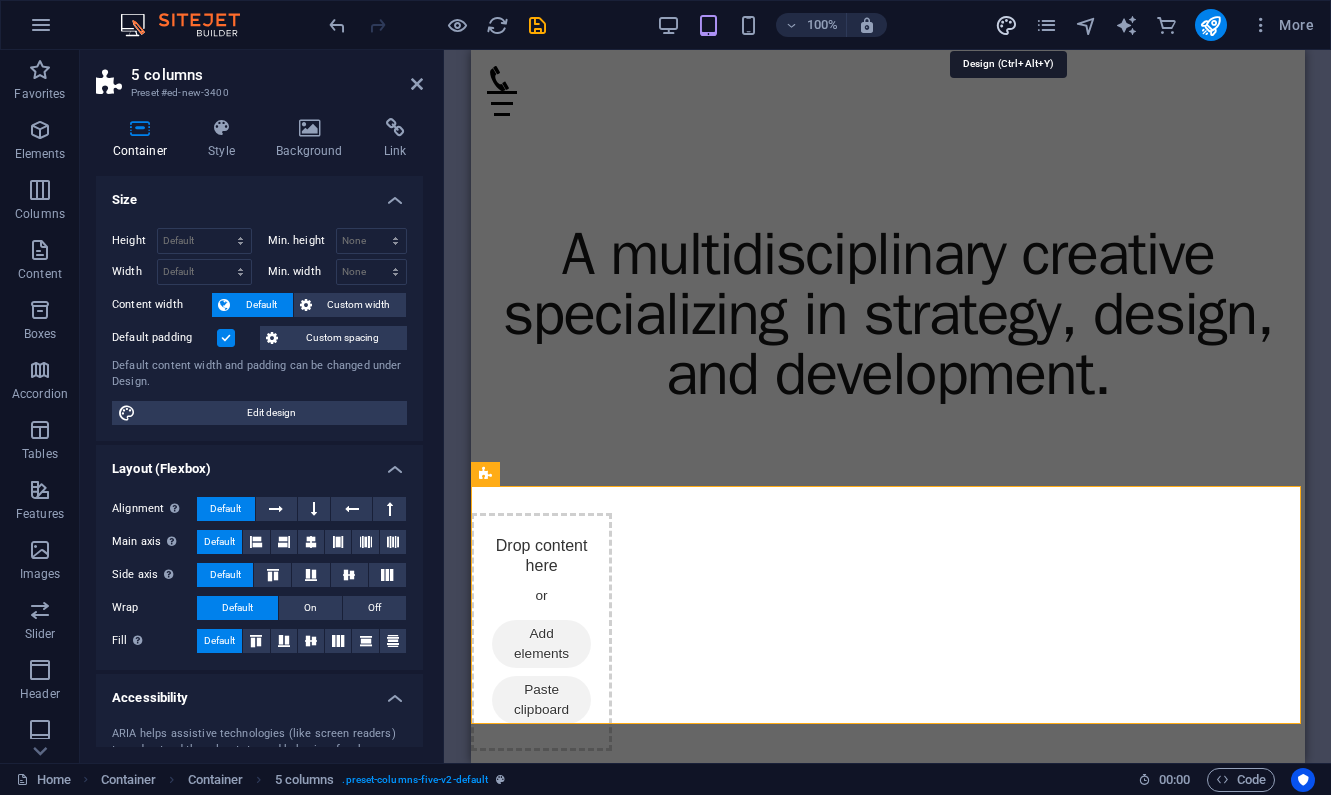 click at bounding box center [1006, 25] 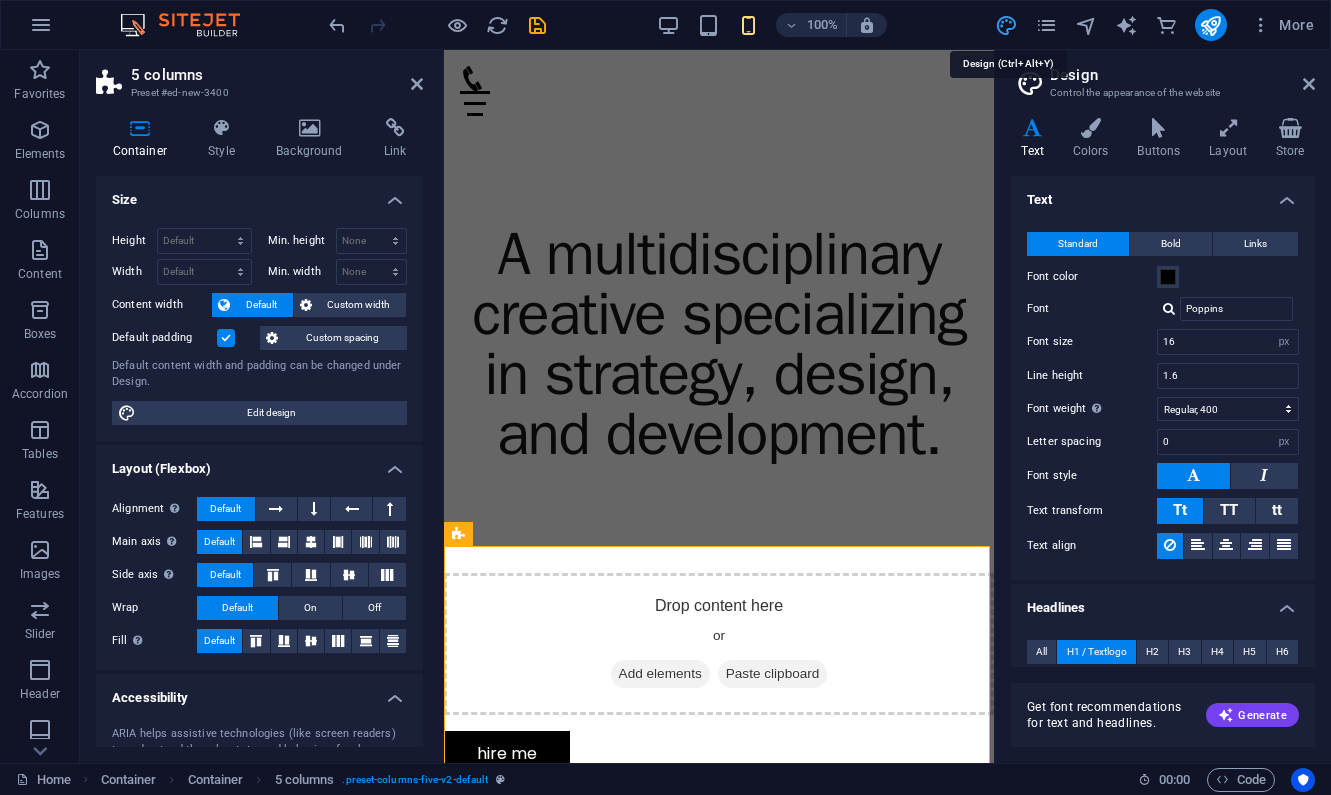 type on "31" 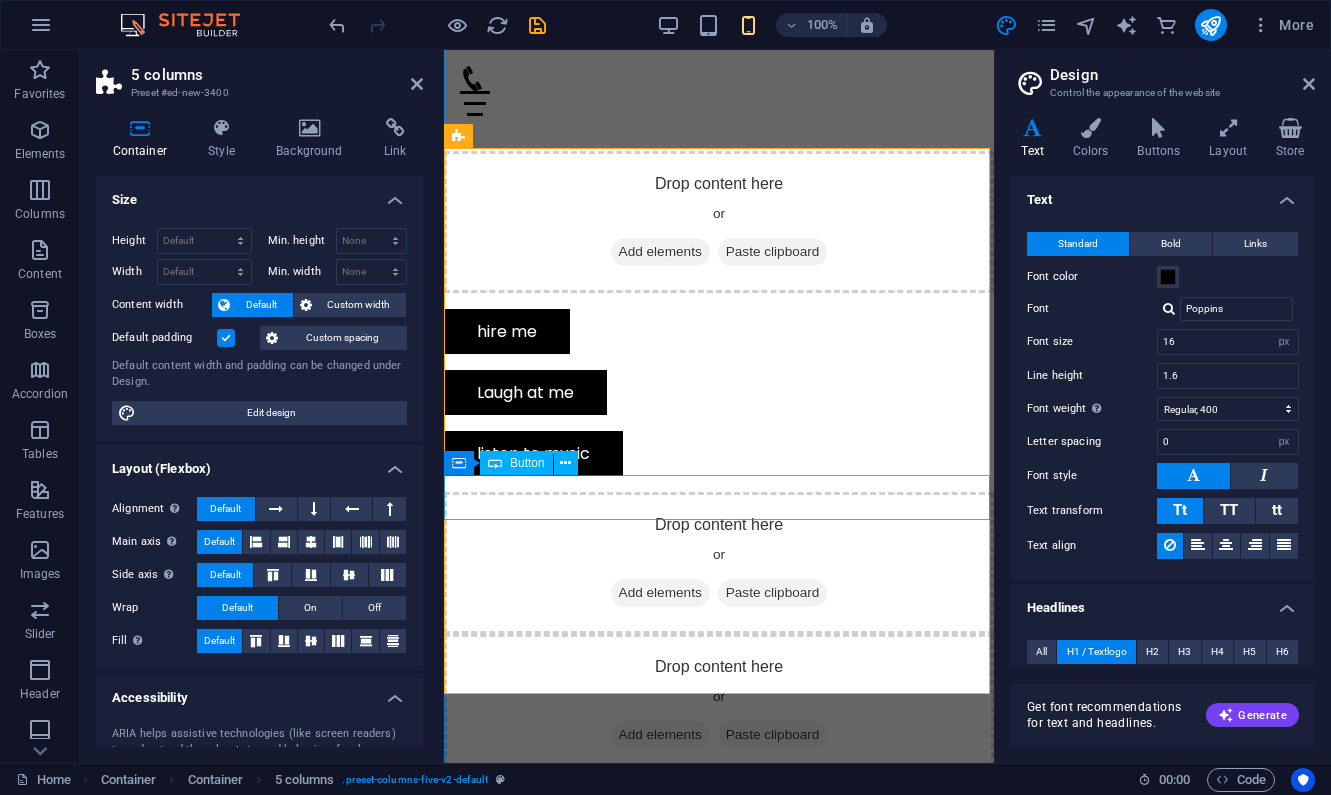 scroll, scrollTop: 396, scrollLeft: 0, axis: vertical 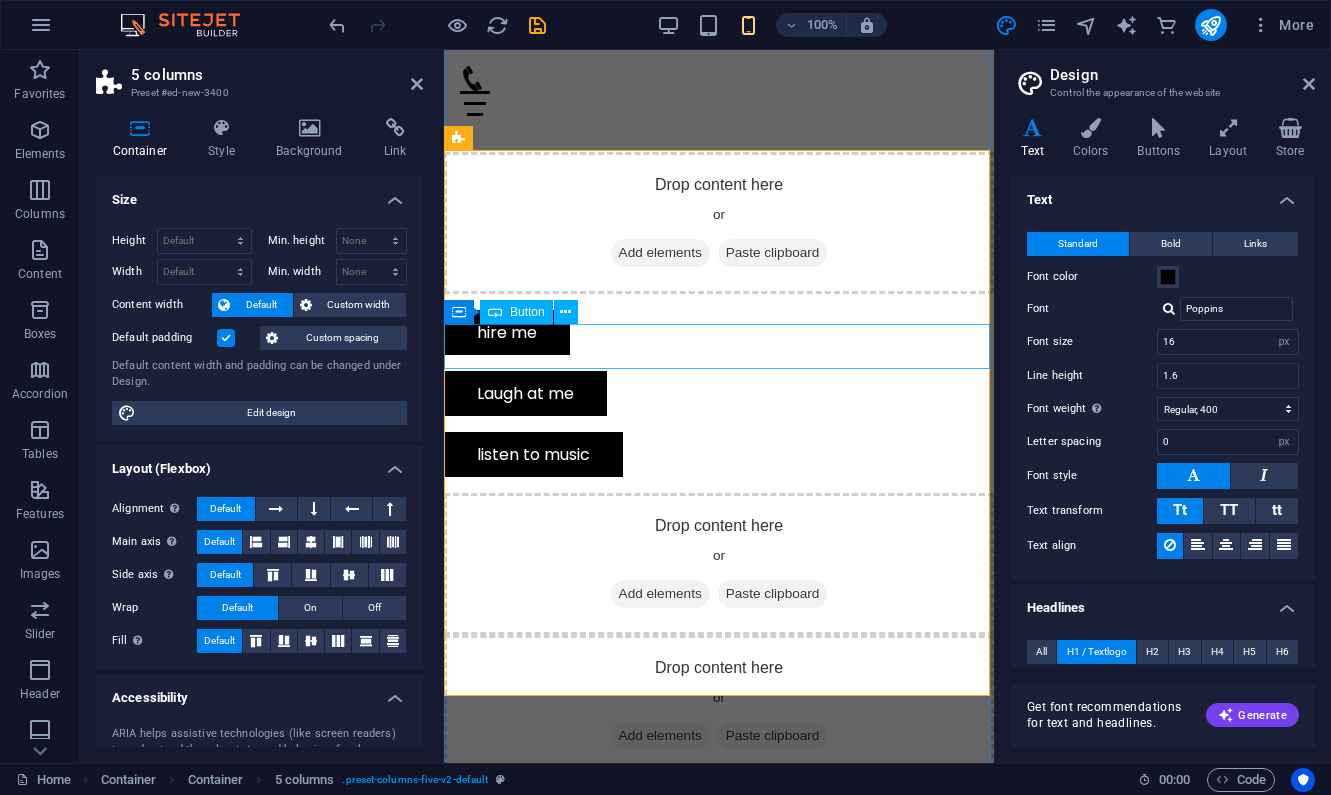 click on "hire me" at bounding box center (719, 332) 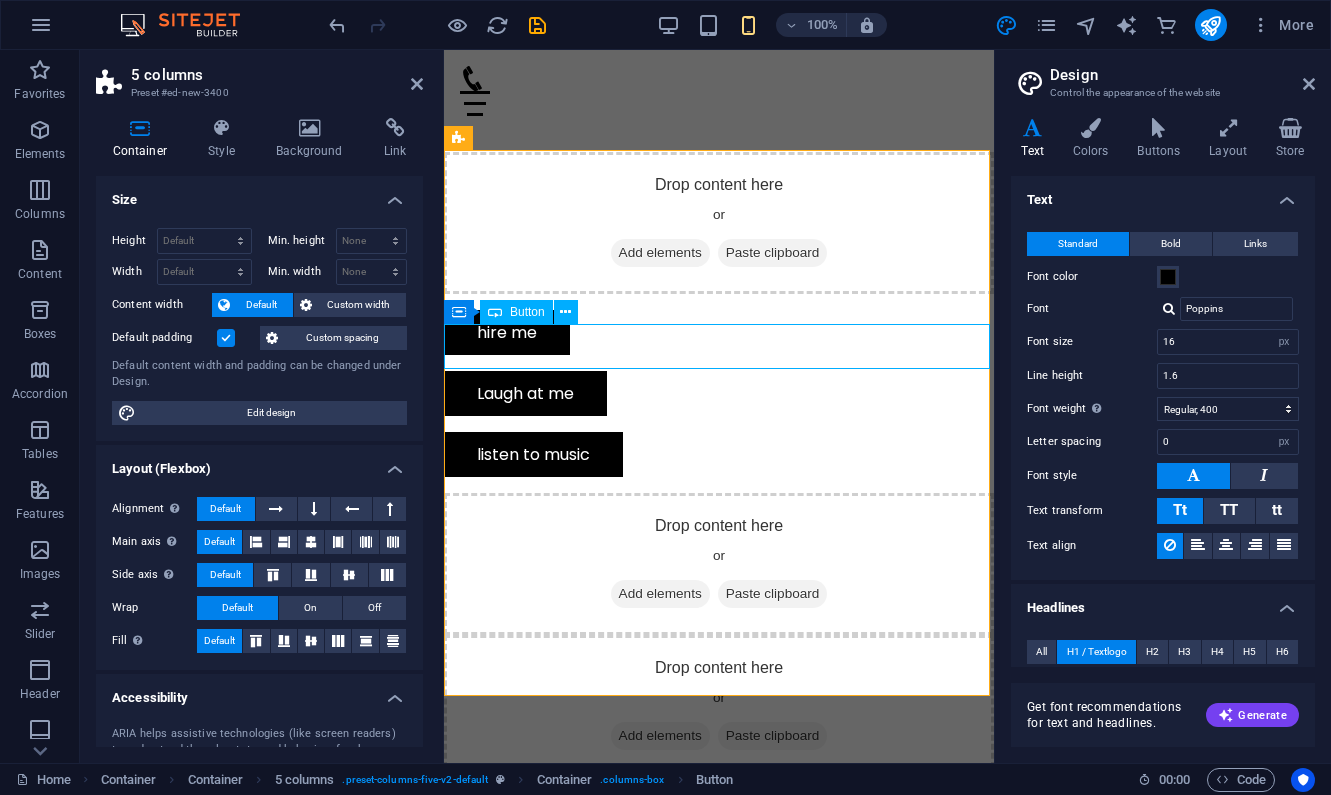 click on "hire me" at bounding box center [719, 332] 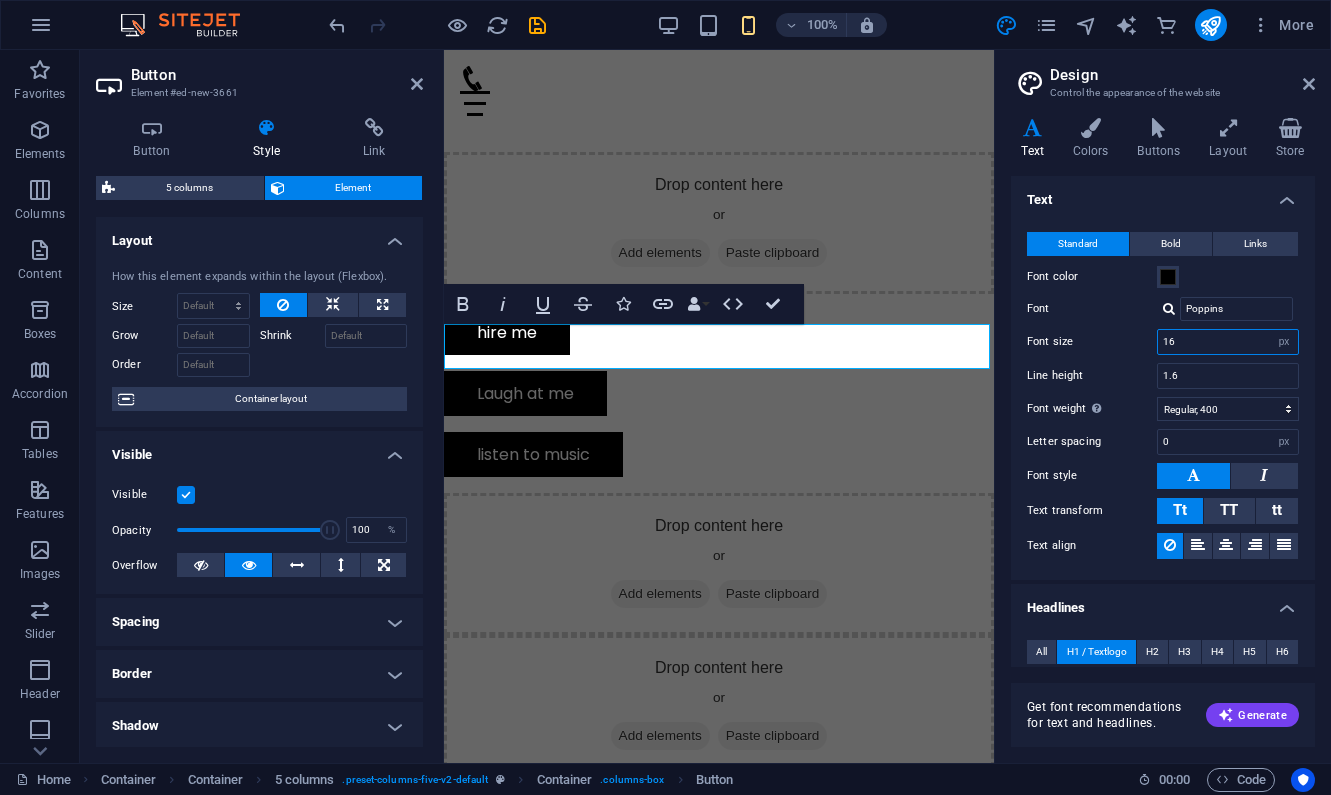 click on "16" at bounding box center [1228, 342] 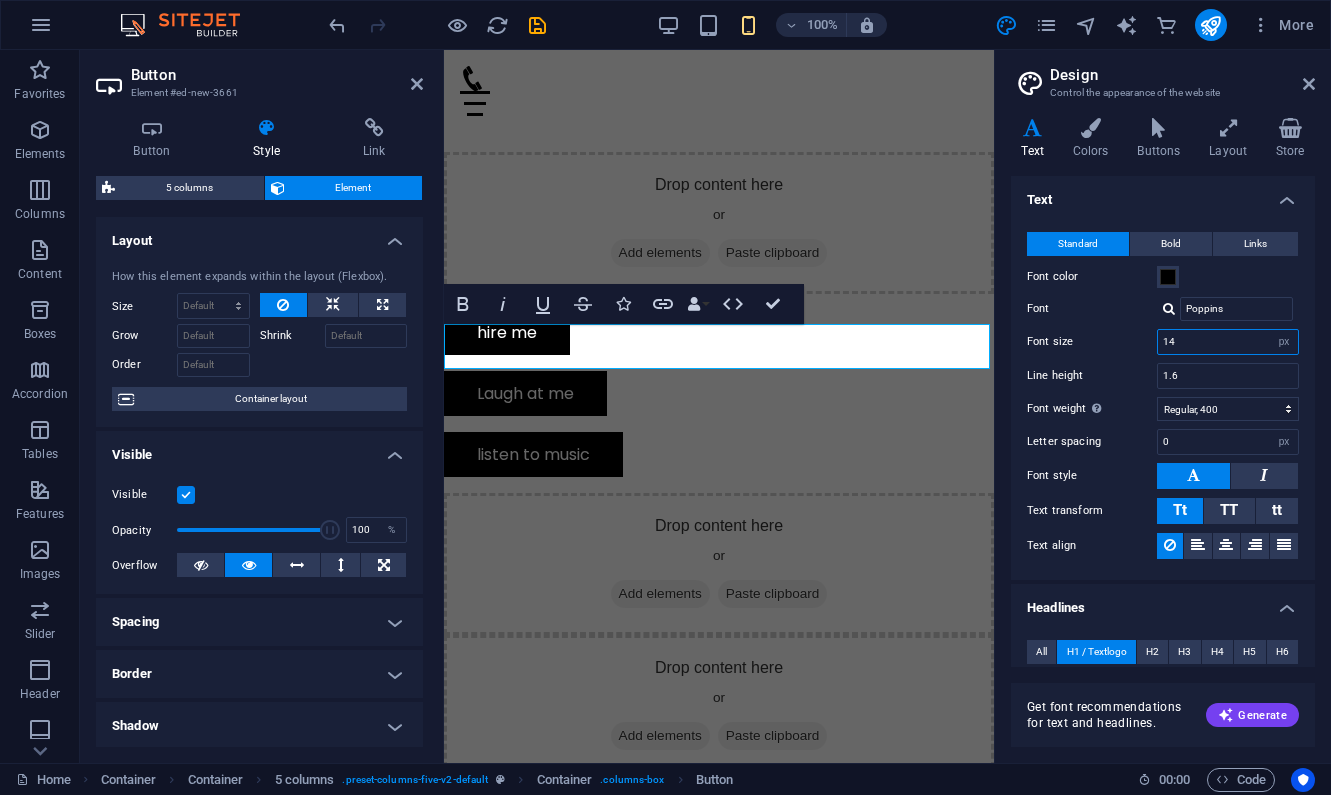 type on "13" 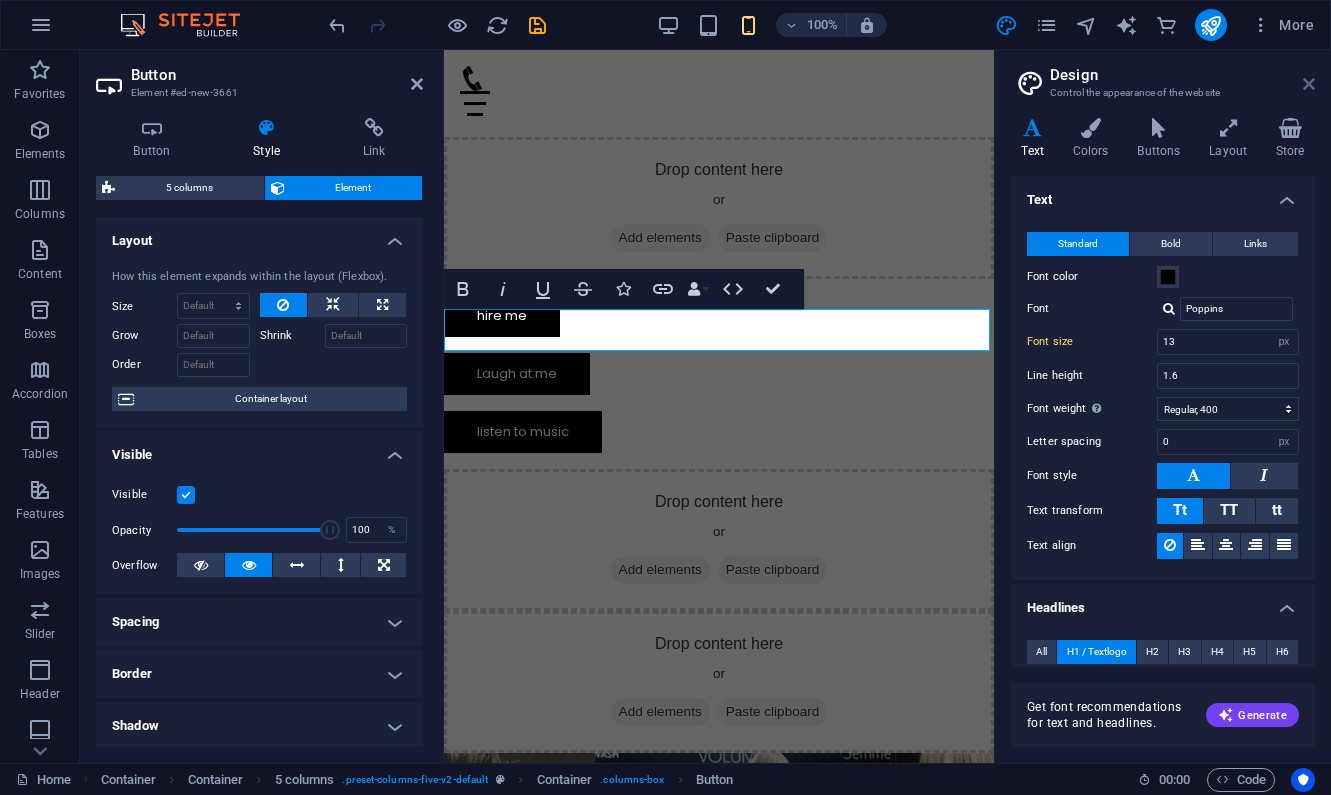 click at bounding box center [1309, 84] 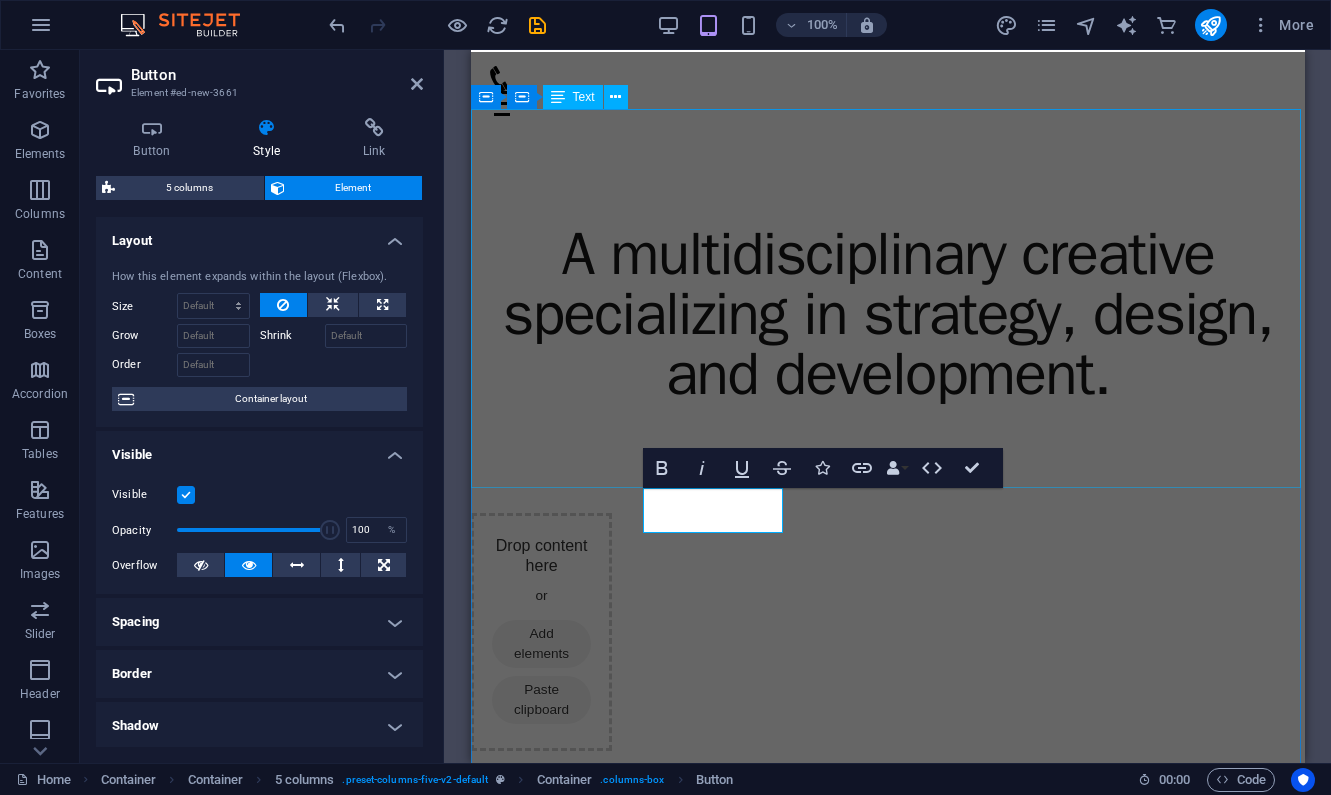 scroll, scrollTop: 0, scrollLeft: 0, axis: both 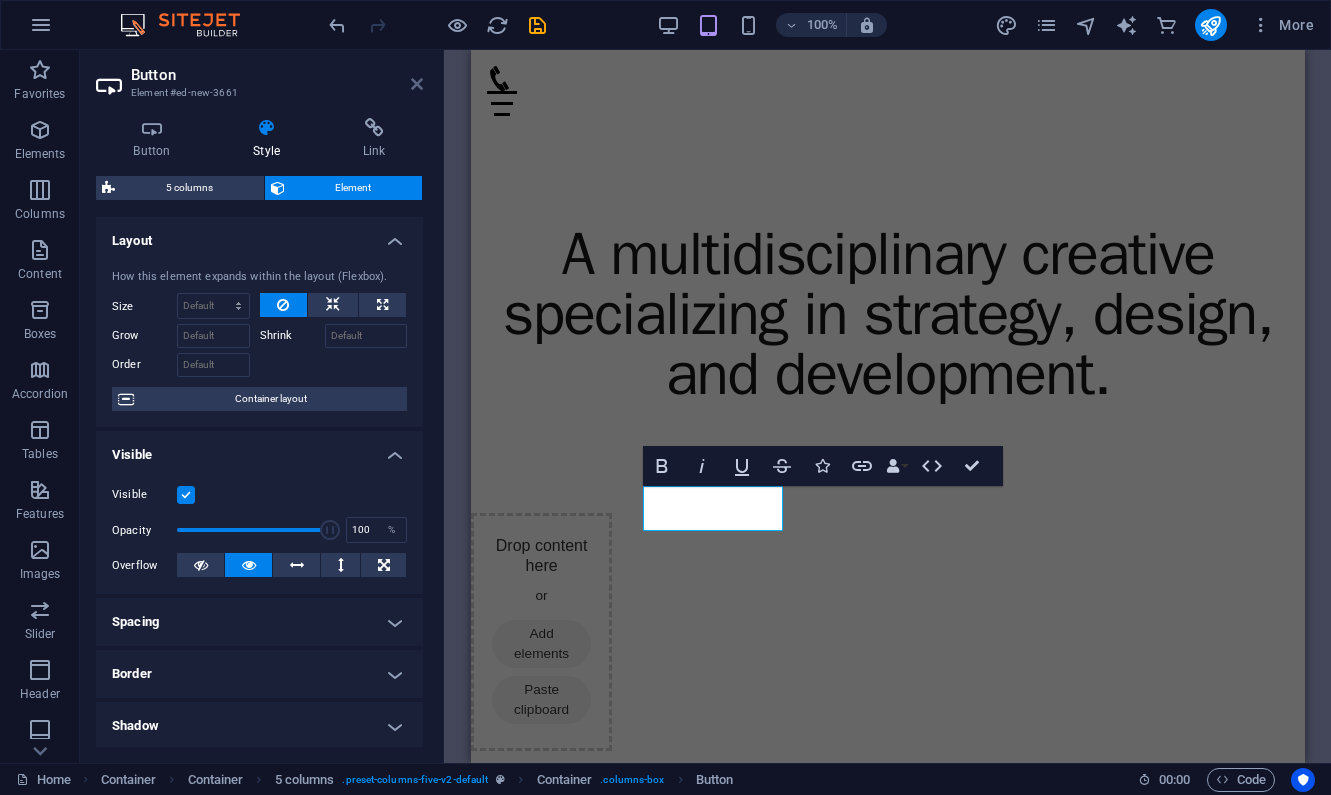 click at bounding box center (417, 84) 